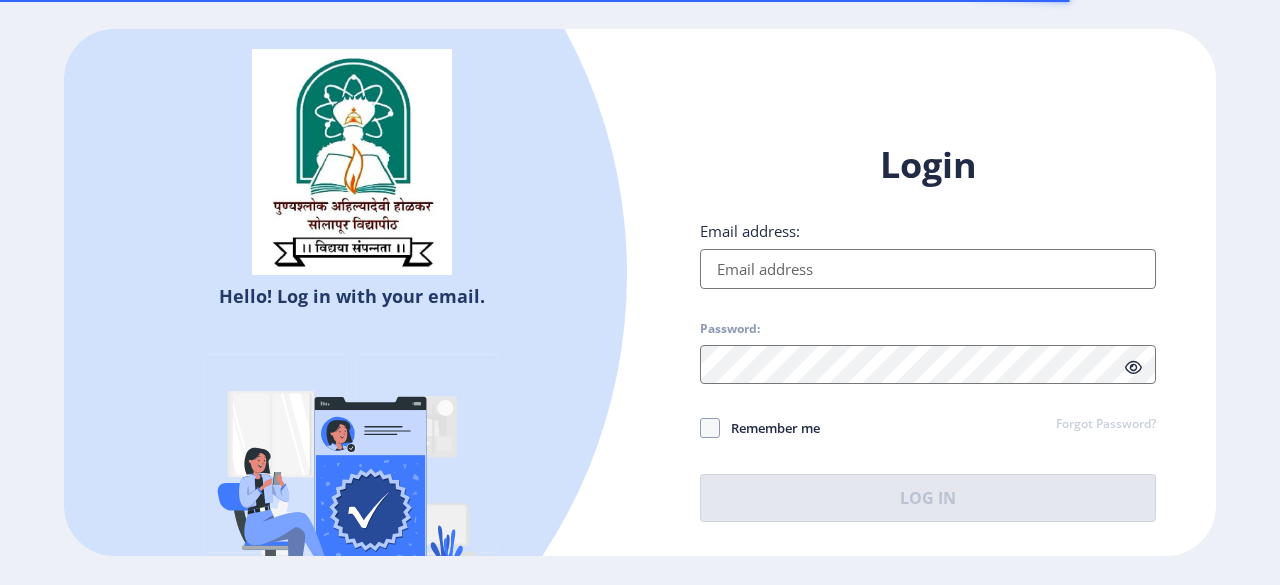 scroll, scrollTop: 0, scrollLeft: 0, axis: both 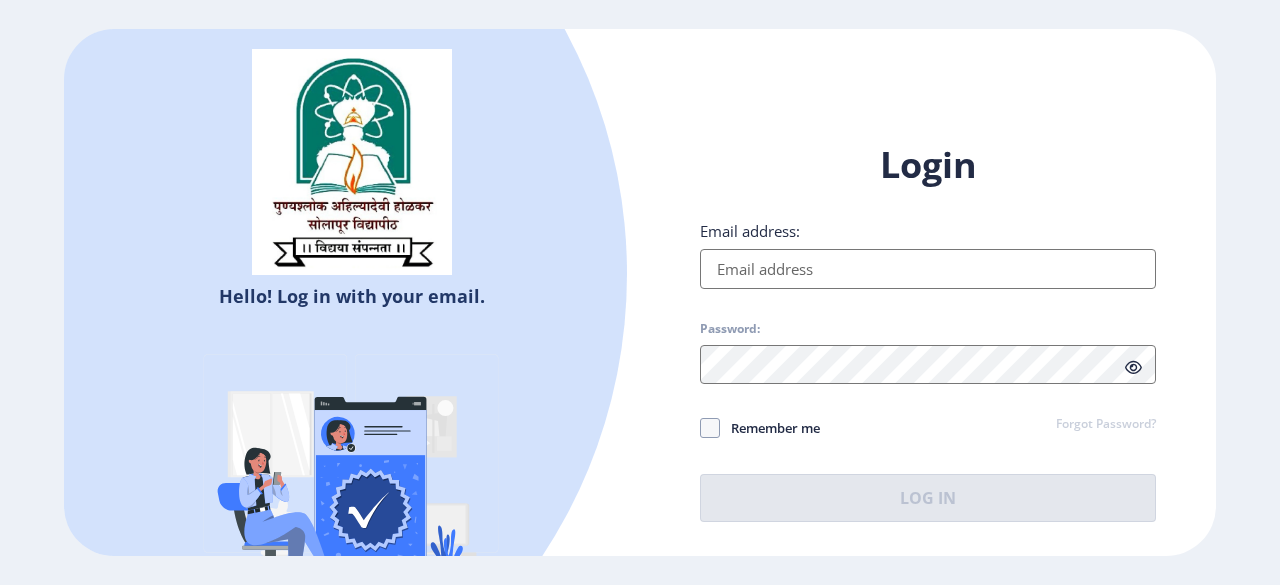 click on "Email address:" at bounding box center [928, 269] 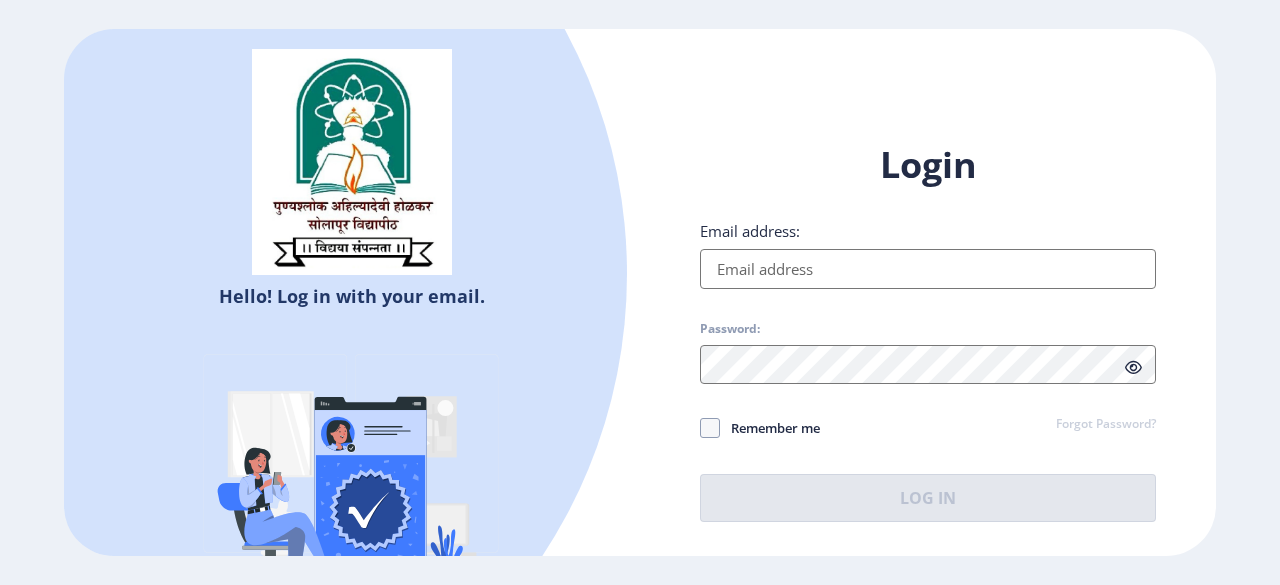 type on "[EMAIL]" 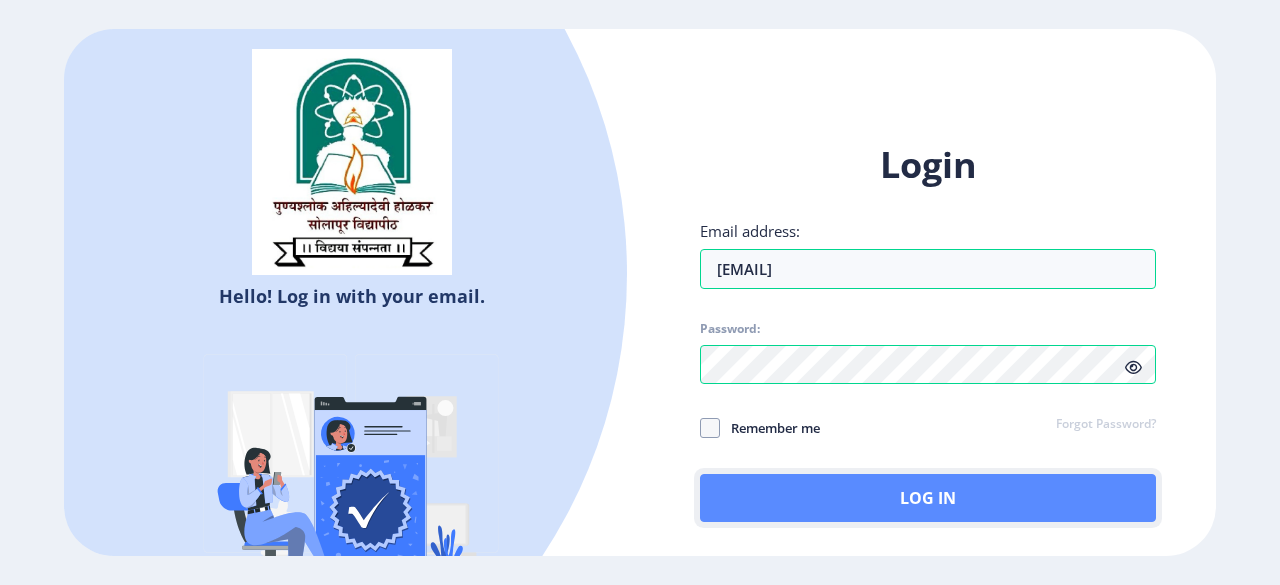 click on "Log In" 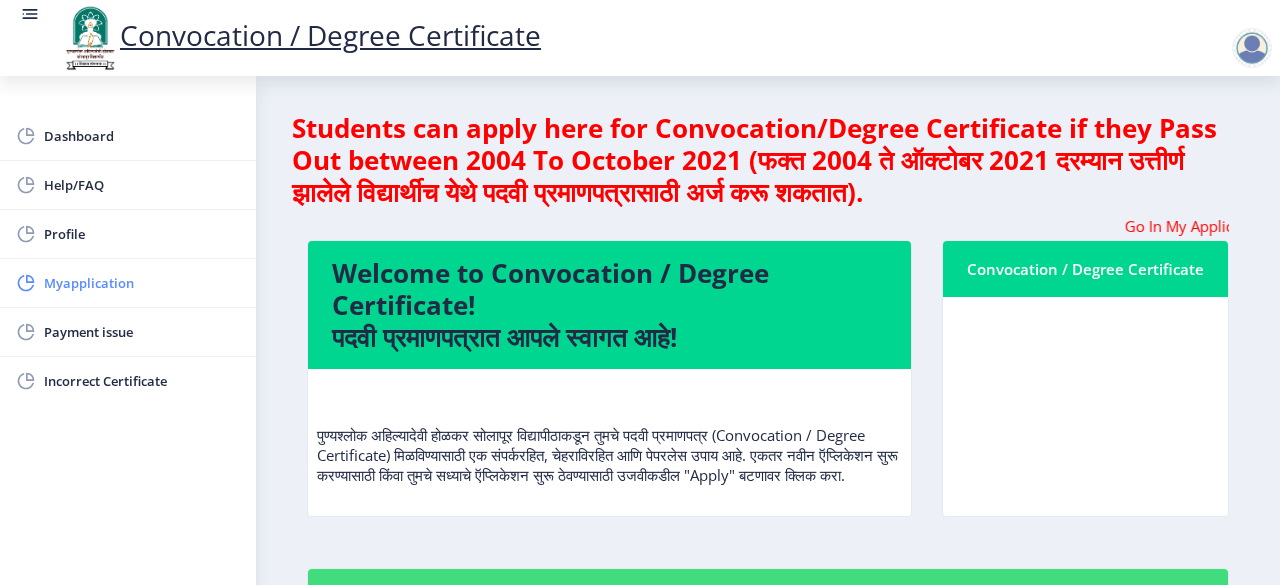 click on "Myapplication" 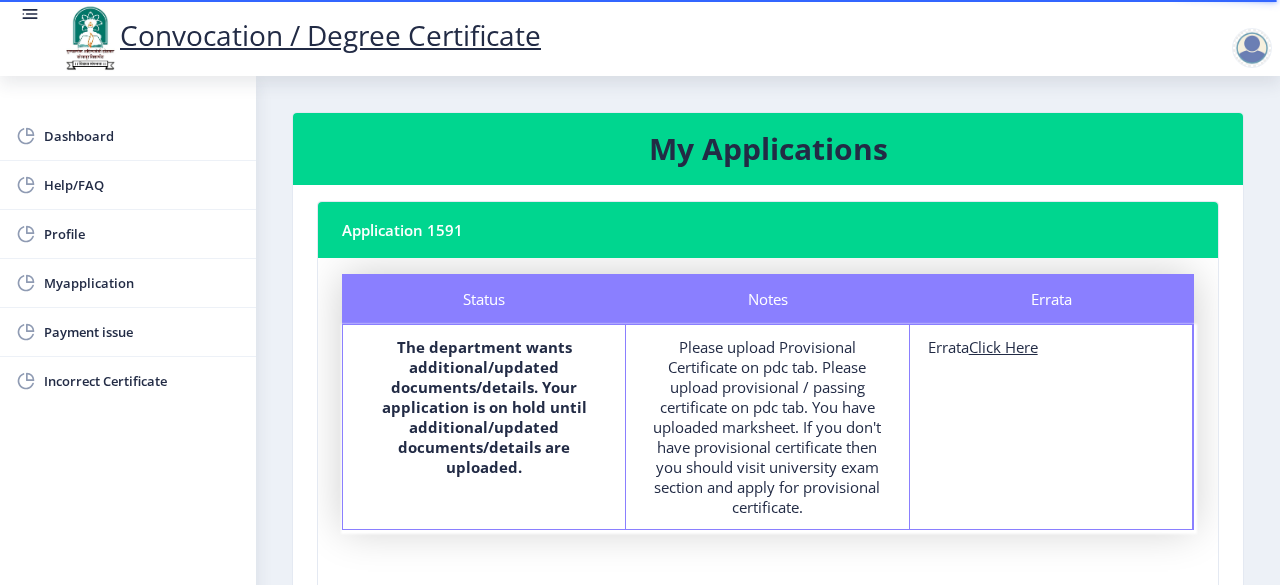 click on "Click Here" 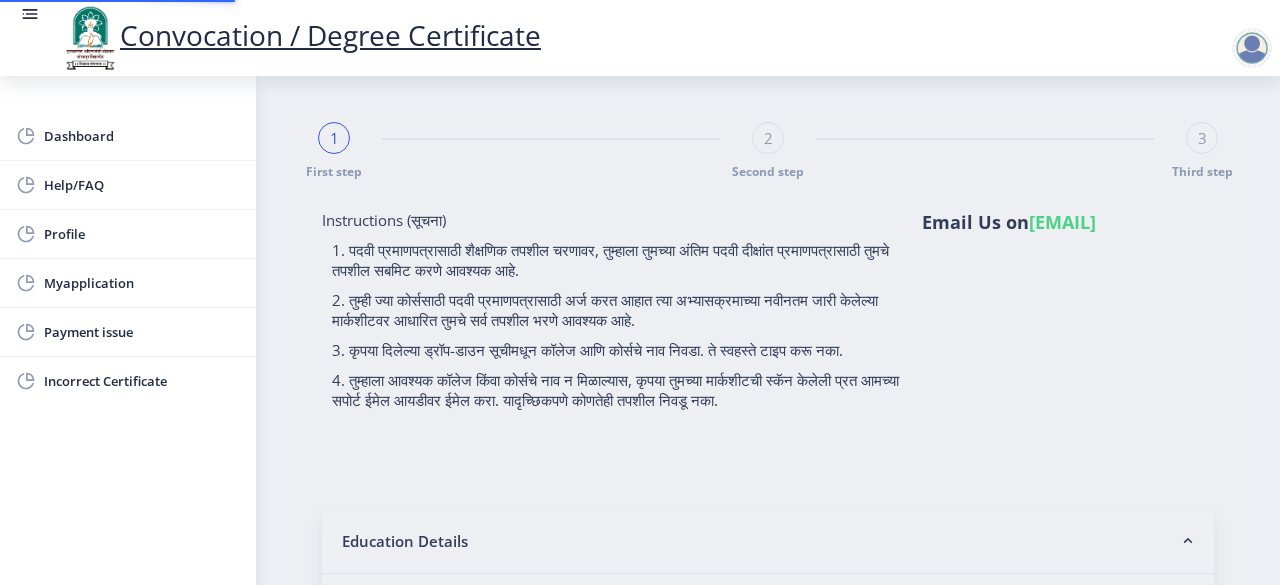 type on "[LAST] [FIRST] [MIDDLE]" 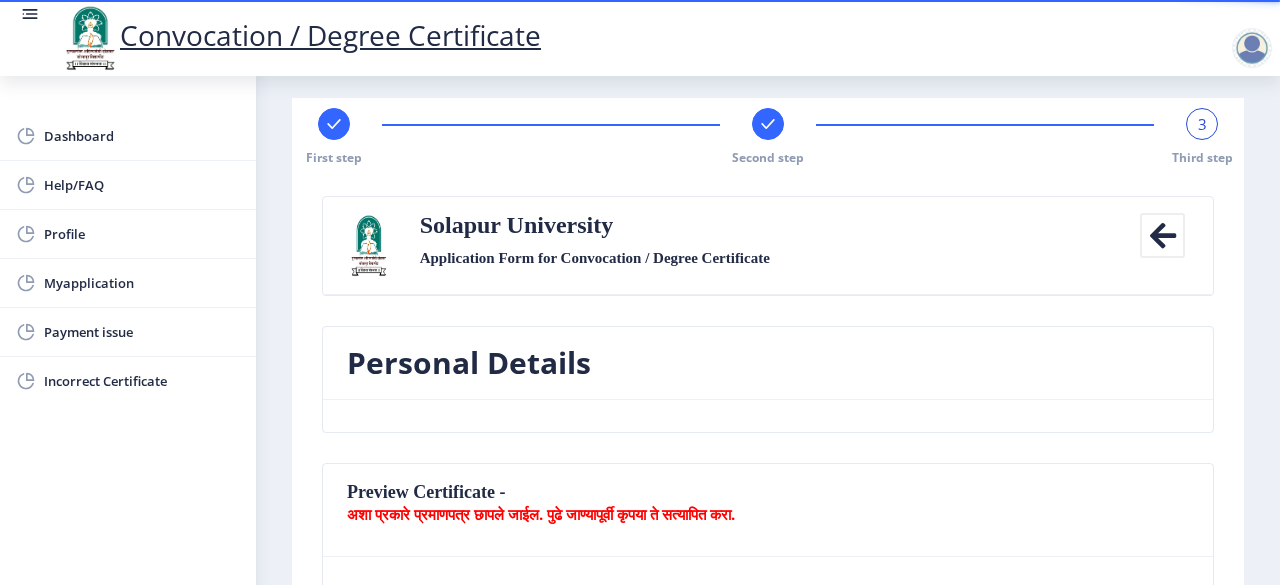 scroll, scrollTop: 12, scrollLeft: 0, axis: vertical 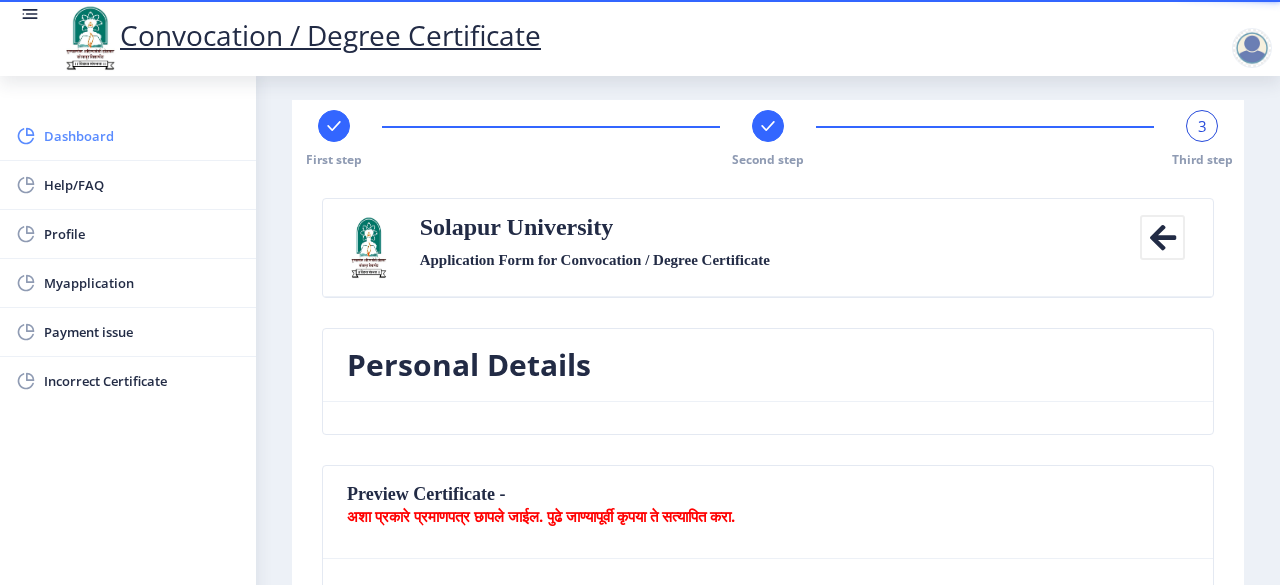 click on "Dashboard" 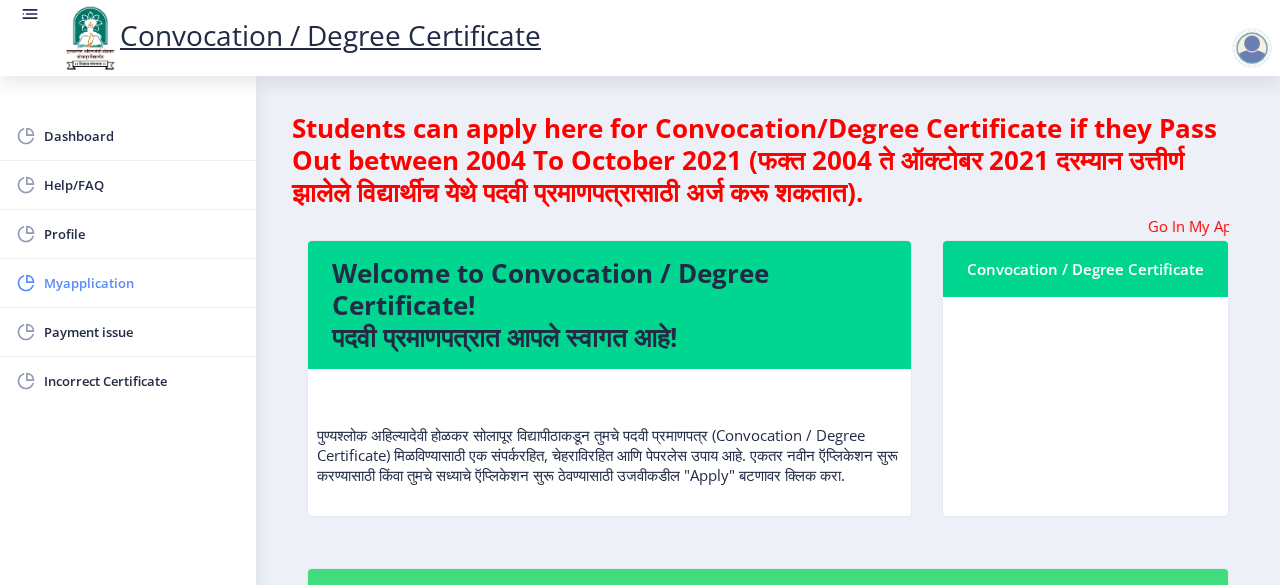 click on "Myapplication" 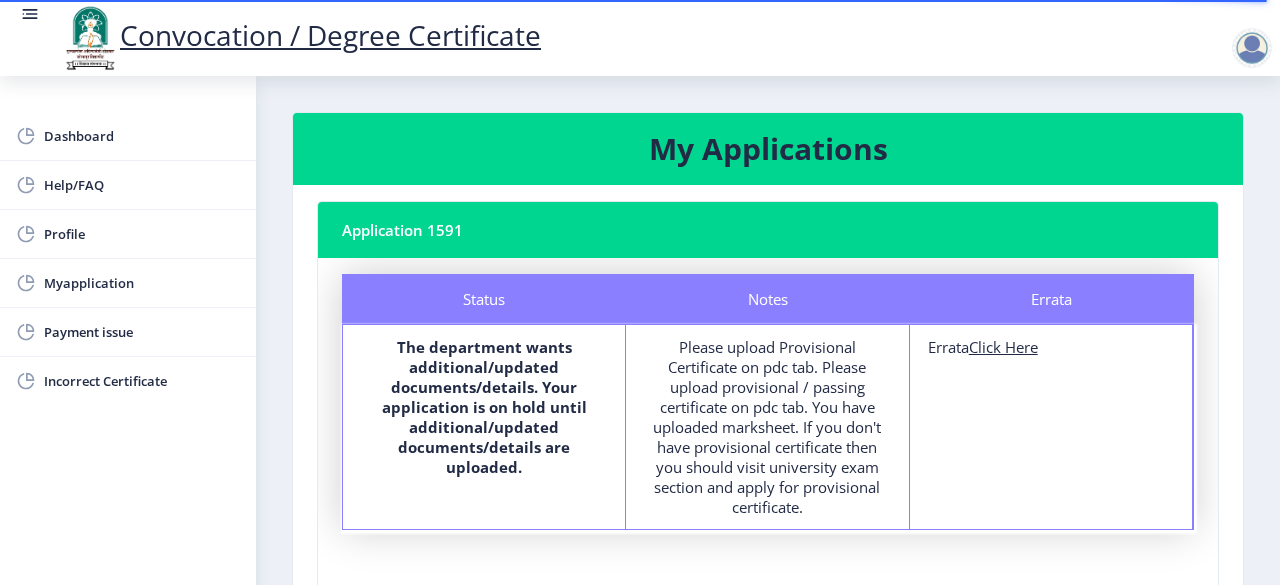 click on "The department wants additional/updated documents/details. Your application is on hold until additional/updated documents/details are uploaded." 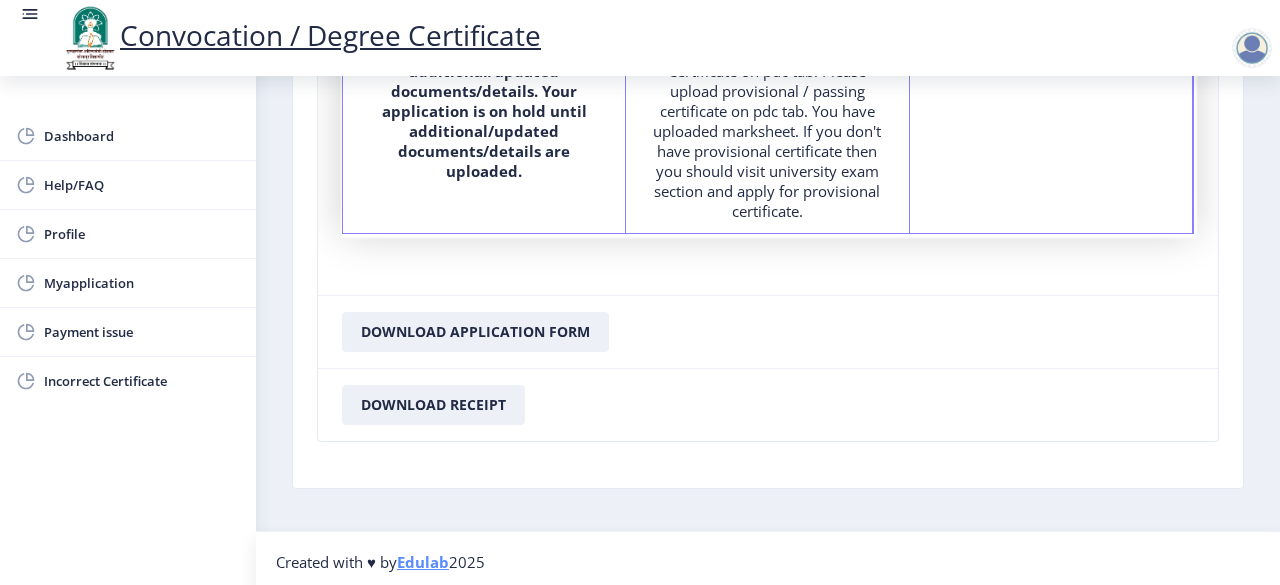 scroll, scrollTop: 298, scrollLeft: 0, axis: vertical 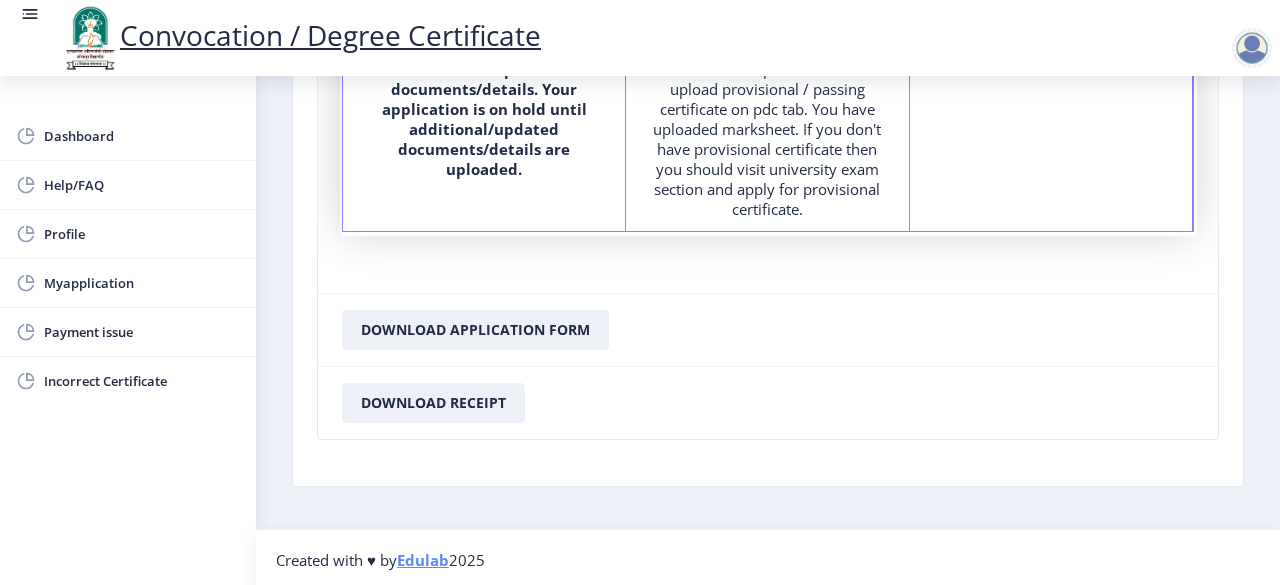 click 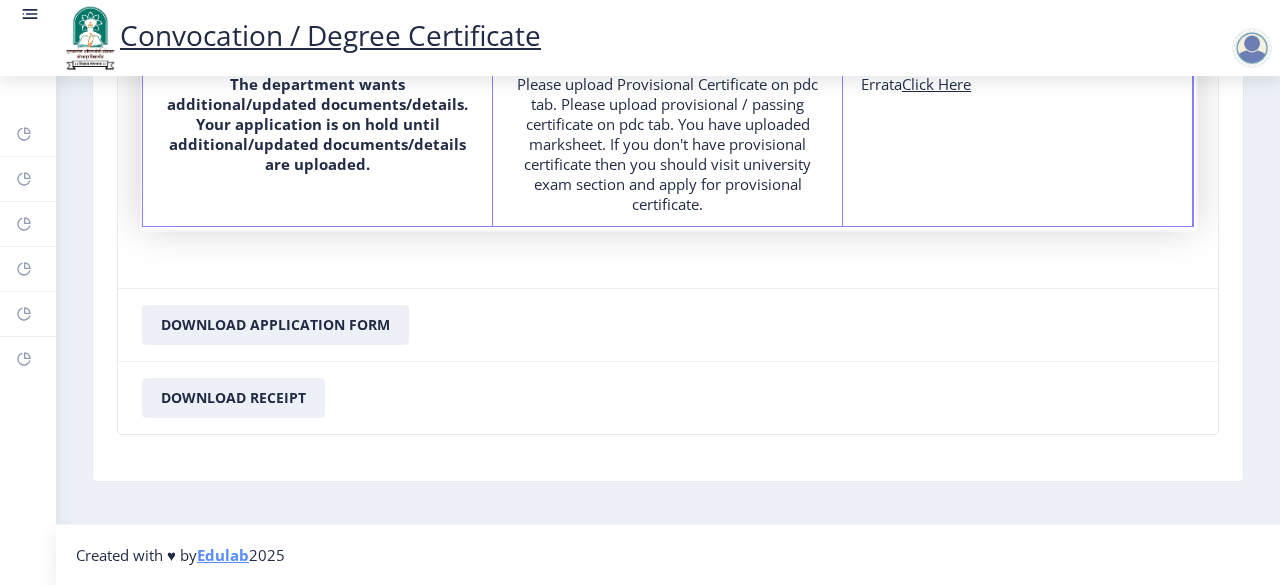 scroll, scrollTop: 258, scrollLeft: 0, axis: vertical 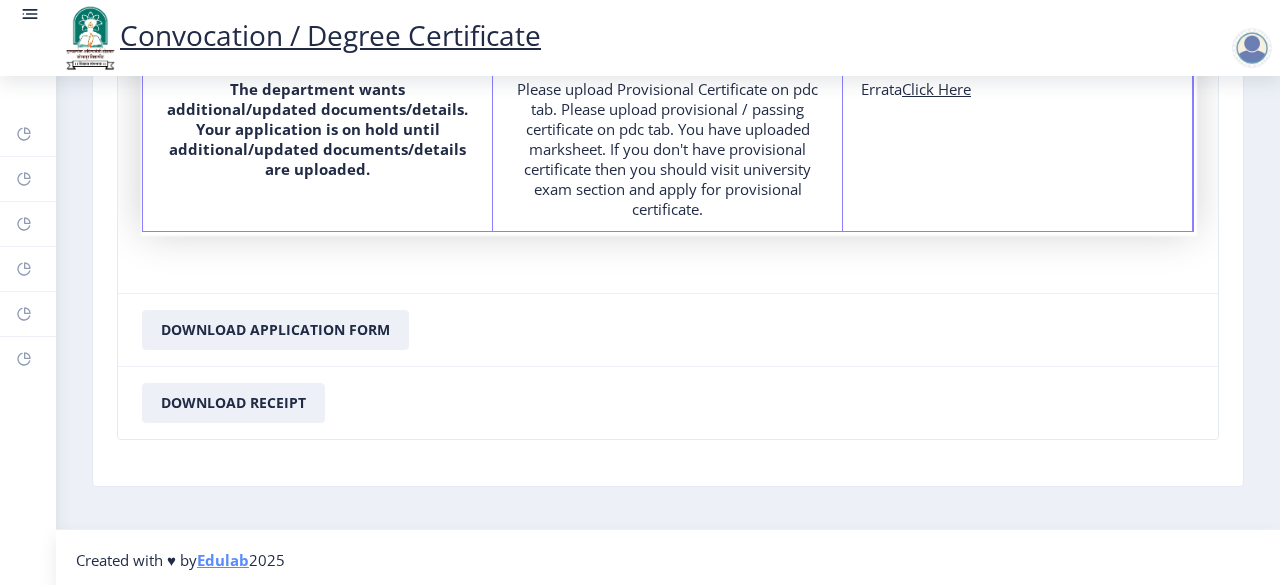 click 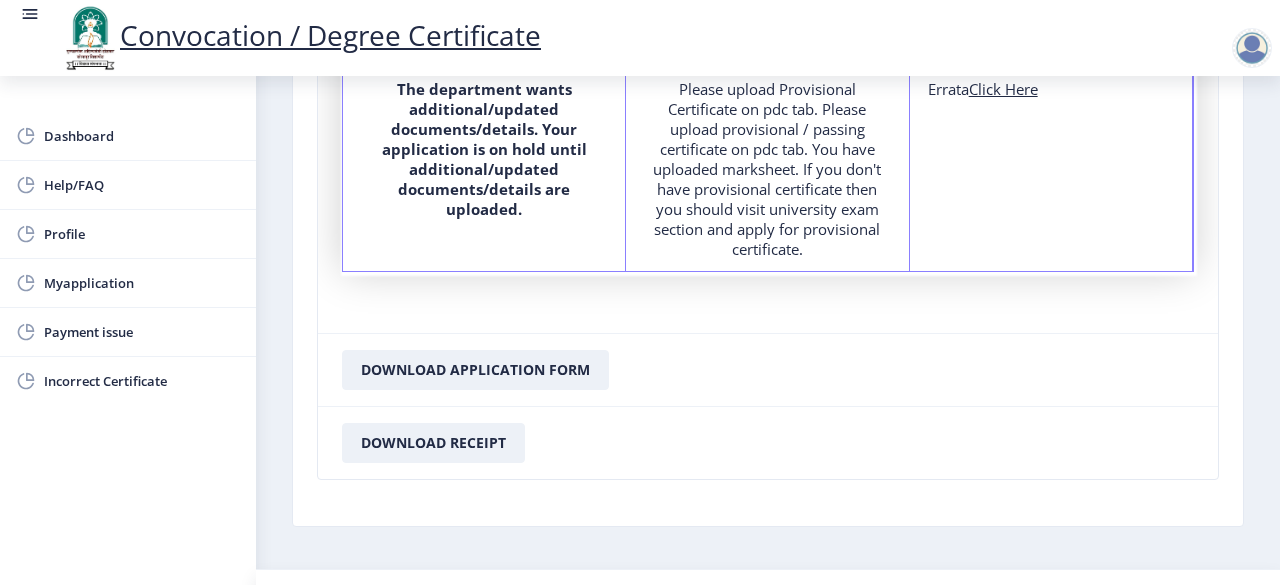 click 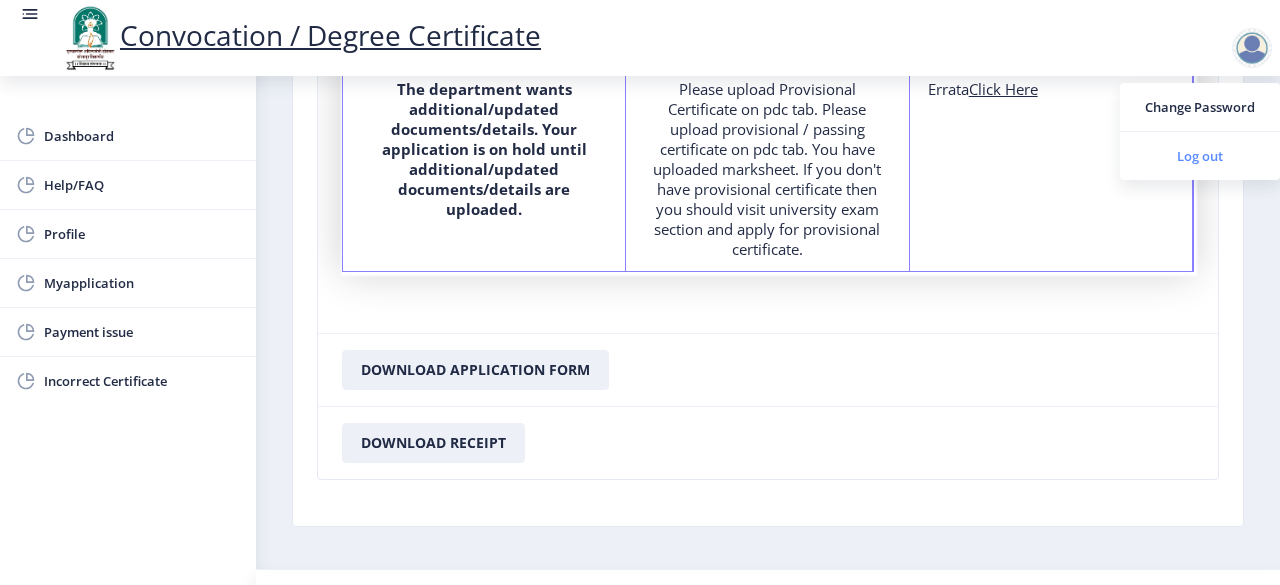 click on "Log out" at bounding box center (1200, 156) 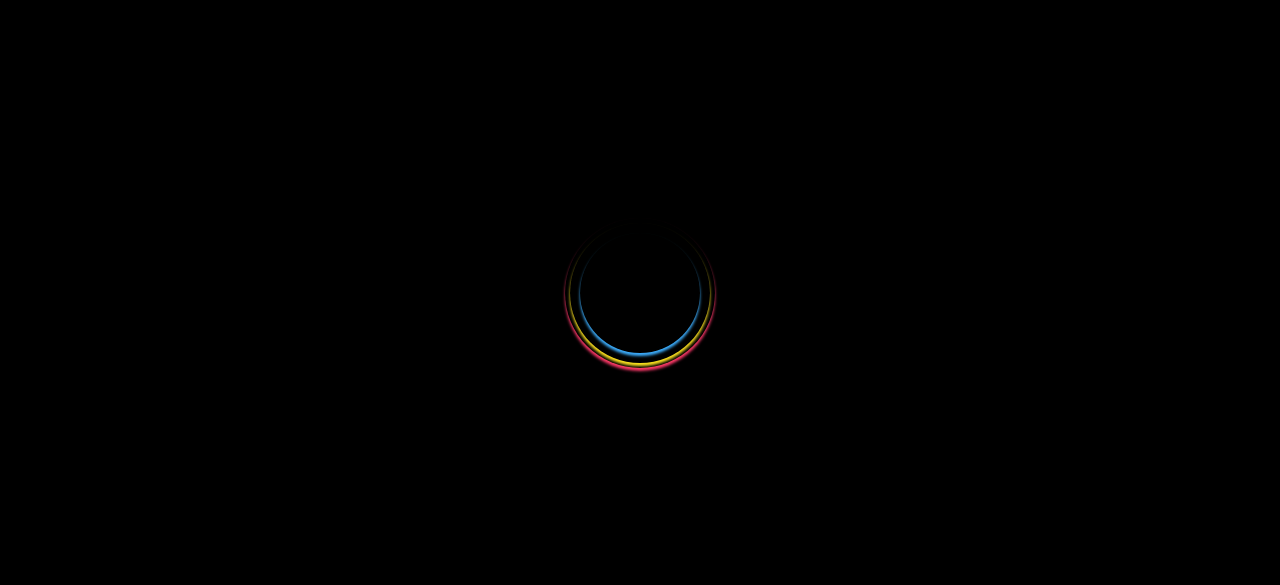 scroll, scrollTop: 0, scrollLeft: 0, axis: both 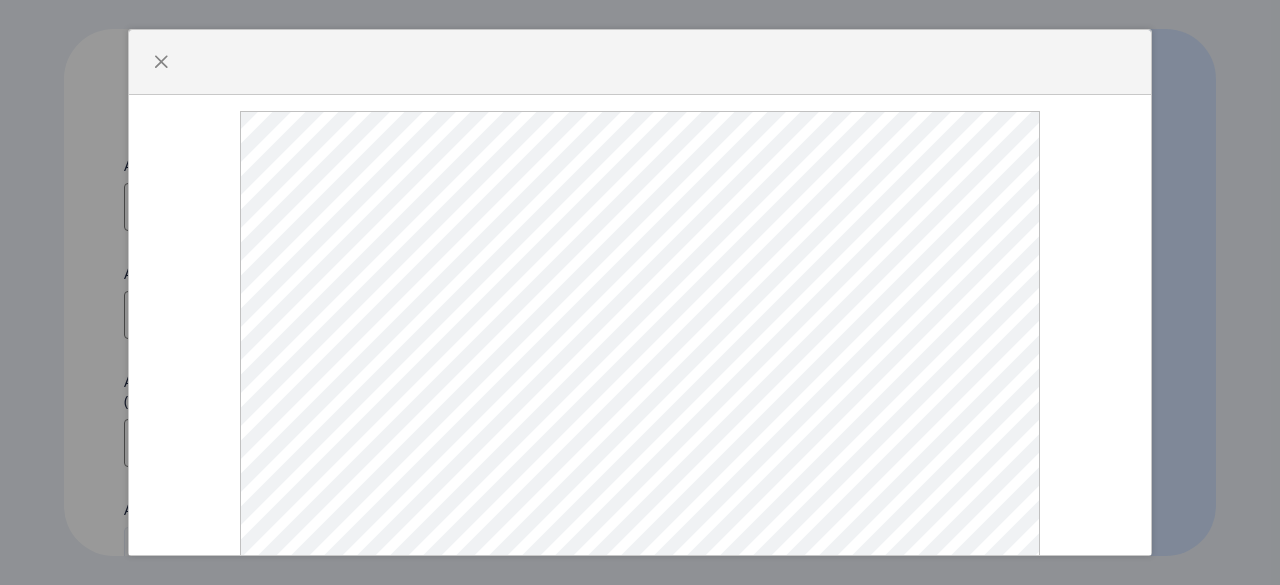 click 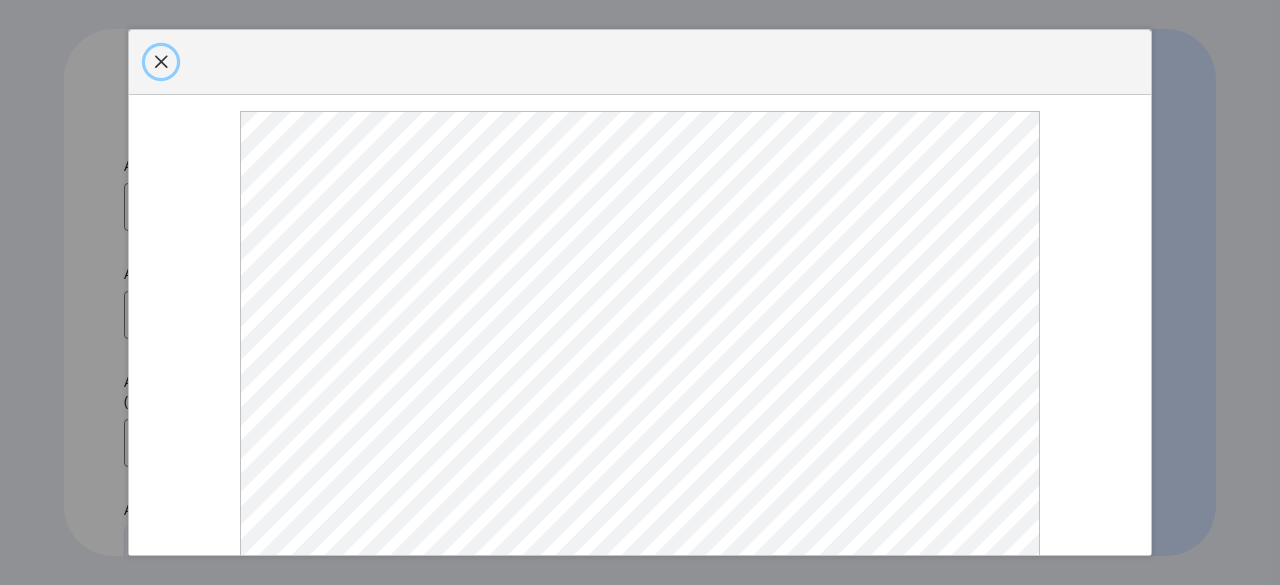 click 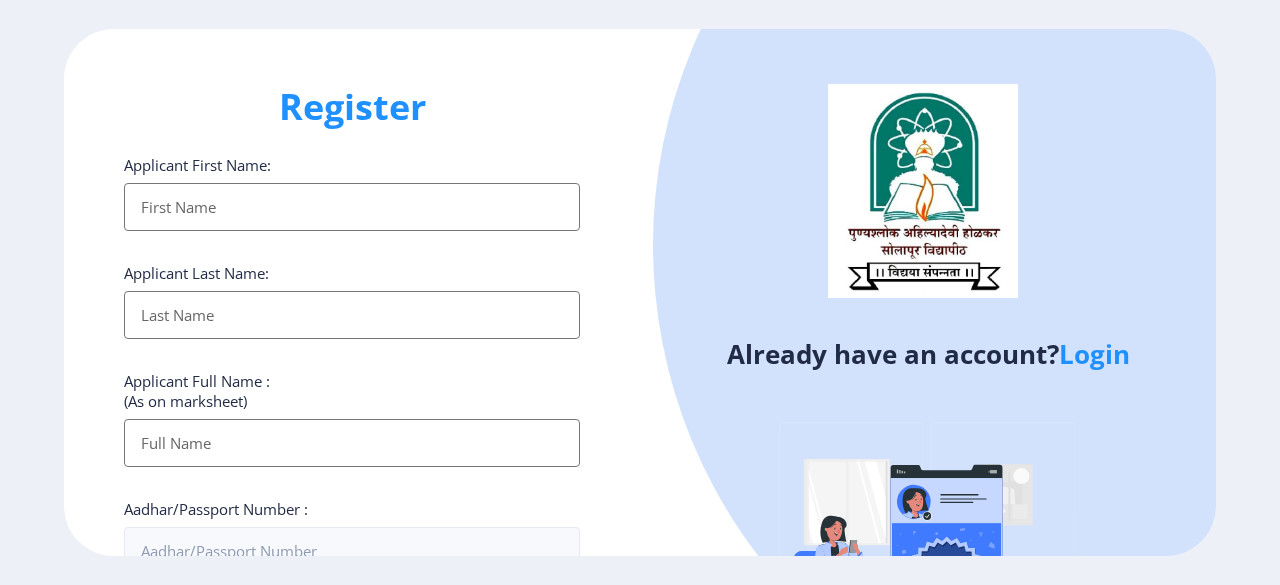 click on "Login" 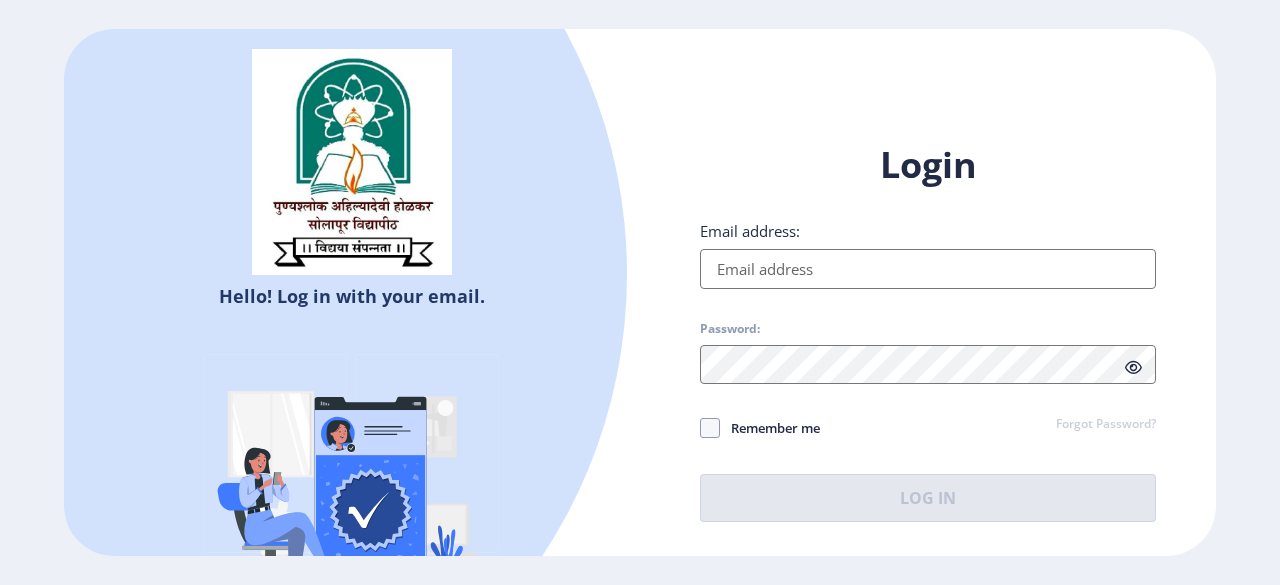 click on "Email address:" at bounding box center [928, 269] 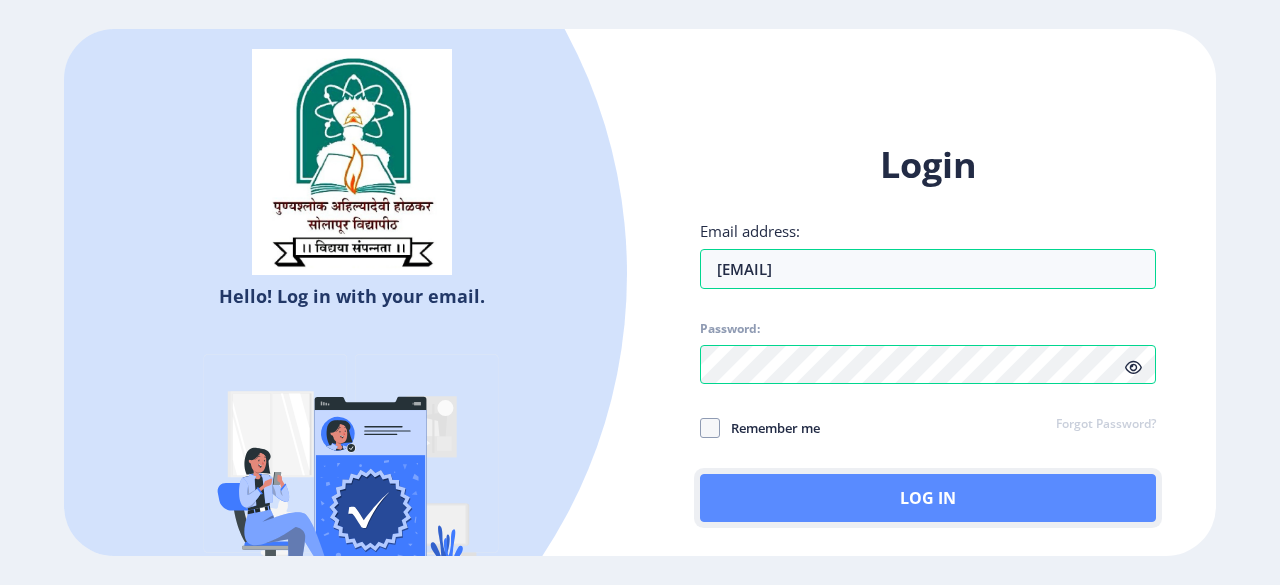 click on "Log In" 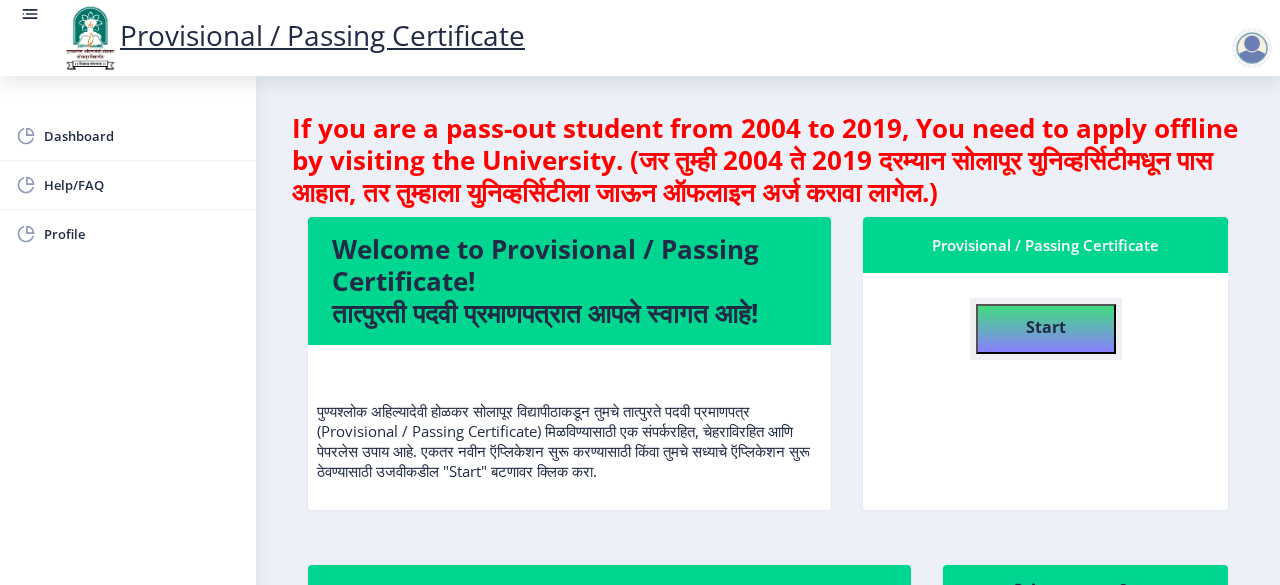click on "Start" 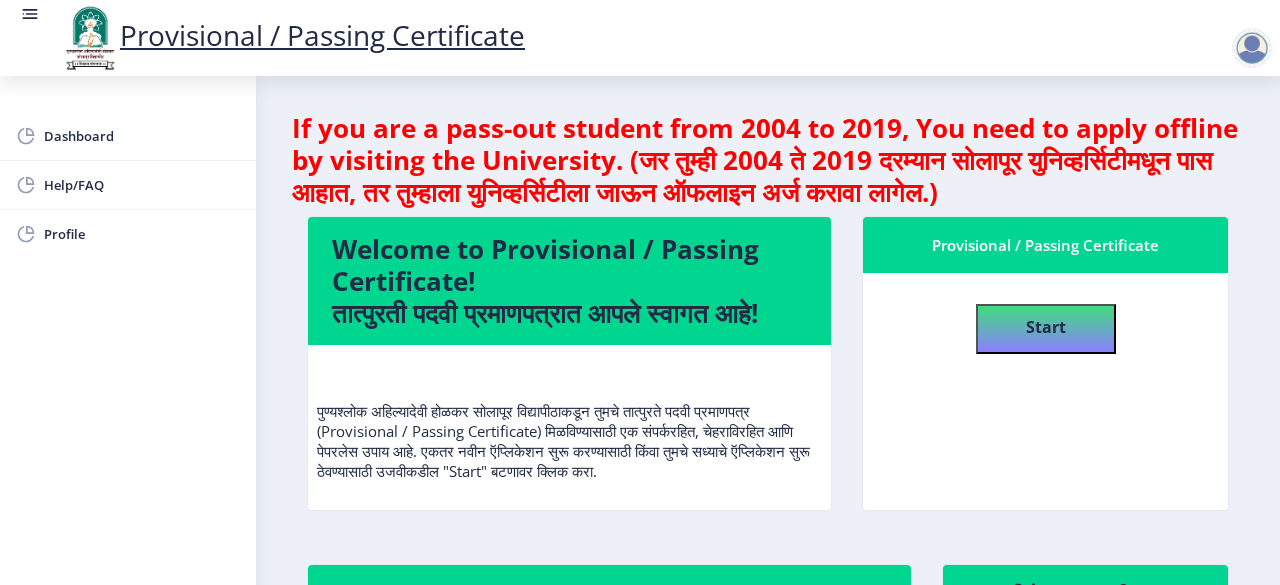 select 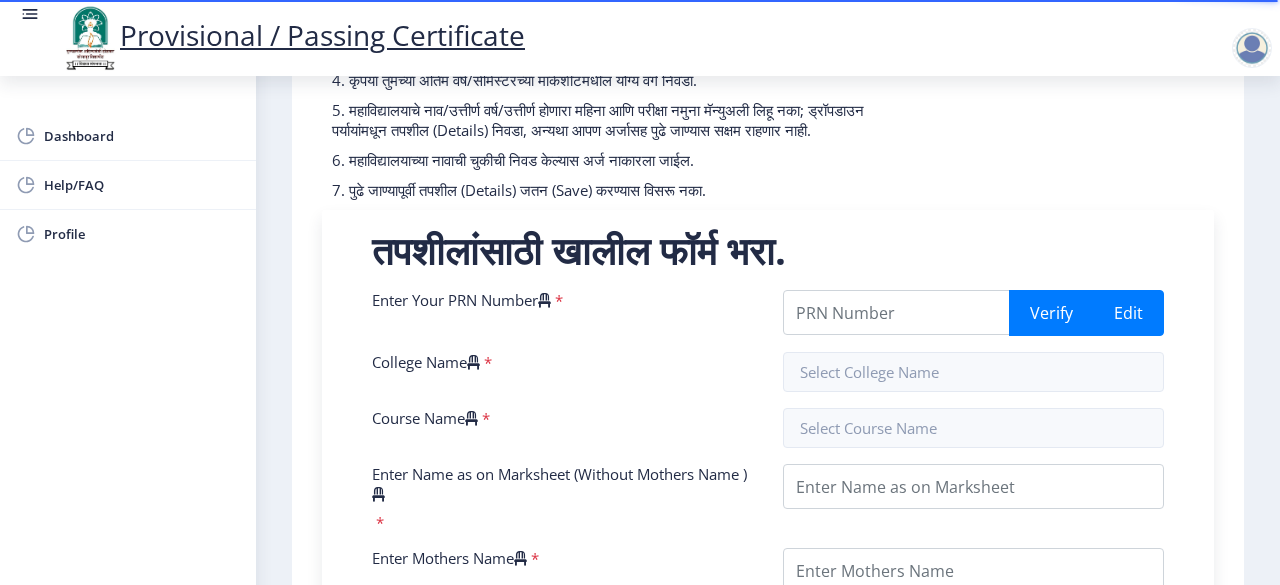 scroll, scrollTop: 320, scrollLeft: 0, axis: vertical 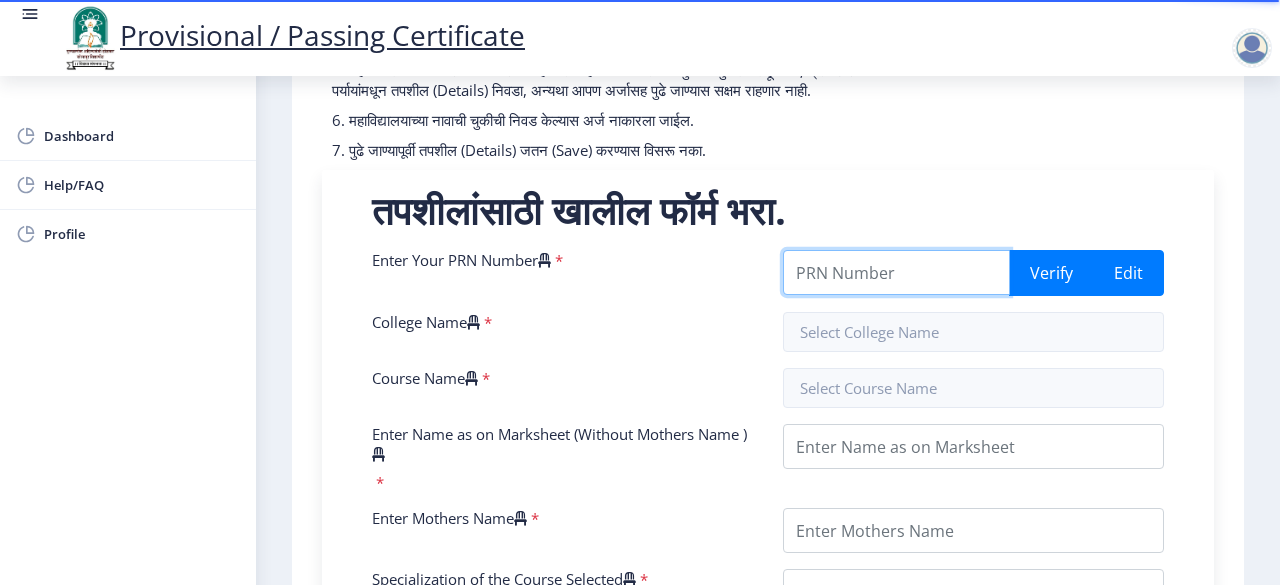 click on "Enter Your PRN Number" at bounding box center [896, 272] 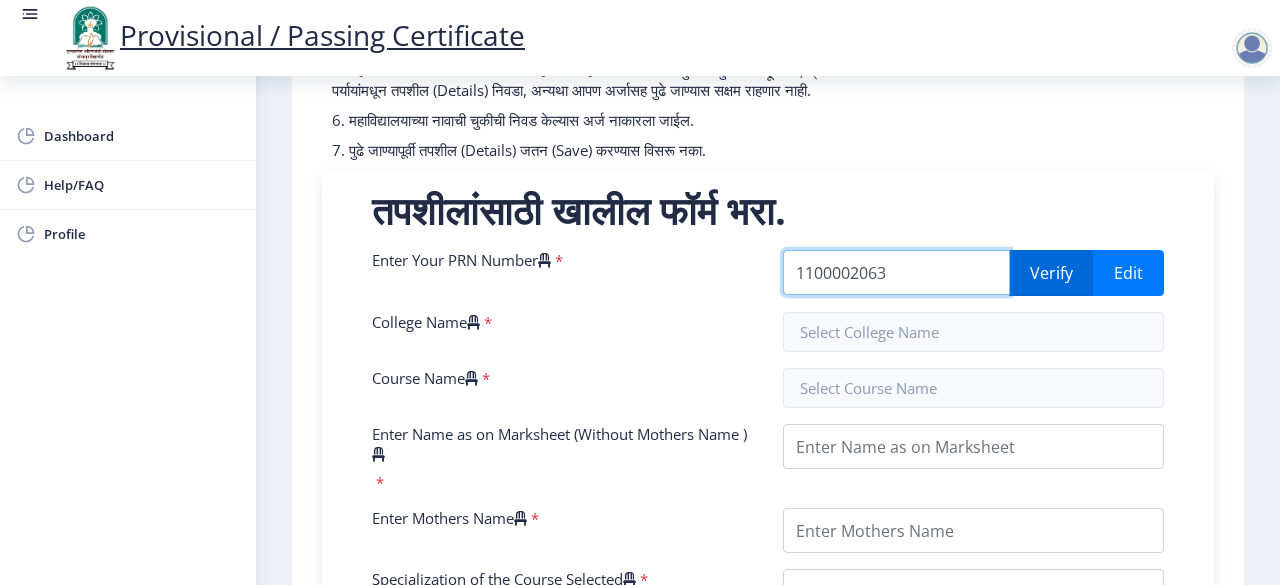 type on "1100002063" 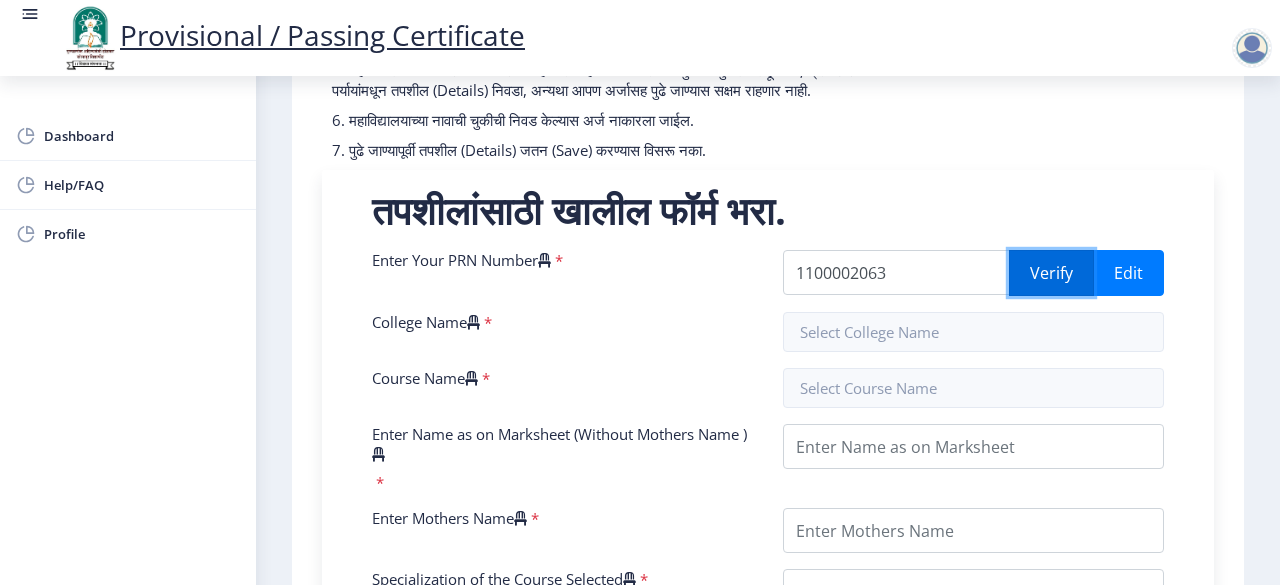 click on "Verify" at bounding box center (1051, 273) 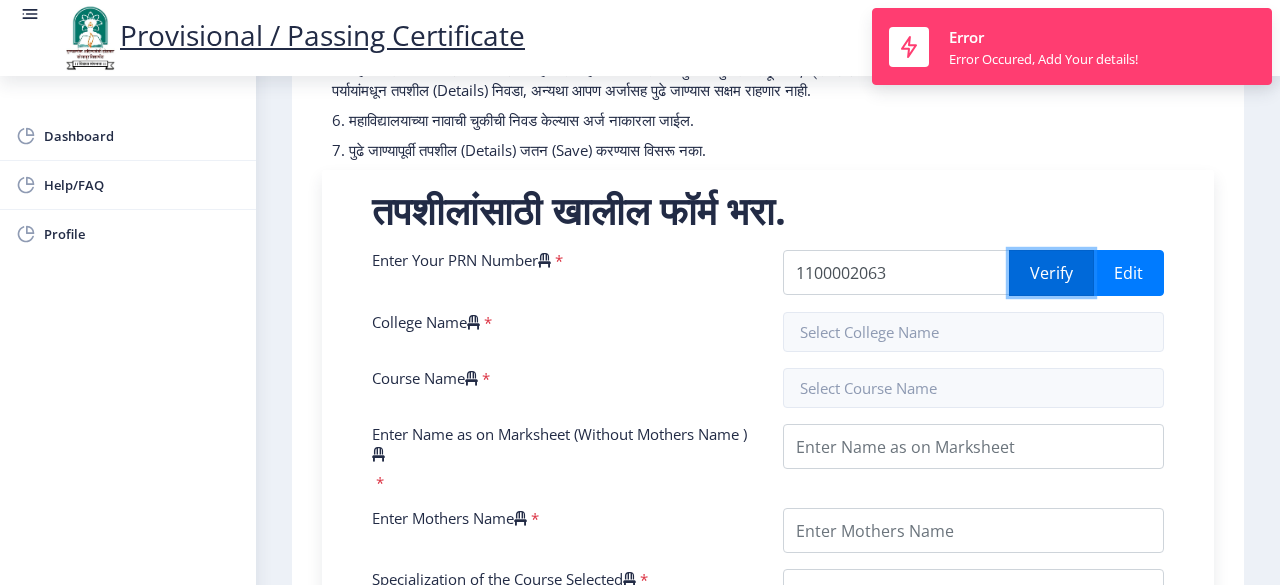 click on "Verify" at bounding box center (1051, 273) 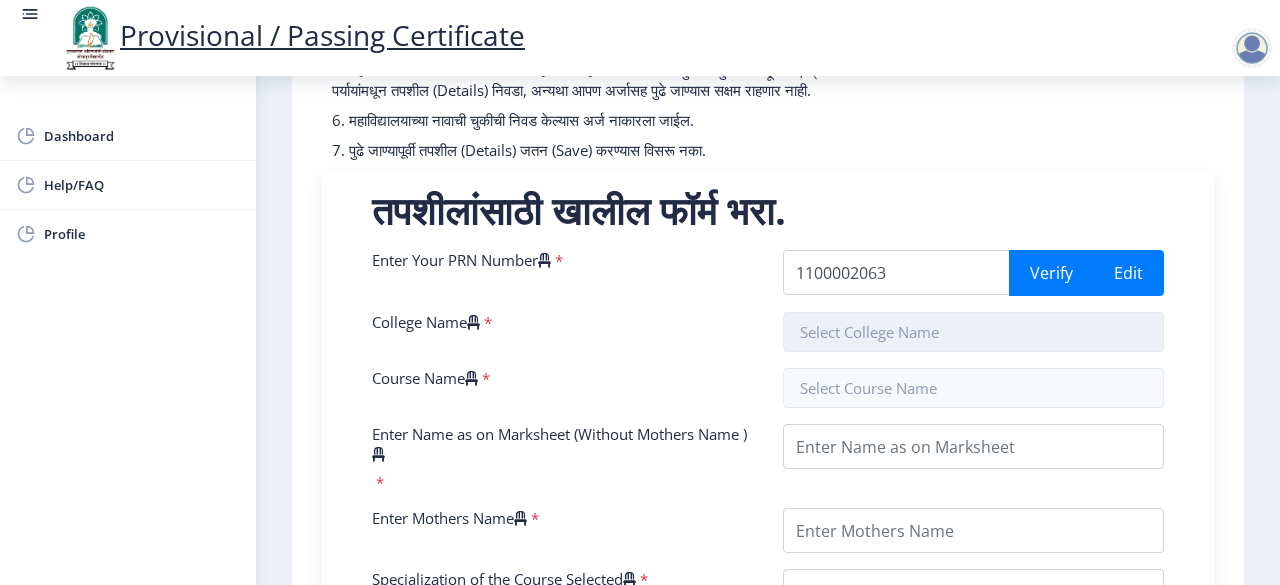 click at bounding box center [973, 332] 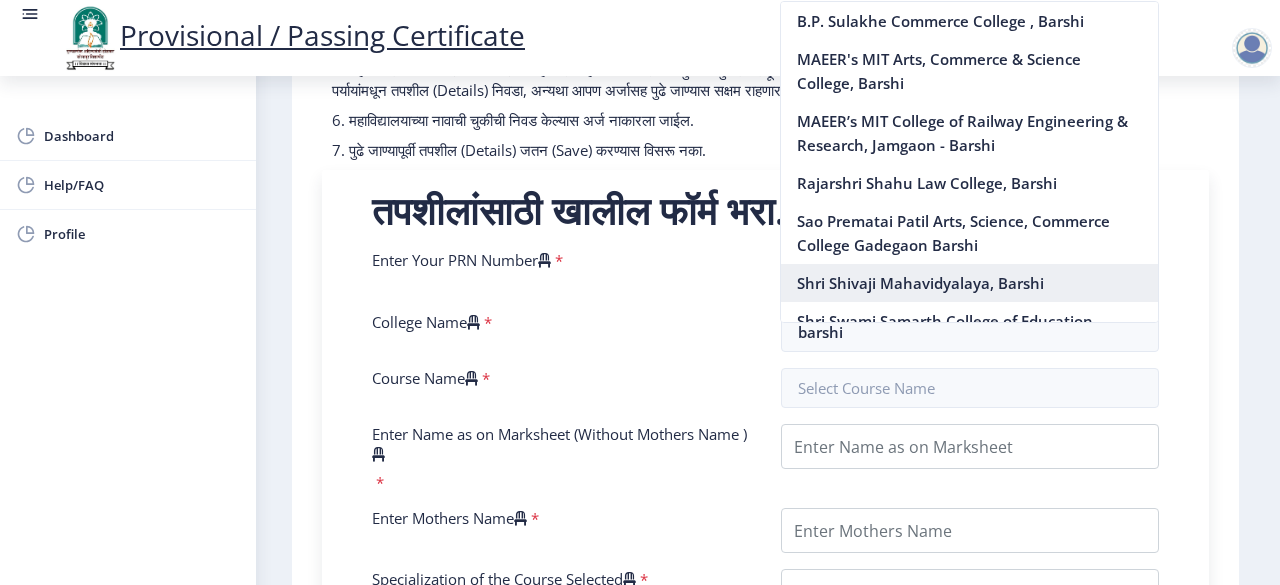 click on "Shri Shivaji Mahavidyalaya, Barshi" at bounding box center (969, 283) 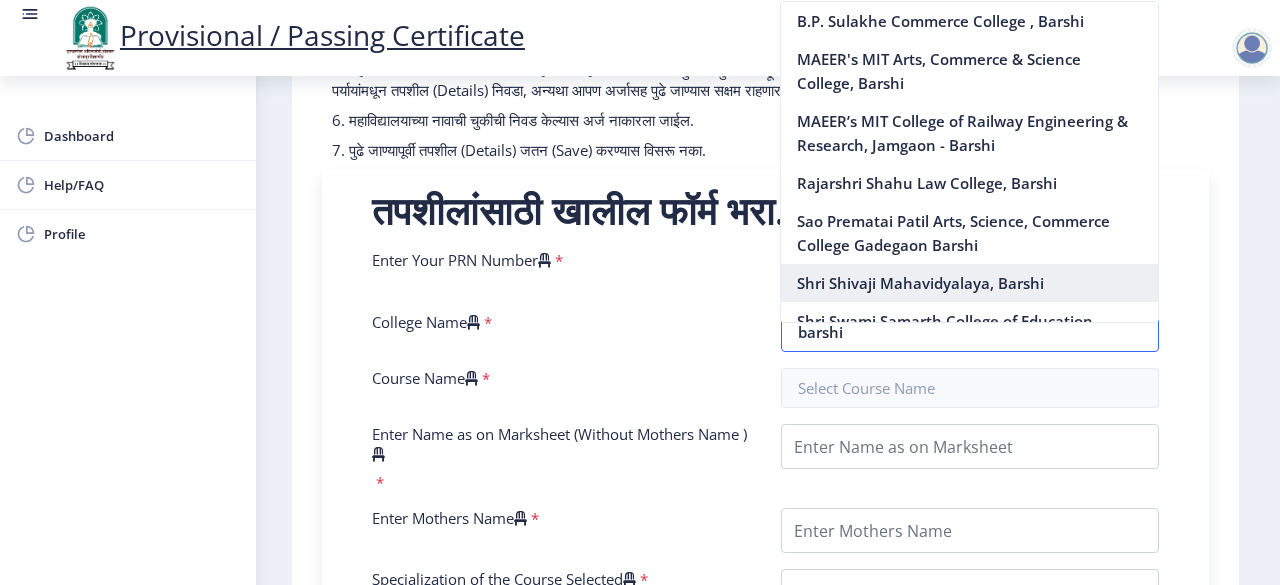 type on "Shri Shivaji Mahavidyalaya, Barshi" 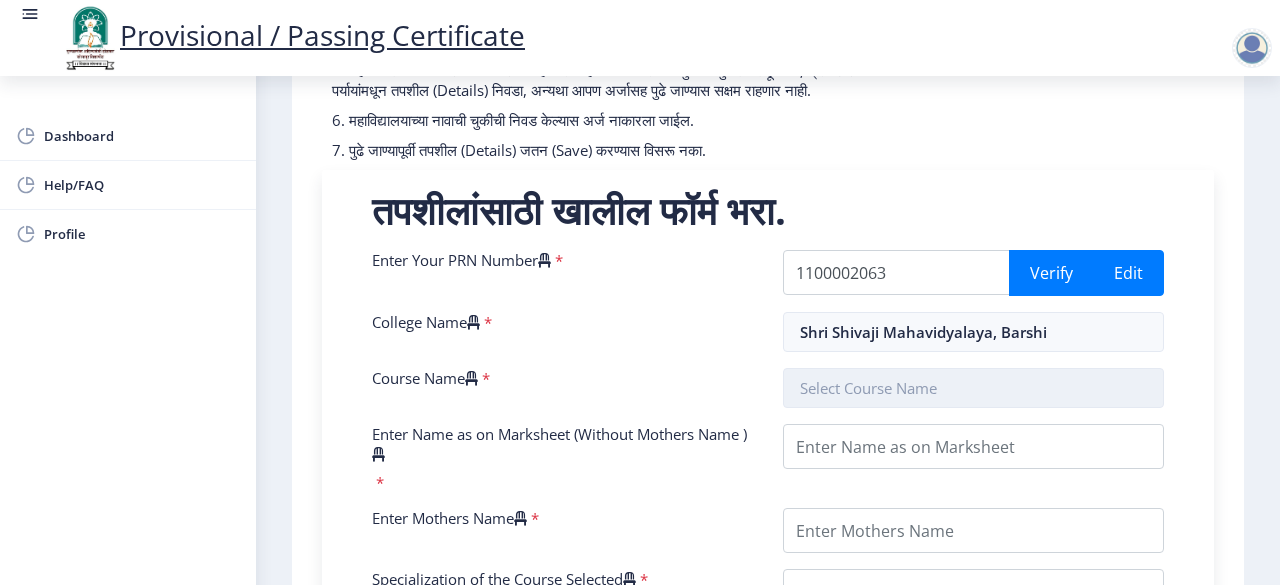 click at bounding box center [973, 388] 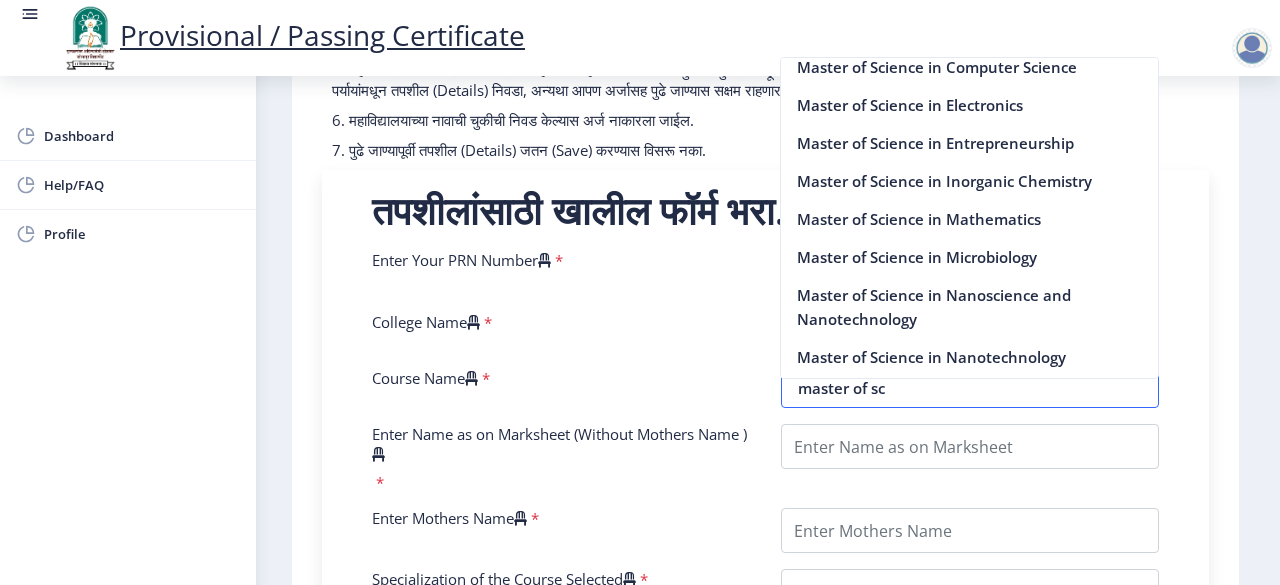 scroll, scrollTop: 280, scrollLeft: 0, axis: vertical 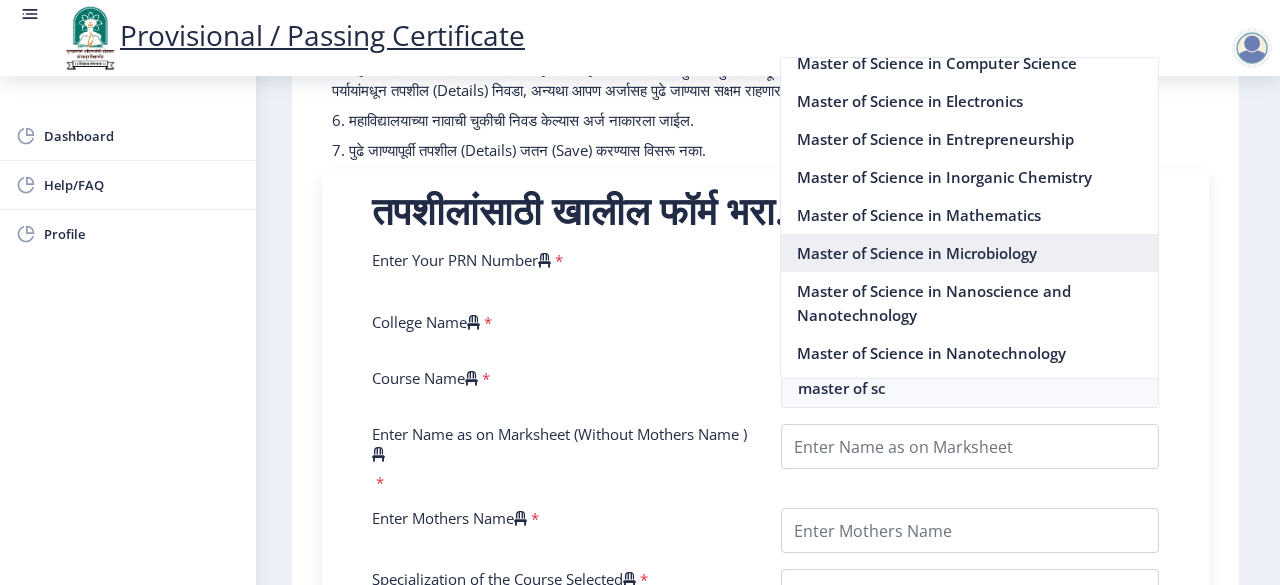 click on "Master of Science in Microbiology" at bounding box center [969, 253] 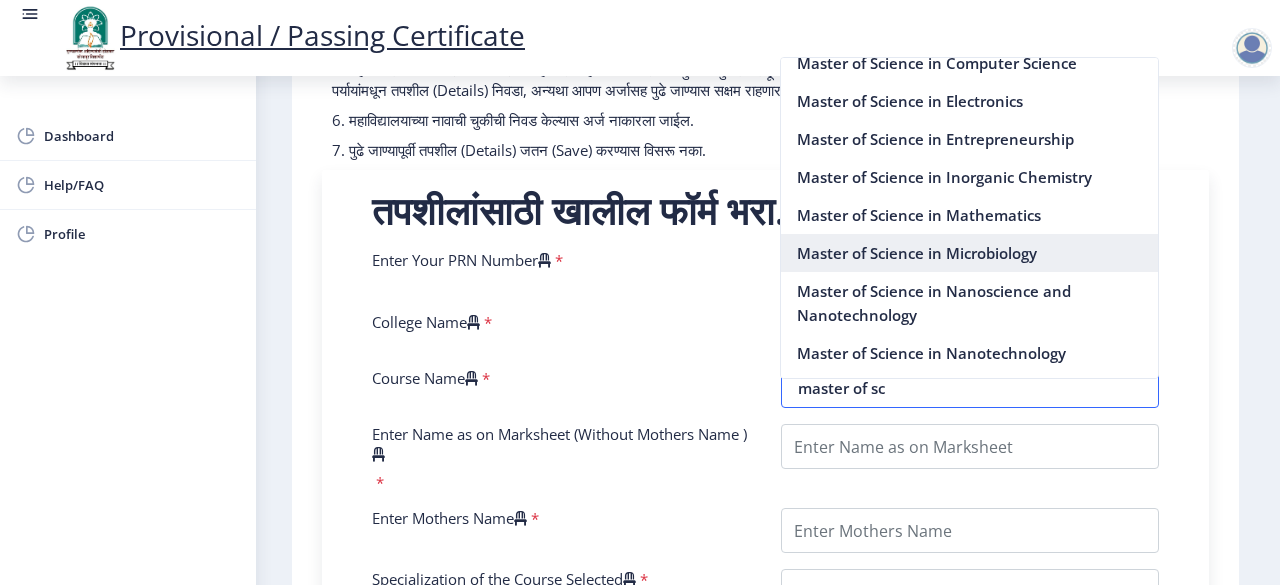 type on "Master of Science in Microbiology" 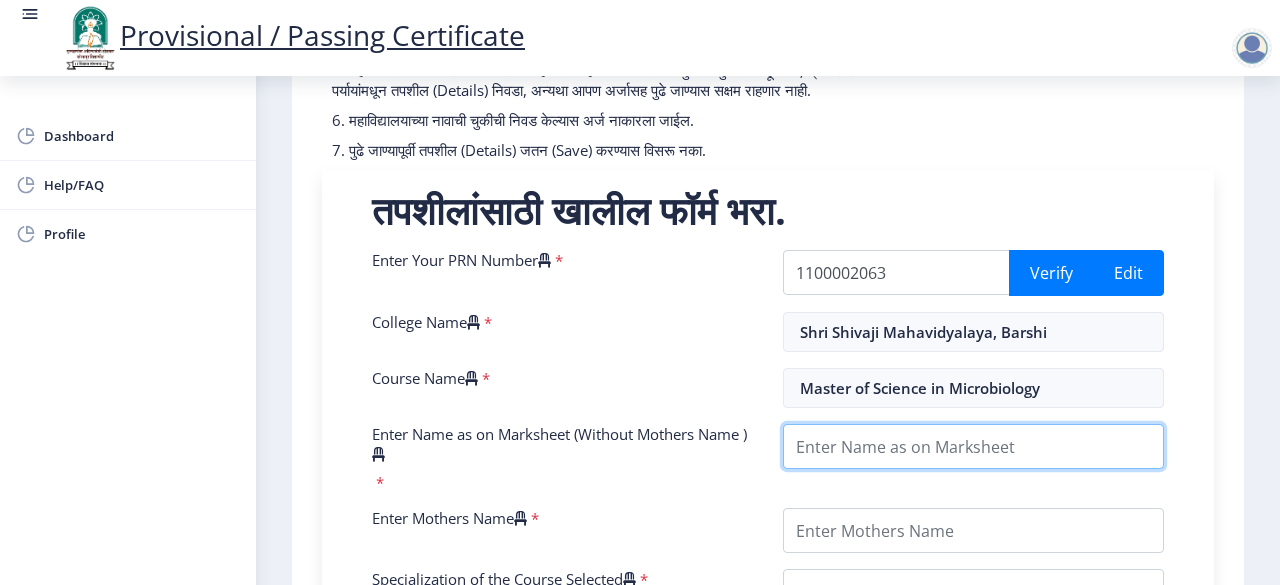 click on "Enter Name as on Marksheet (Without Mothers Name )" at bounding box center (973, 446) 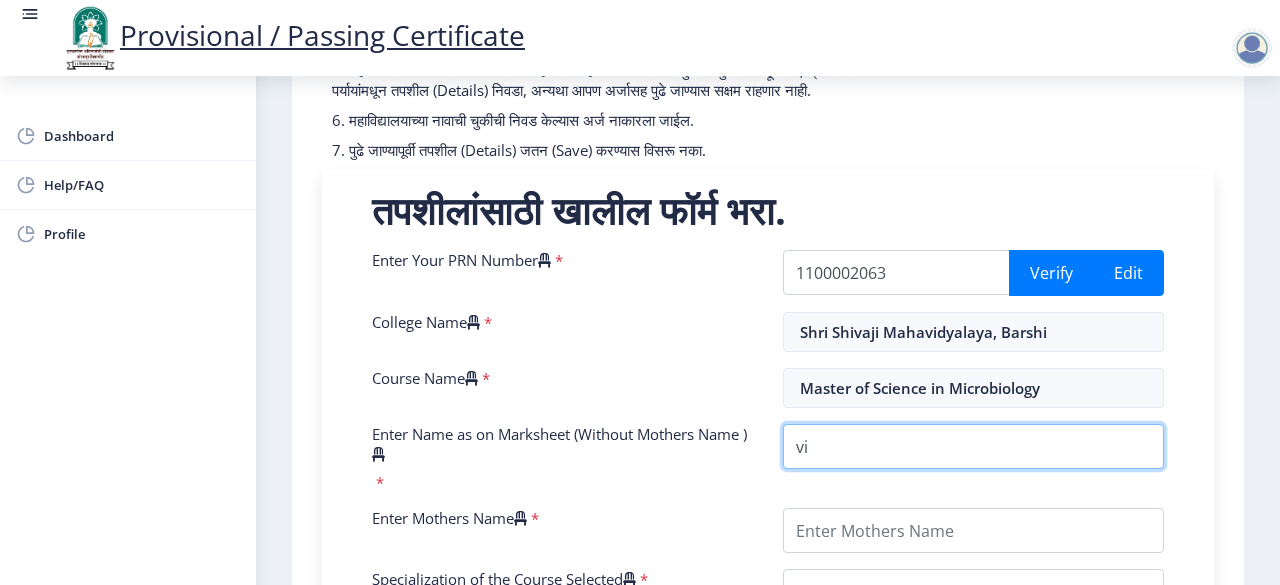 type on "v" 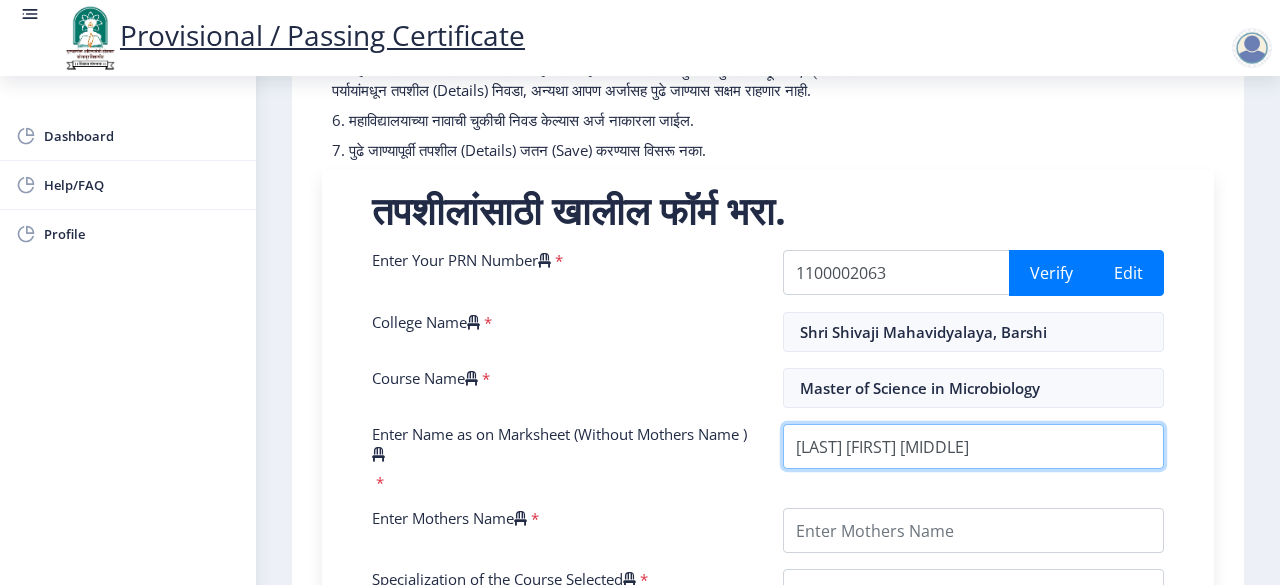 type on "[LAST] [FIRST] [MIDDLE]" 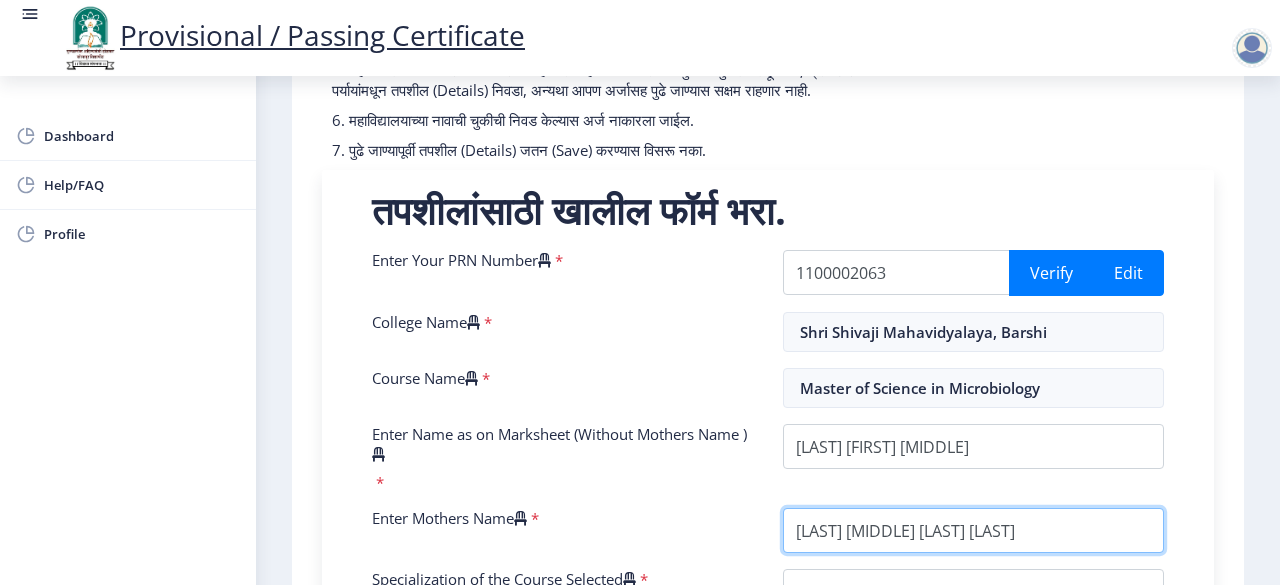 type on "[LAST] [MIDDLE] [LAST] [LAST]" 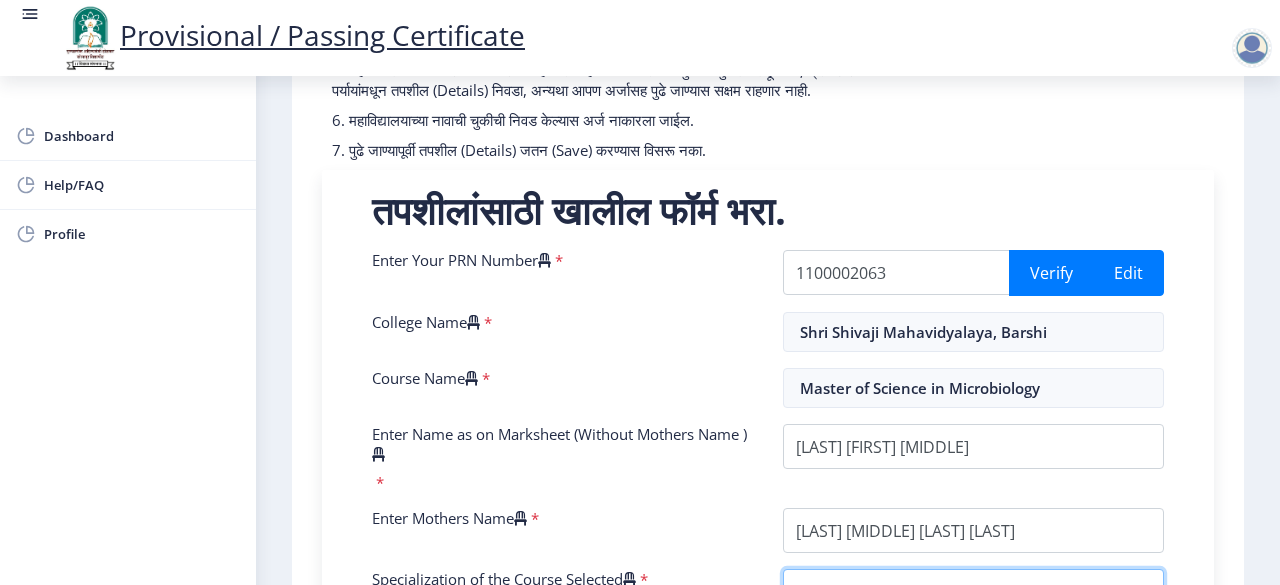 scroll, scrollTop: 636, scrollLeft: 0, axis: vertical 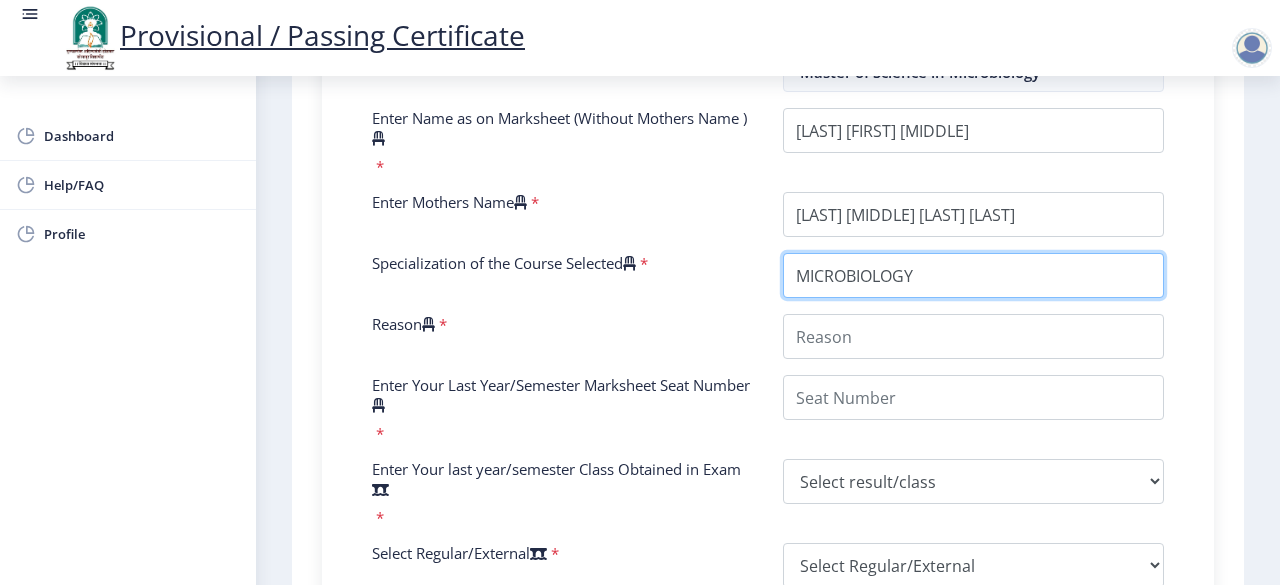 type on "MICROBIOLOGY" 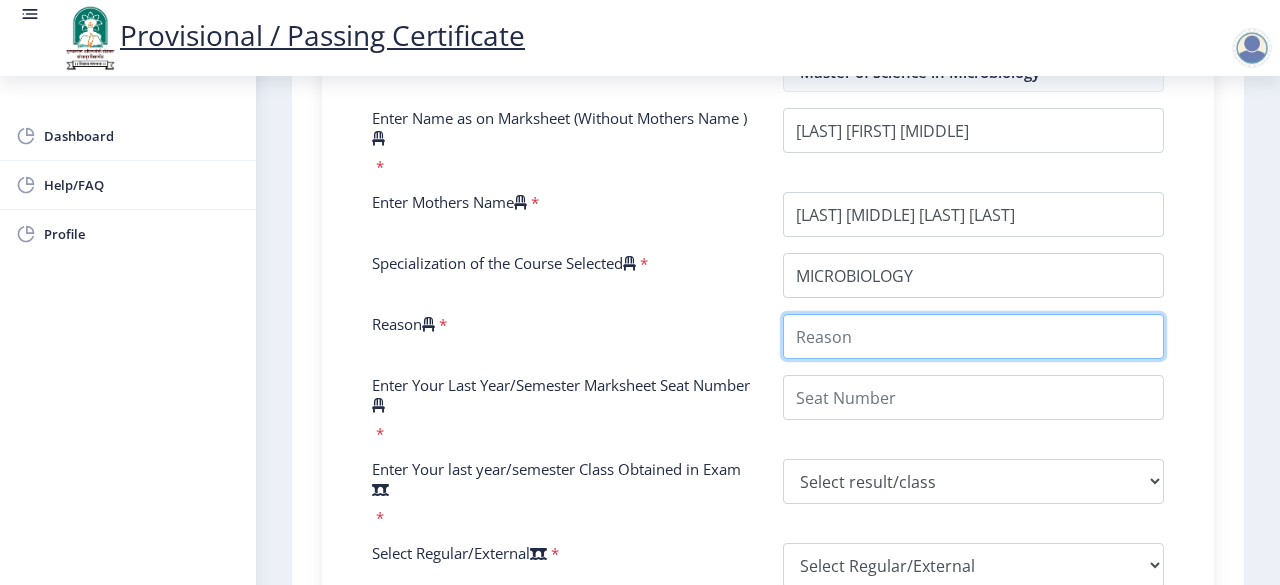 click on "Reason" at bounding box center [973, 336] 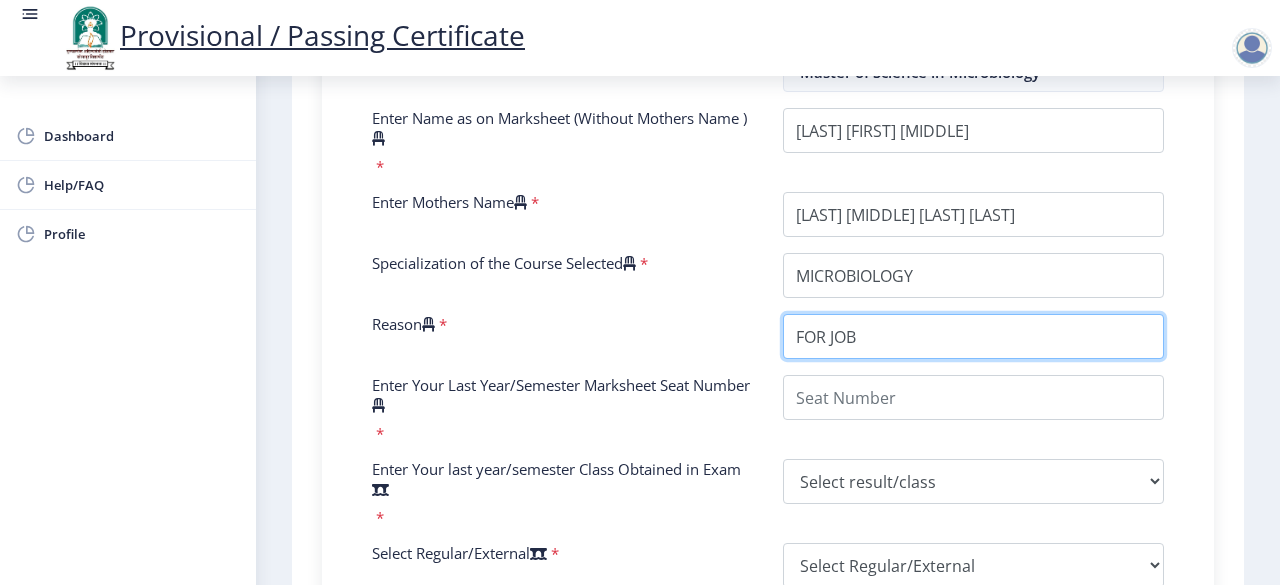 type on "FOR JOB" 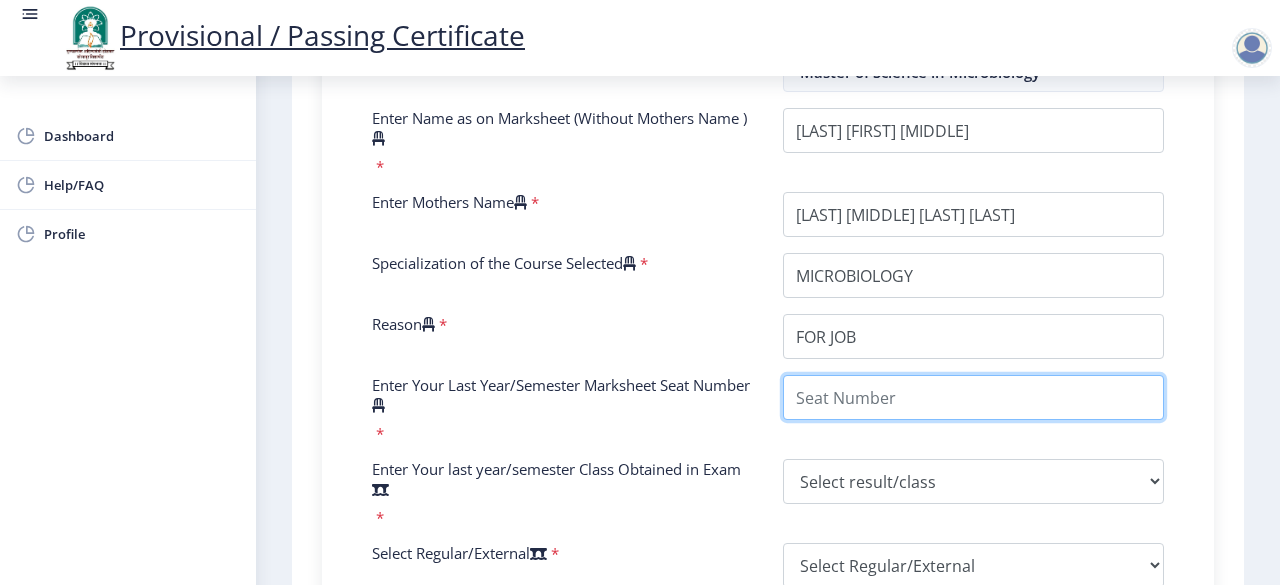 click on "Enter Your Last Year/Semester Marksheet Seat Number" at bounding box center [973, 397] 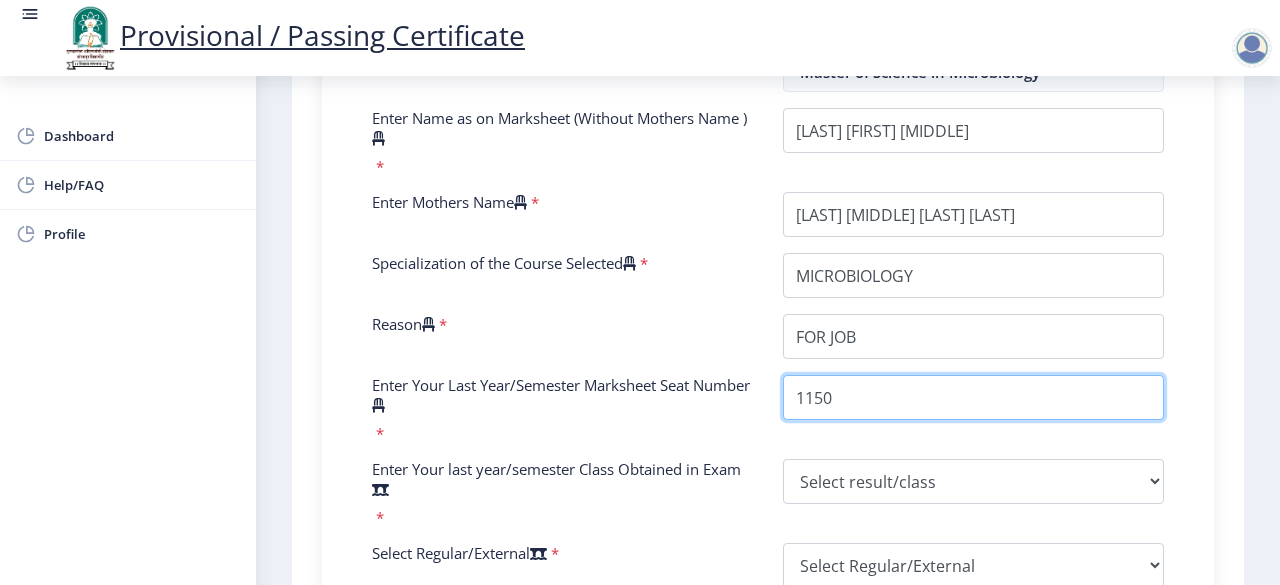type on "1150" 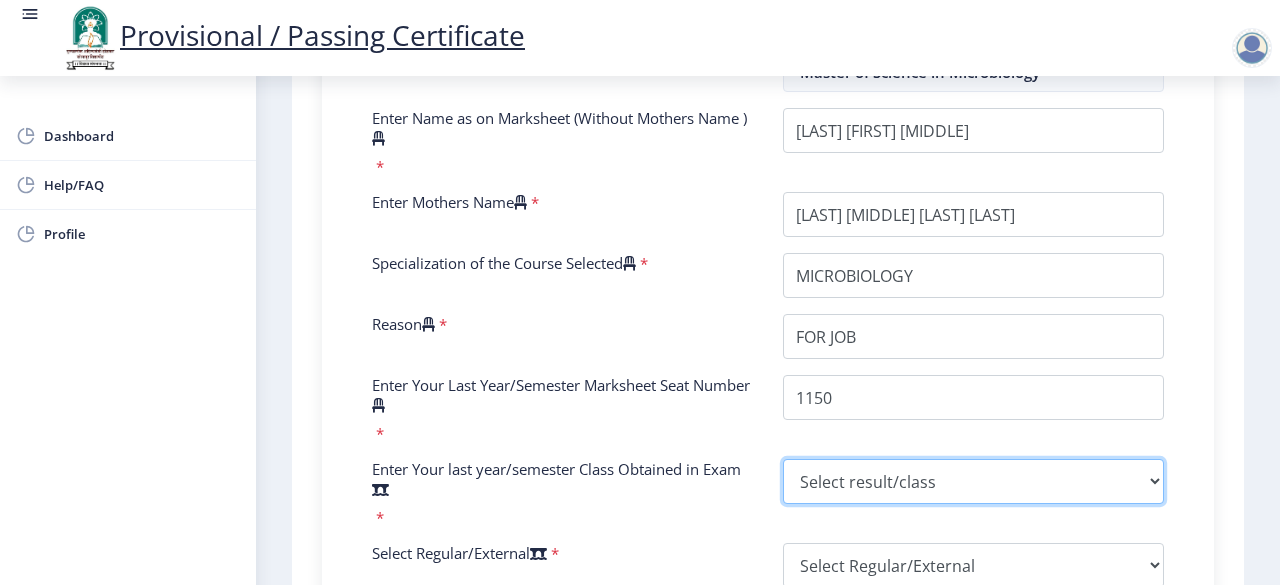 click on "Select result/class  DISTINCTION   FIRST CLASS   HIGHER SECOND CLASS   SECOND CLASS   PASS CLASS   SUCCESSFUL   OUTSTANDING - EXEMPLARY  Grade O Grade A+ Grade A Grade B+ Grade B Grade C+ Grade C Grade F/FC Grade F Grade D Grade E FIRST CLASS WITH DISTINCTION" at bounding box center [973, 481] 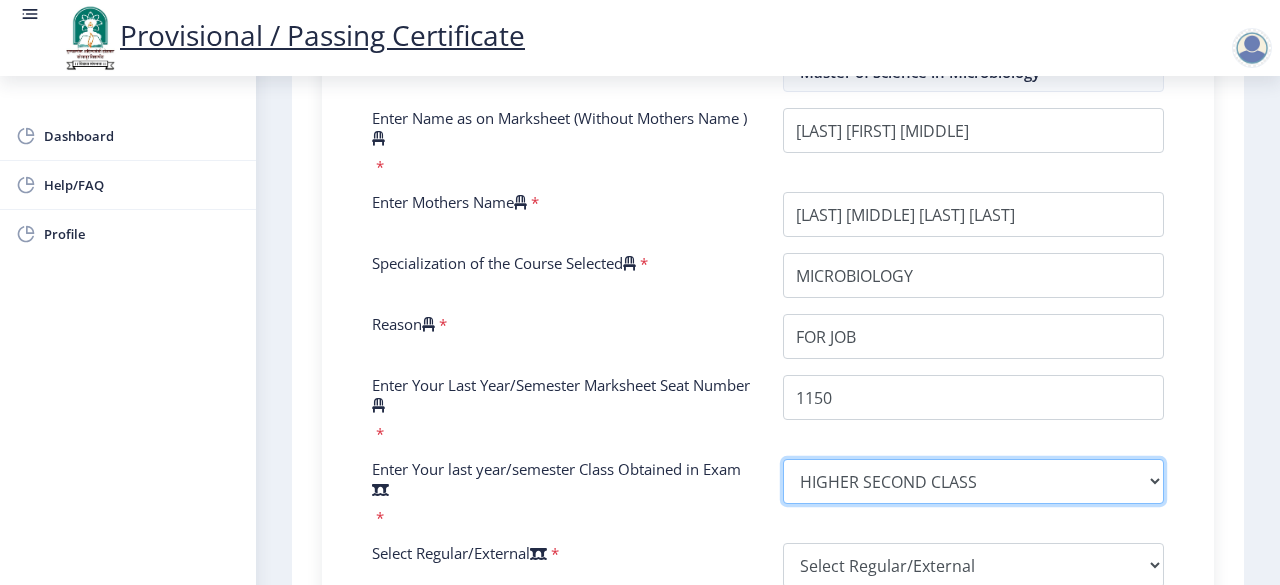 click on "Select result/class  DISTINCTION   FIRST CLASS   HIGHER SECOND CLASS   SECOND CLASS   PASS CLASS   SUCCESSFUL   OUTSTANDING - EXEMPLARY  Grade O Grade A+ Grade A Grade B+ Grade B Grade C+ Grade C Grade F/FC Grade F Grade D Grade E FIRST CLASS WITH DISTINCTION" at bounding box center (973, 481) 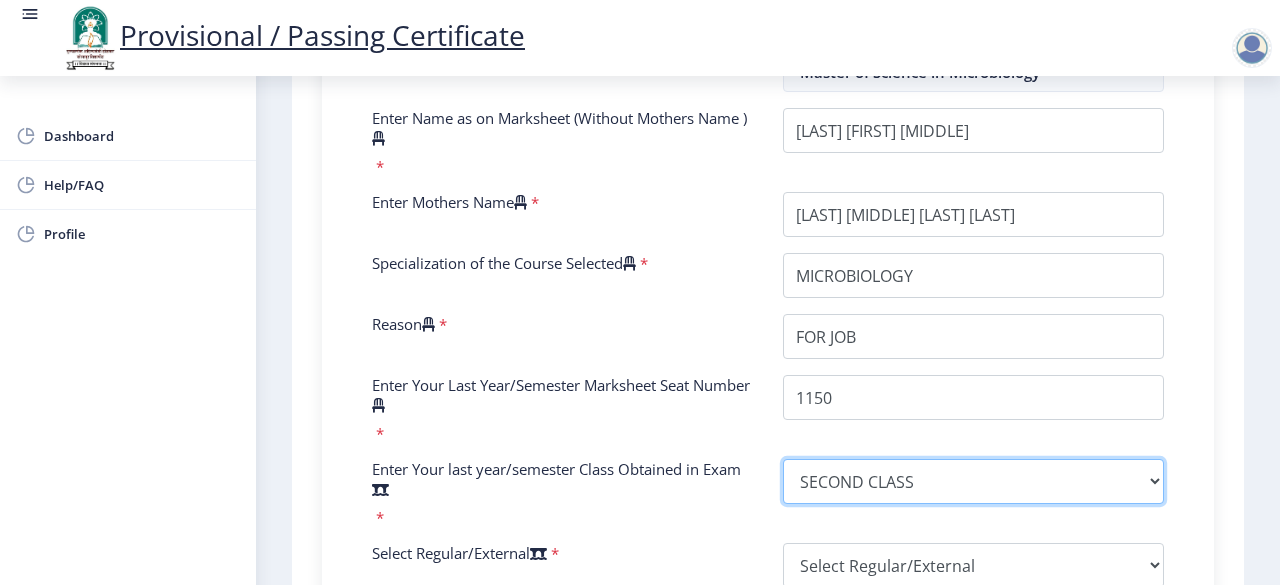 select on "HIGHER SECOND CLASS" 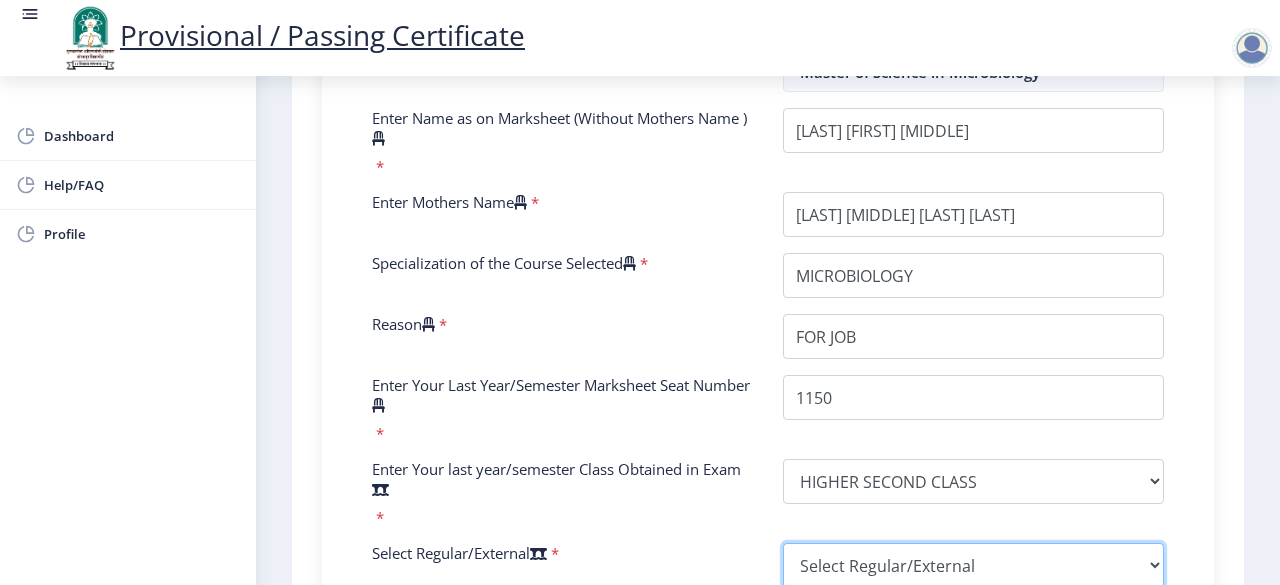 scroll, scrollTop: 656, scrollLeft: 0, axis: vertical 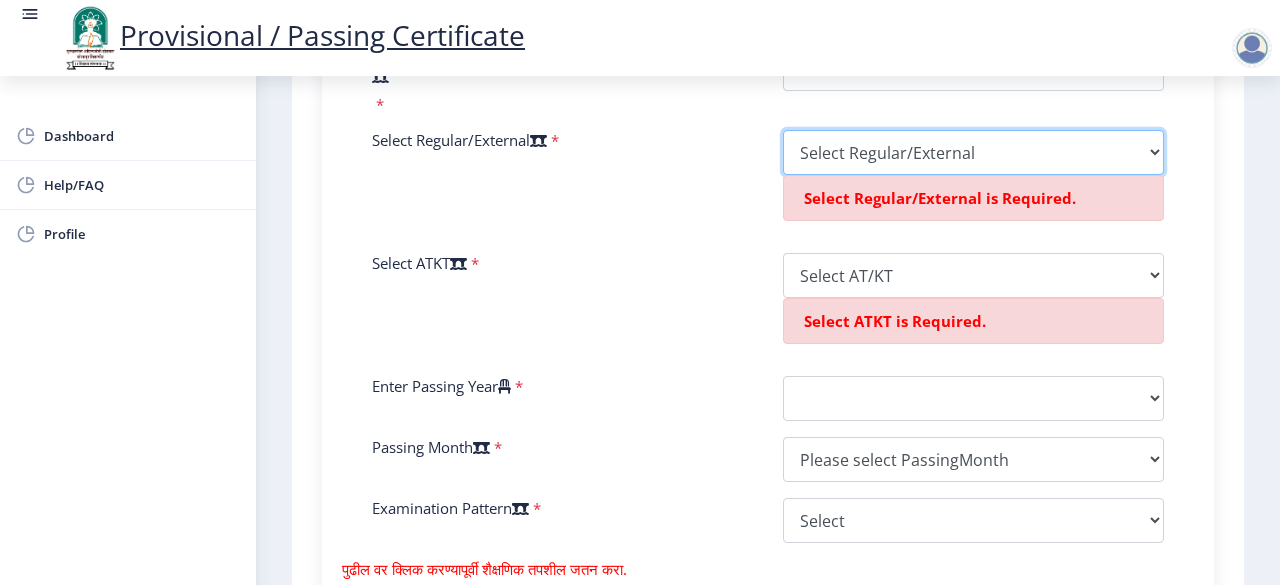 click on "Select Regular/External   Regular  External  Special" at bounding box center (973, 152) 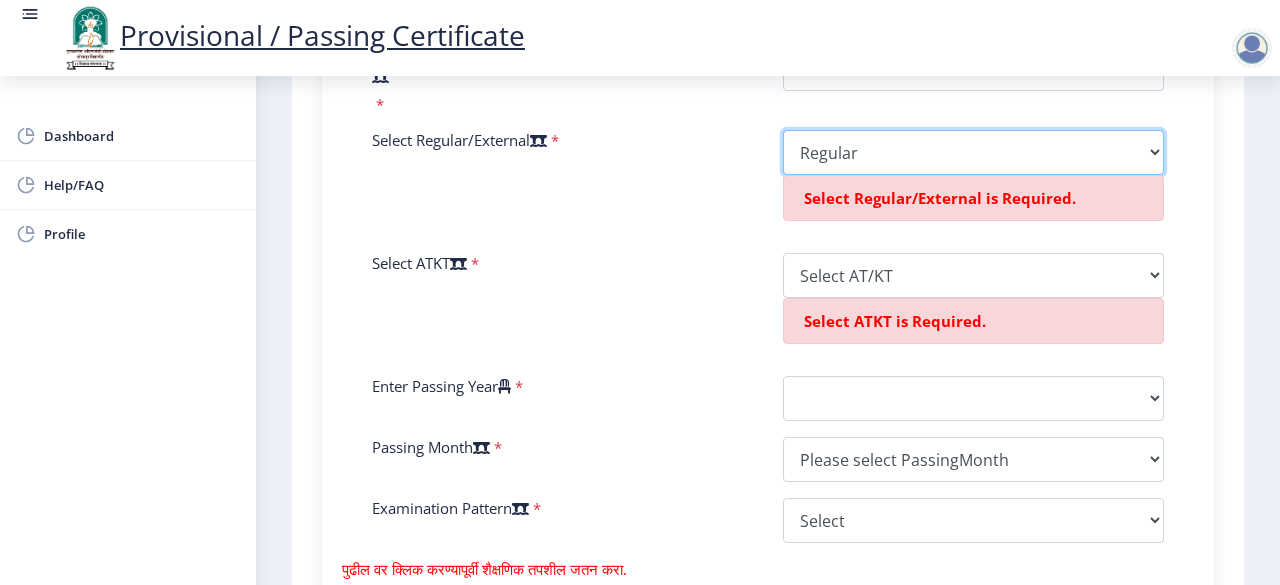 click on "Select Regular/External   Regular  External  Special" at bounding box center (973, 152) 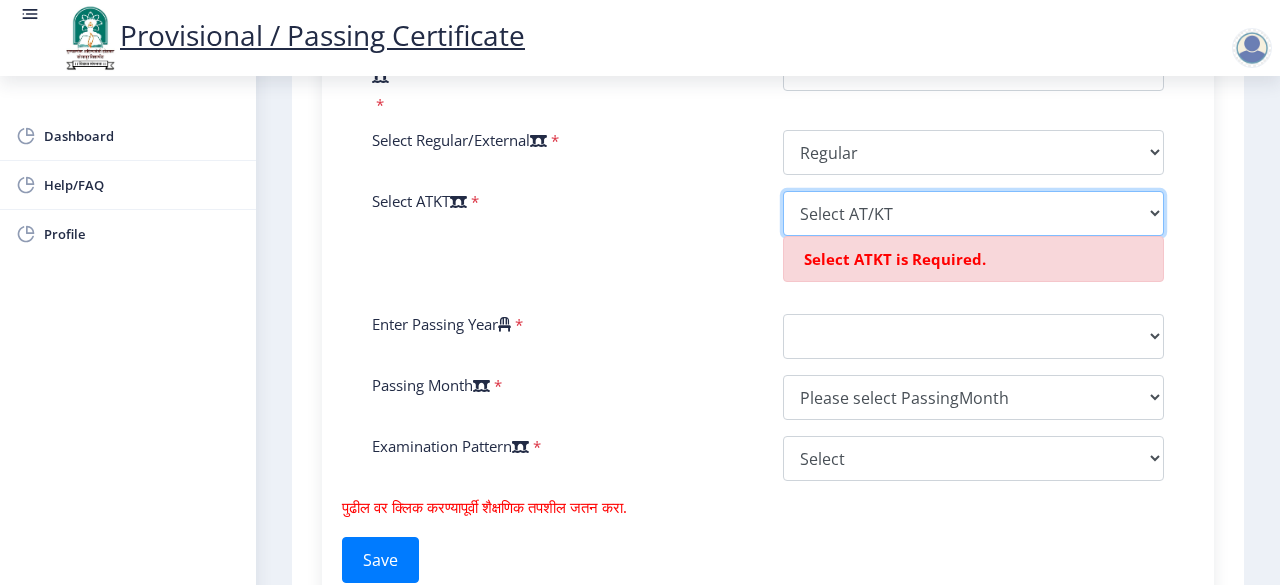 click on "Select AT/KT   None ATKT" at bounding box center (973, 213) 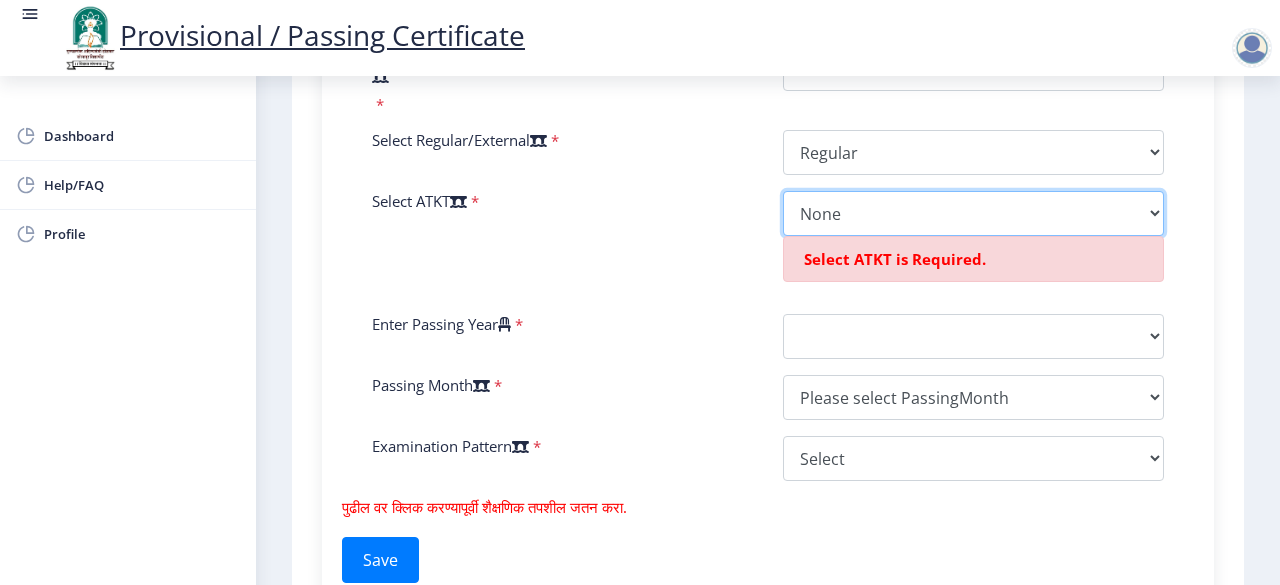 click on "Select AT/KT   None ATKT" at bounding box center (973, 213) 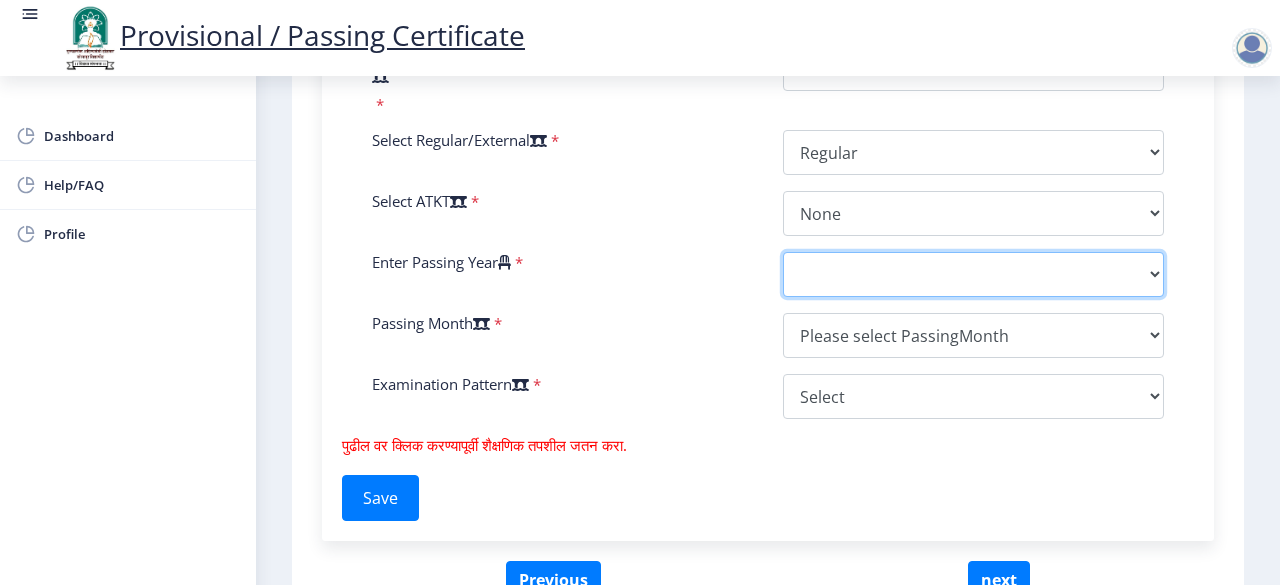 click on "2025   2024   2023   2022   2021   2020   2019   2018   2017   2016   2015   2014   2013   2012   2011   2010   2009   2008   2007   2006   2005   2004   2003   2002   2001   2000   1999   1998   1997   1996   1995   1994   1993   1992   1991   1990   1989   1988   1987   1986   1985   1984   1983   1982   1981   1980   1979   1978   1977   1976   1975   1974   1973   1972   1971   1970   1969   1968   1967" at bounding box center [973, 274] 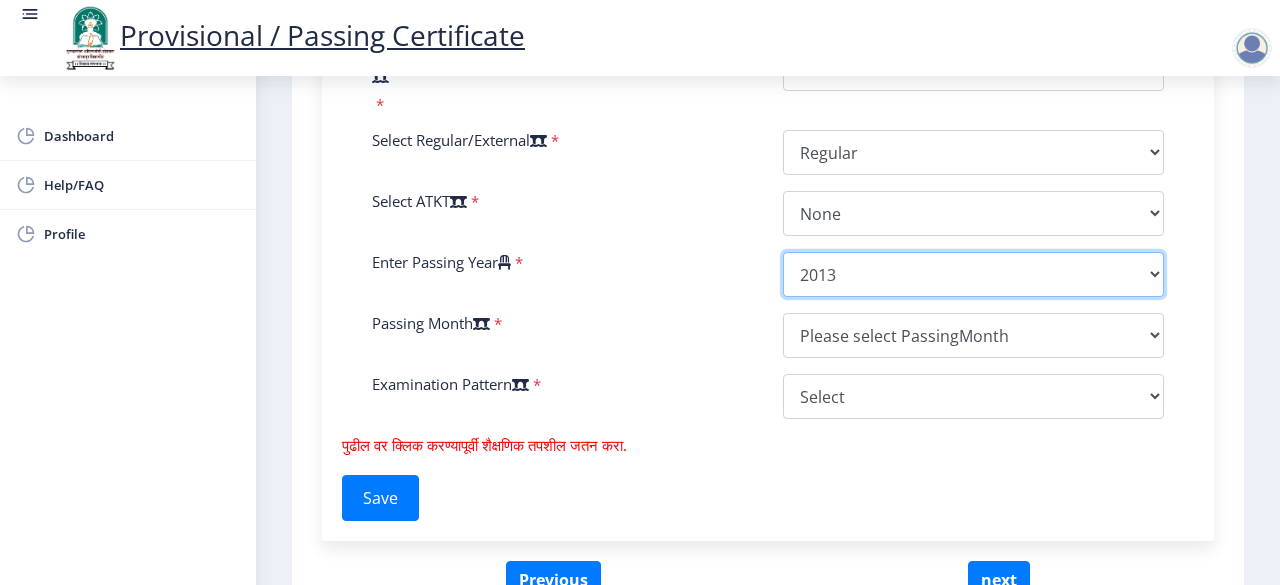 click on "2025   2024   2023   2022   2021   2020   2019   2018   2017   2016   2015   2014   2013   2012   2011   2010   2009   2008   2007   2006   2005   2004   2003   2002   2001   2000   1999   1998   1997   1996   1995   1994   1993   1992   1991   1990   1989   1988   1987   1986   1985   1984   1983   1982   1981   1980   1979   1978   1977   1976   1975   1974   1973   1972   1971   1970   1969   1968   1967" at bounding box center [973, 274] 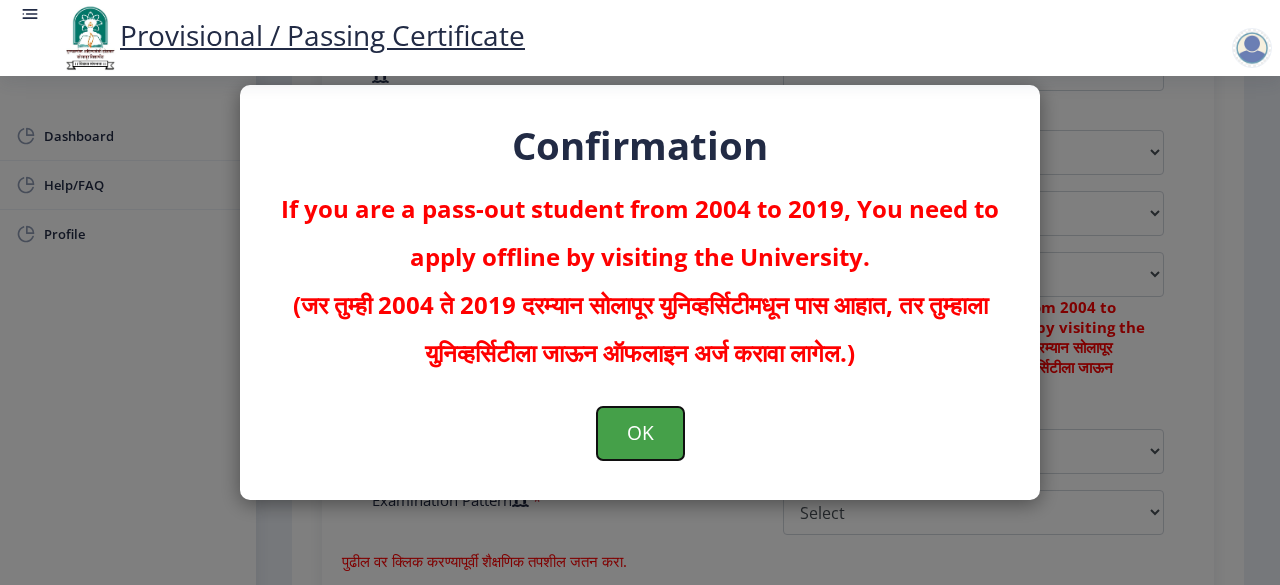 click on "OK" 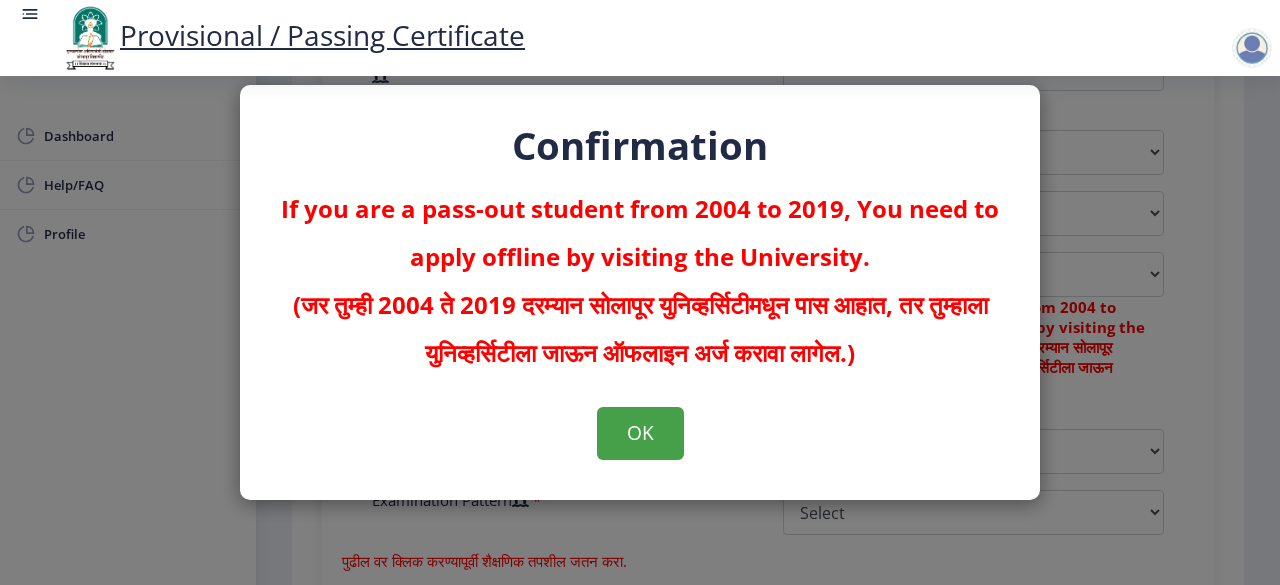 scroll, scrollTop: 0, scrollLeft: 0, axis: both 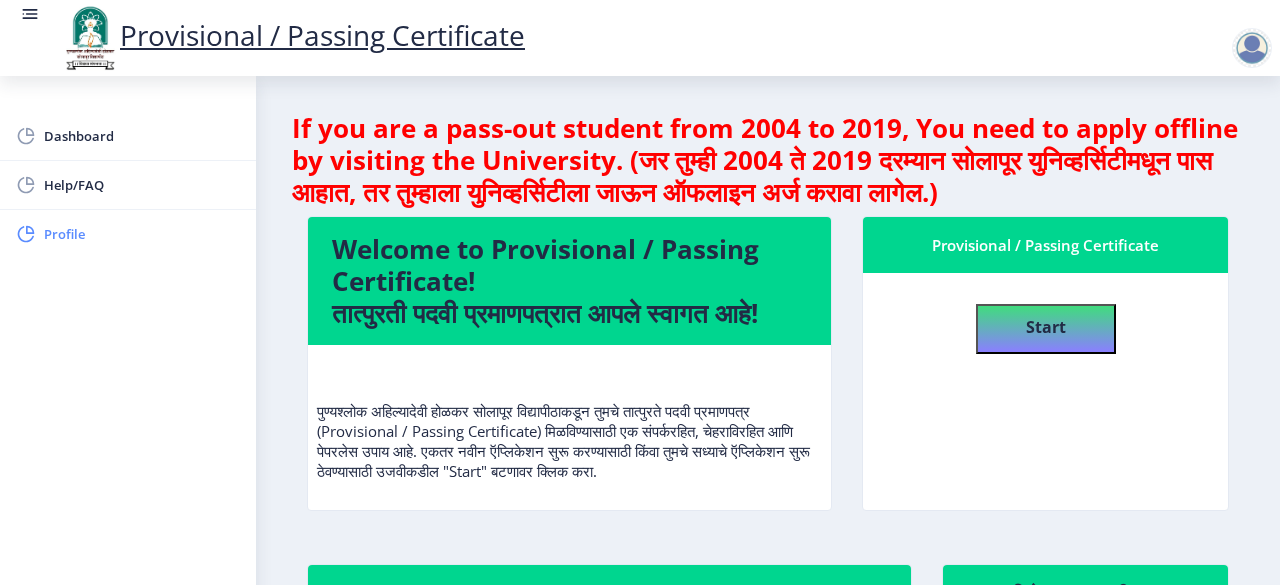 click on "Profile" 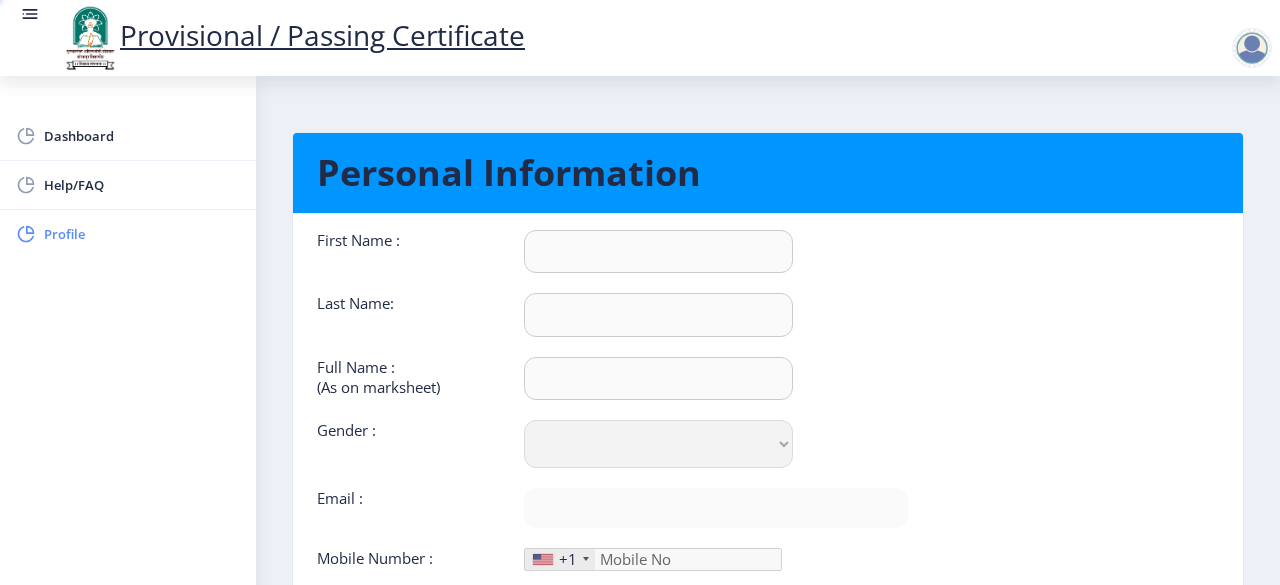type on "[FIRST]" 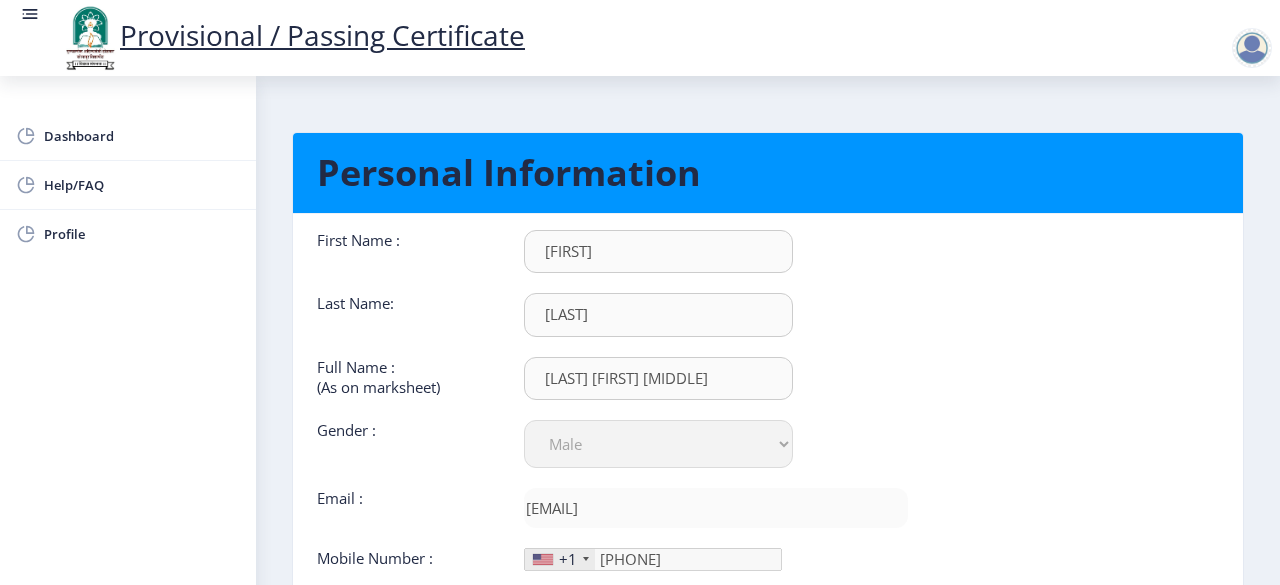 click on "+1" 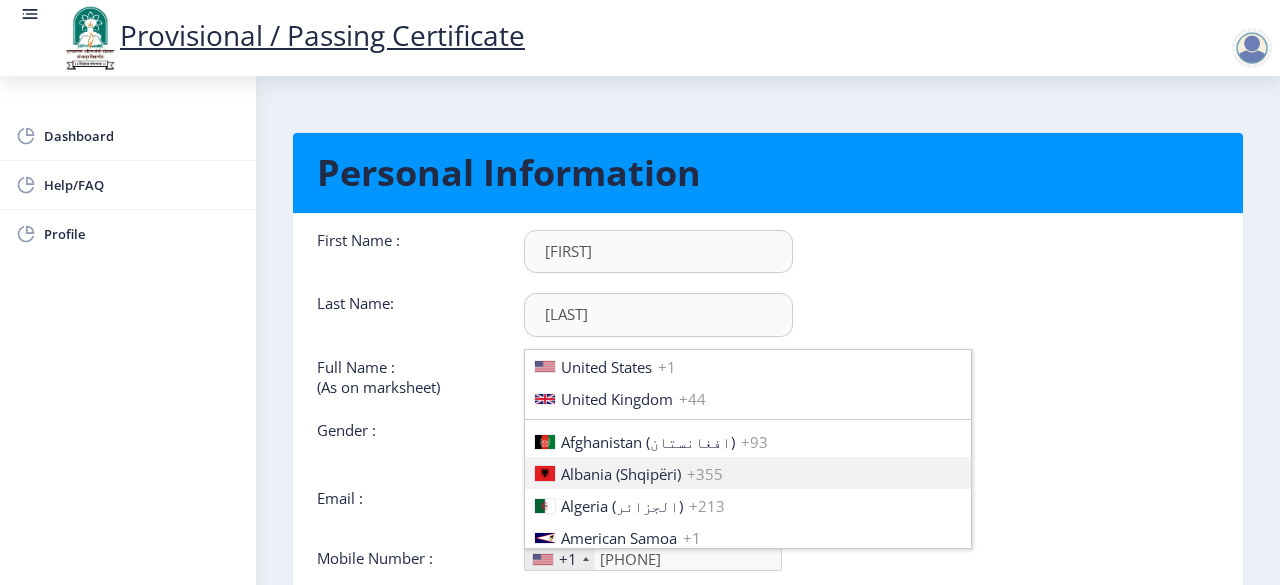 type 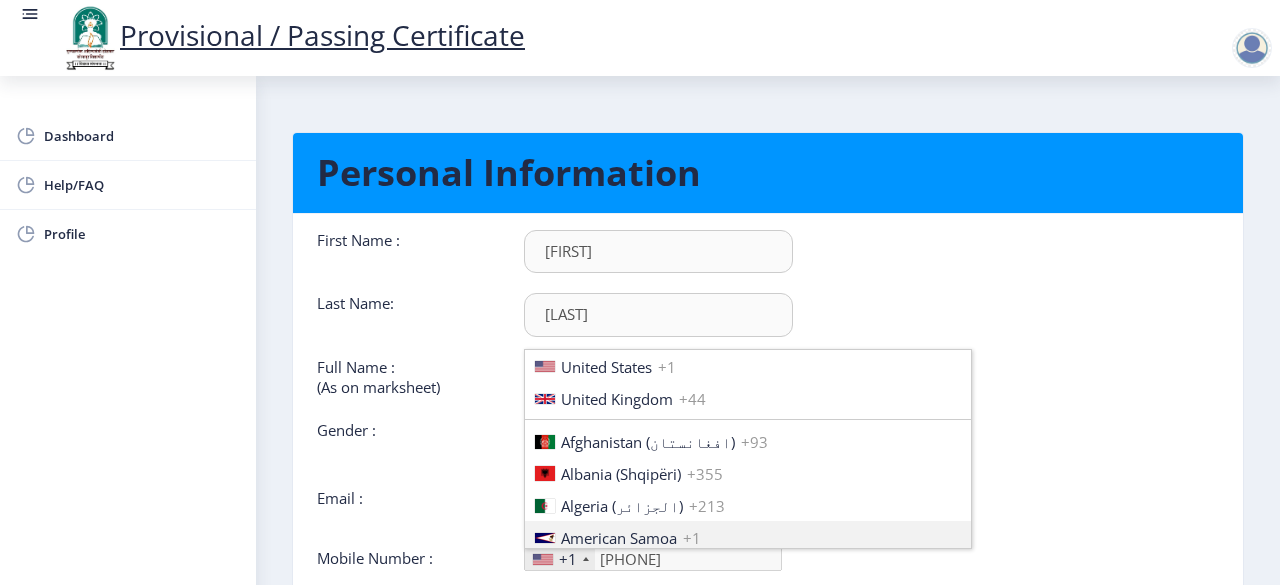type 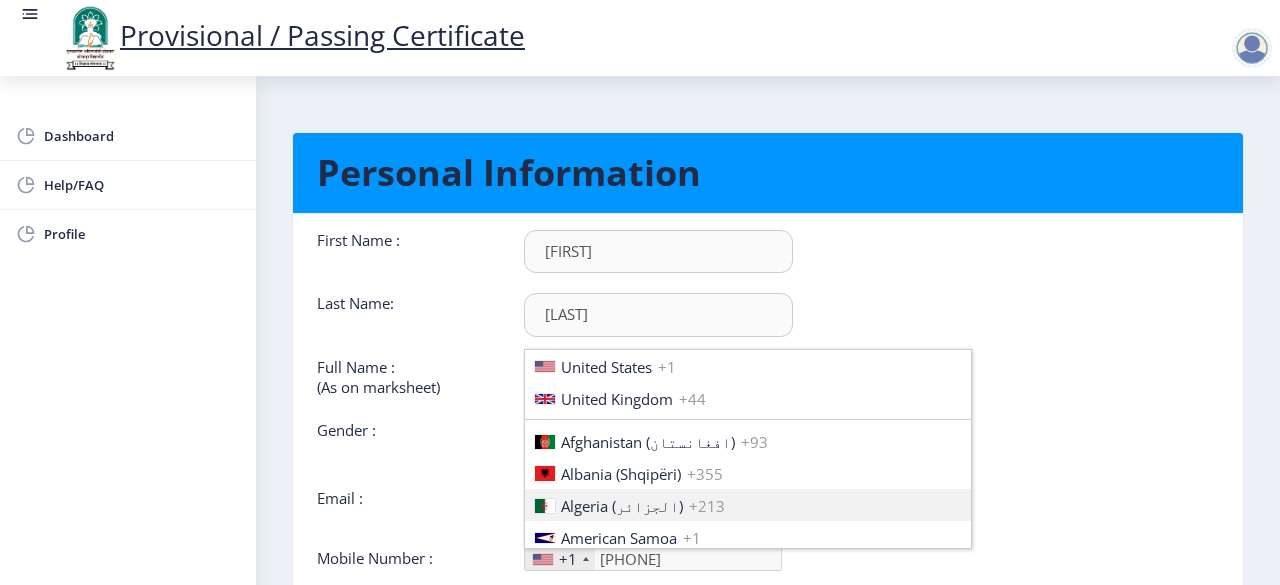 scroll, scrollTop: 31, scrollLeft: 0, axis: vertical 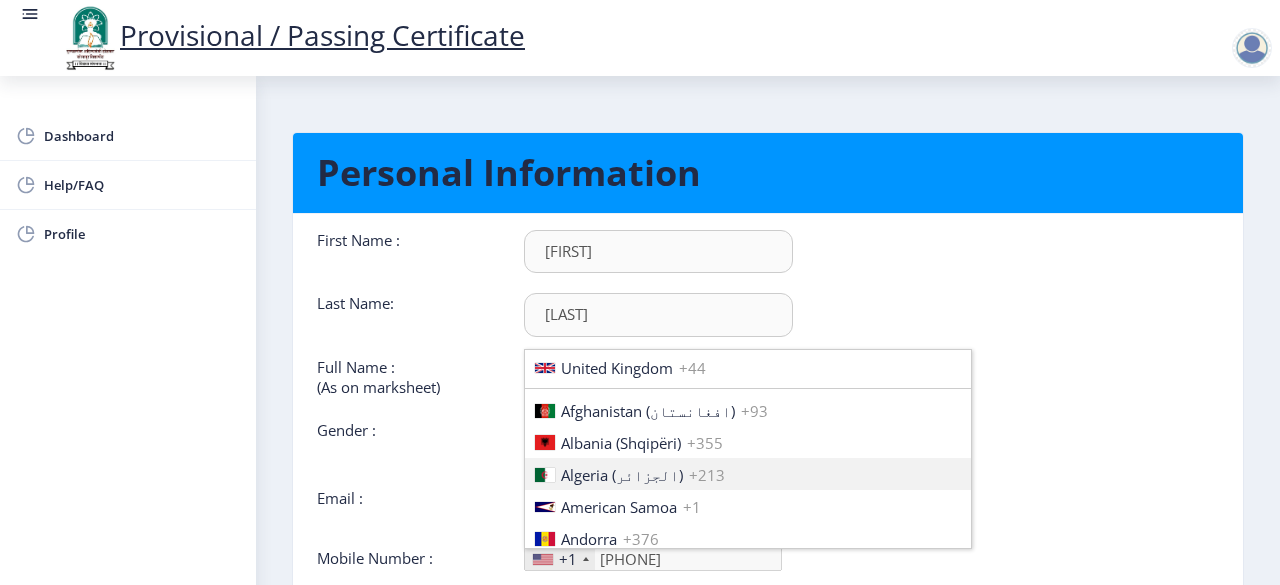 type 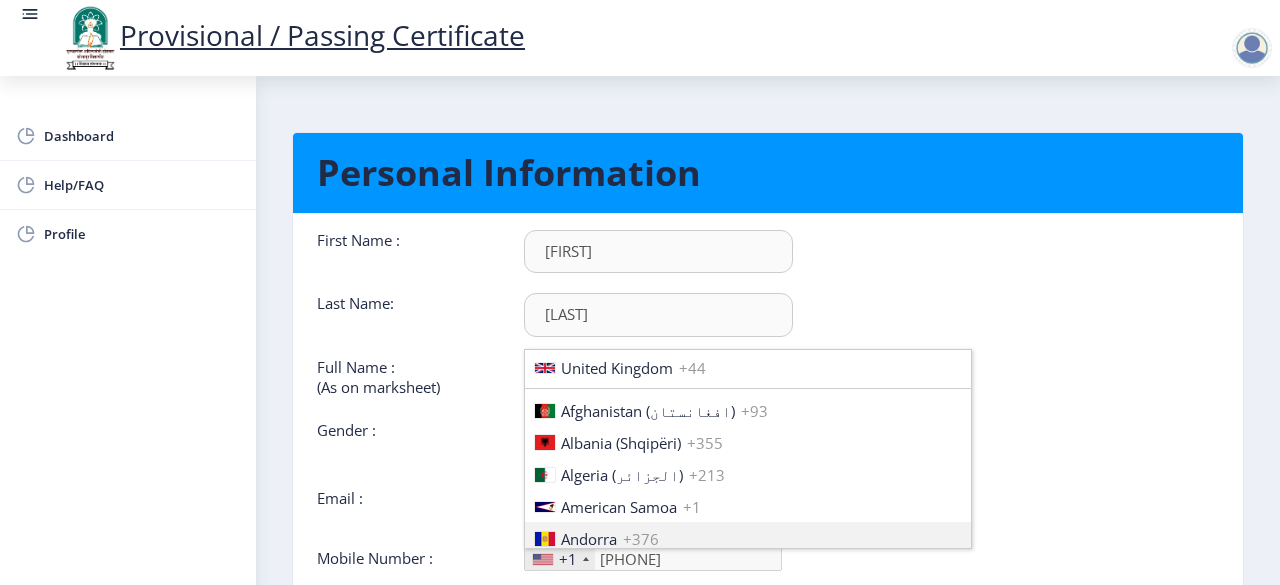 scroll, scrollTop: 62, scrollLeft: 0, axis: vertical 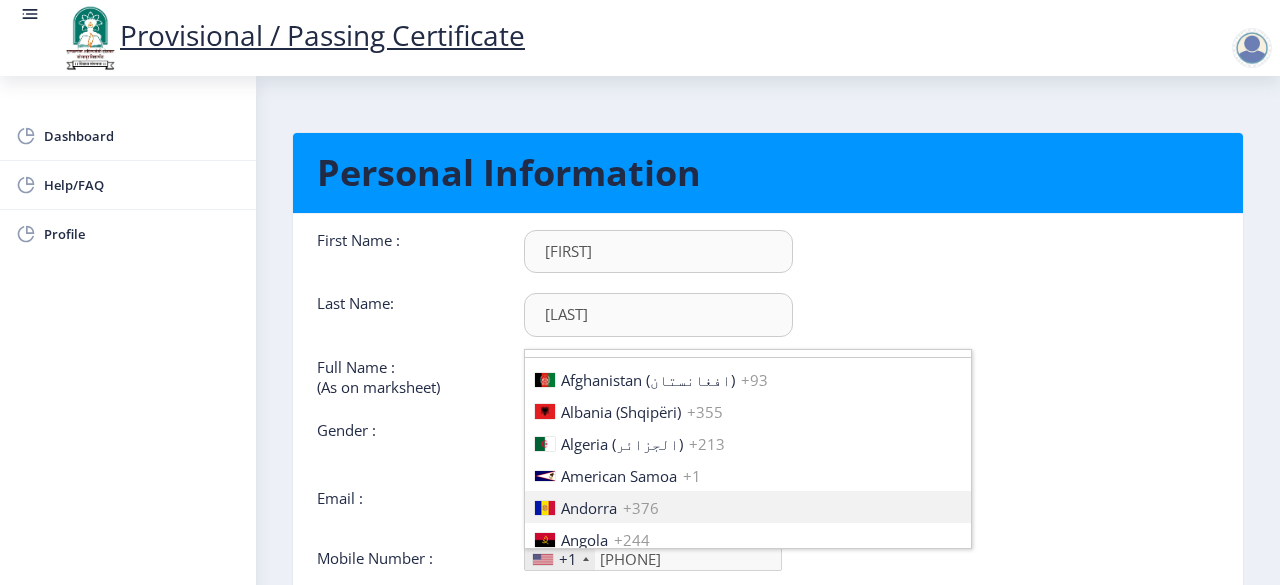type 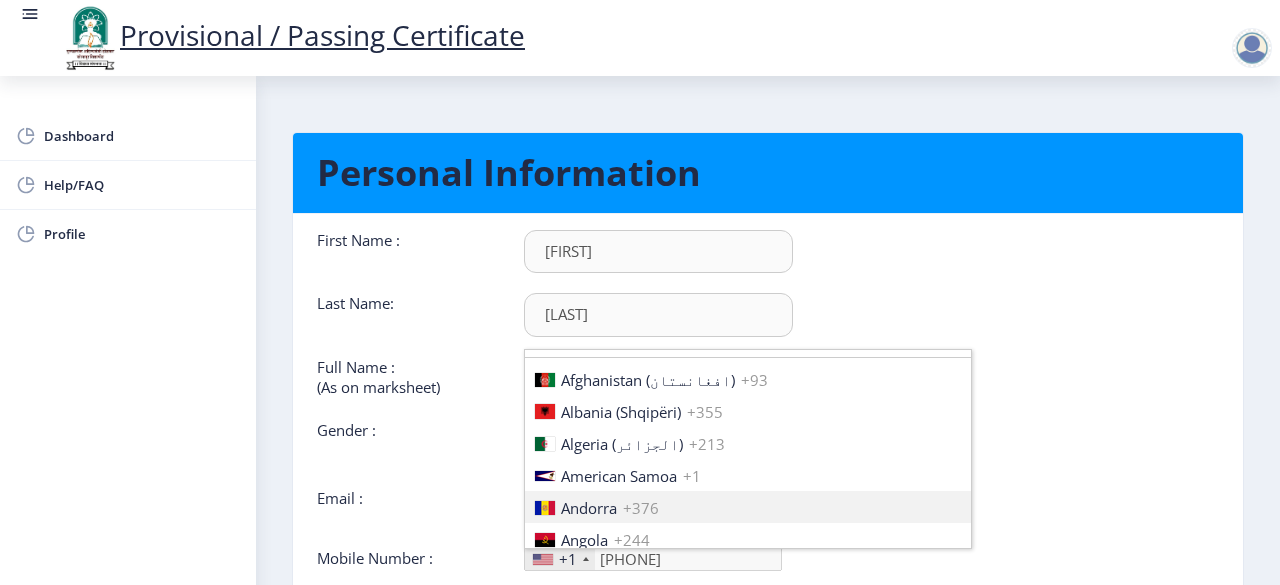 scroll, scrollTop: 94, scrollLeft: 0, axis: vertical 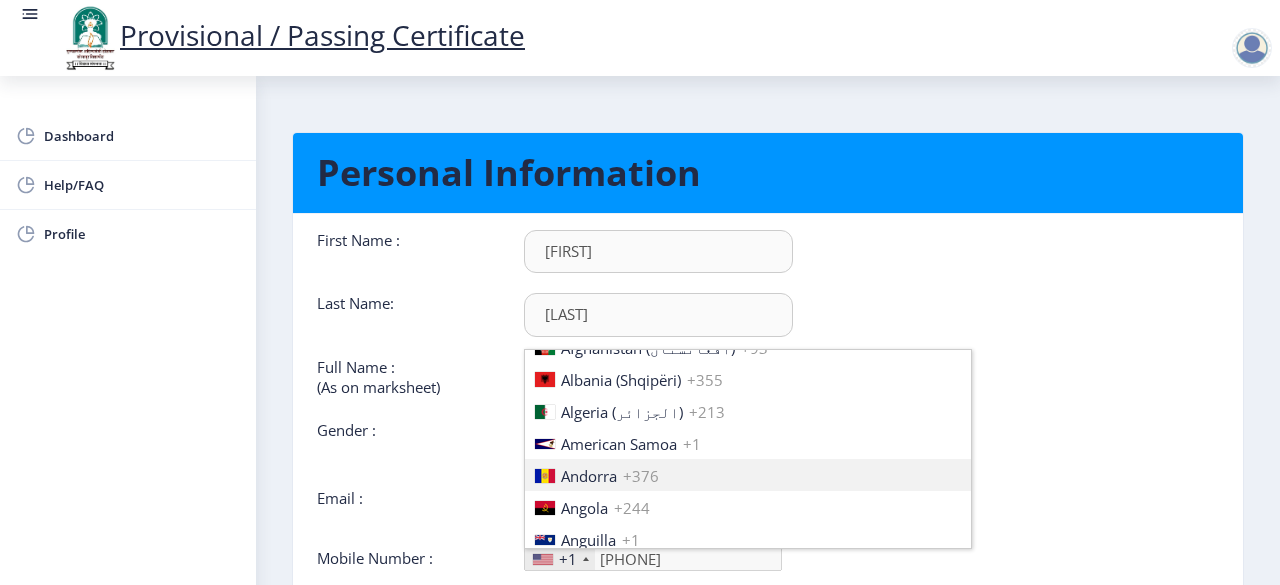 type 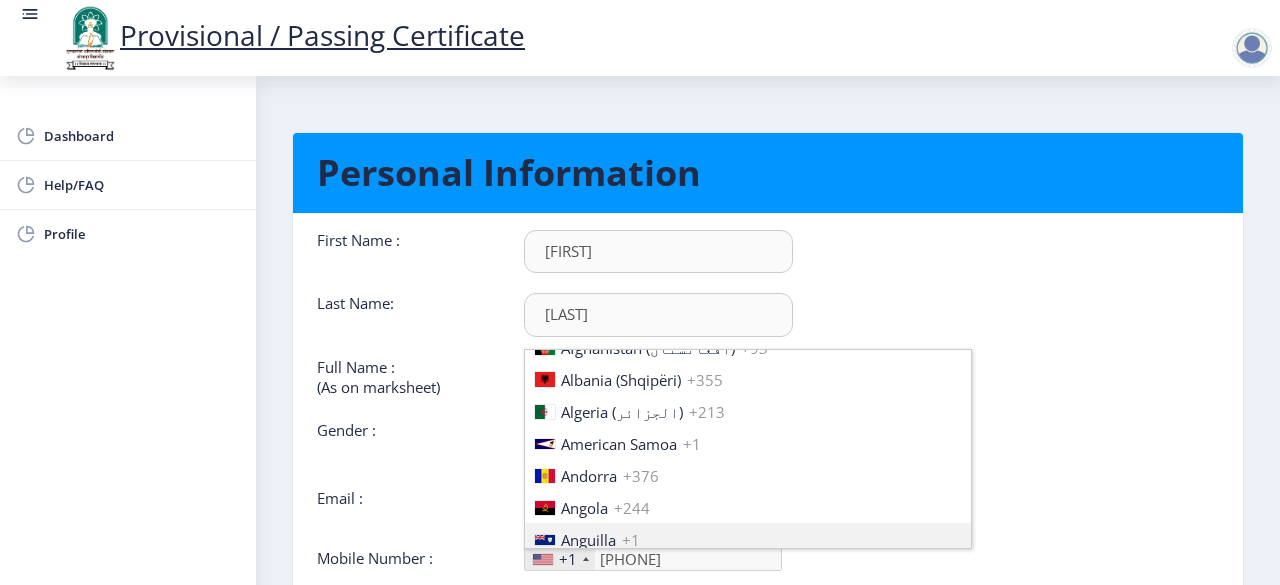 type 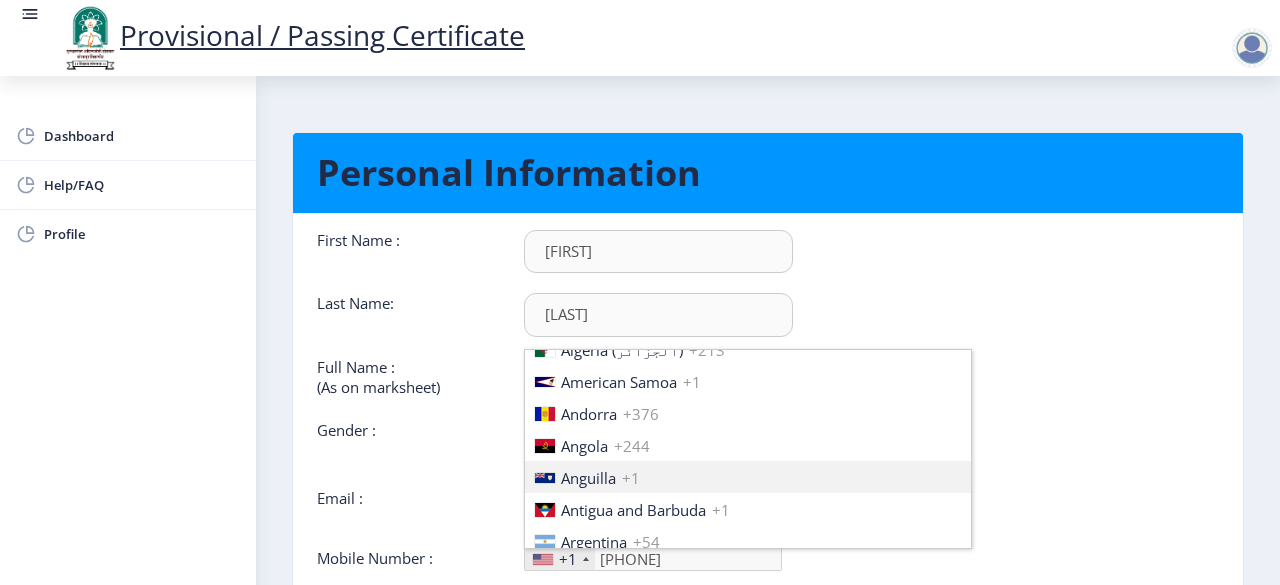 type 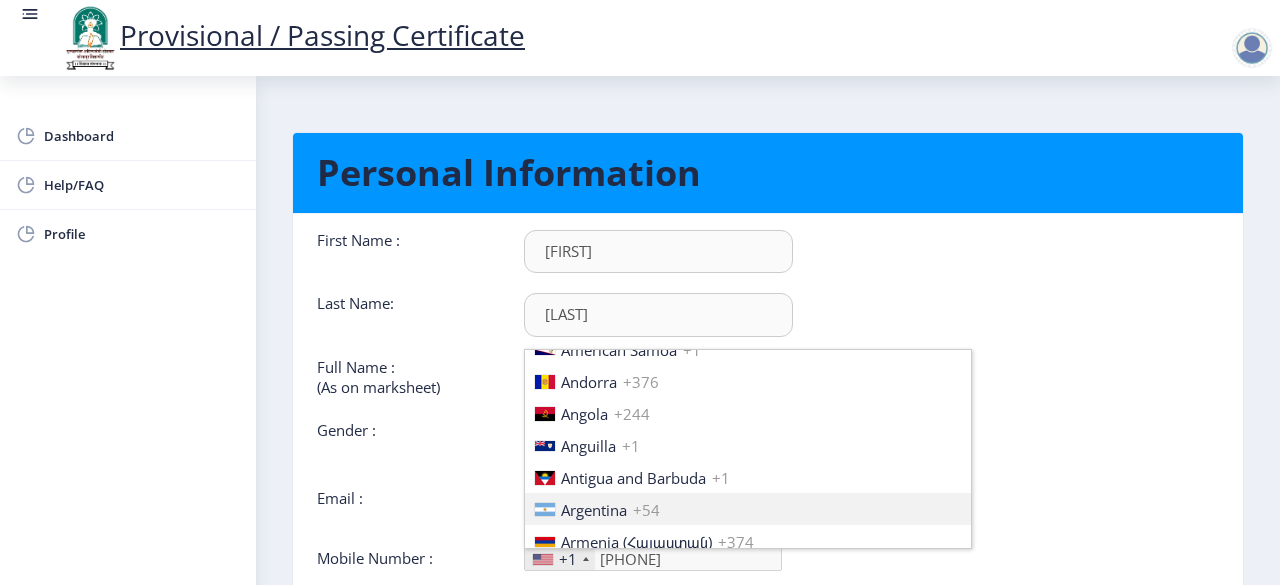 type 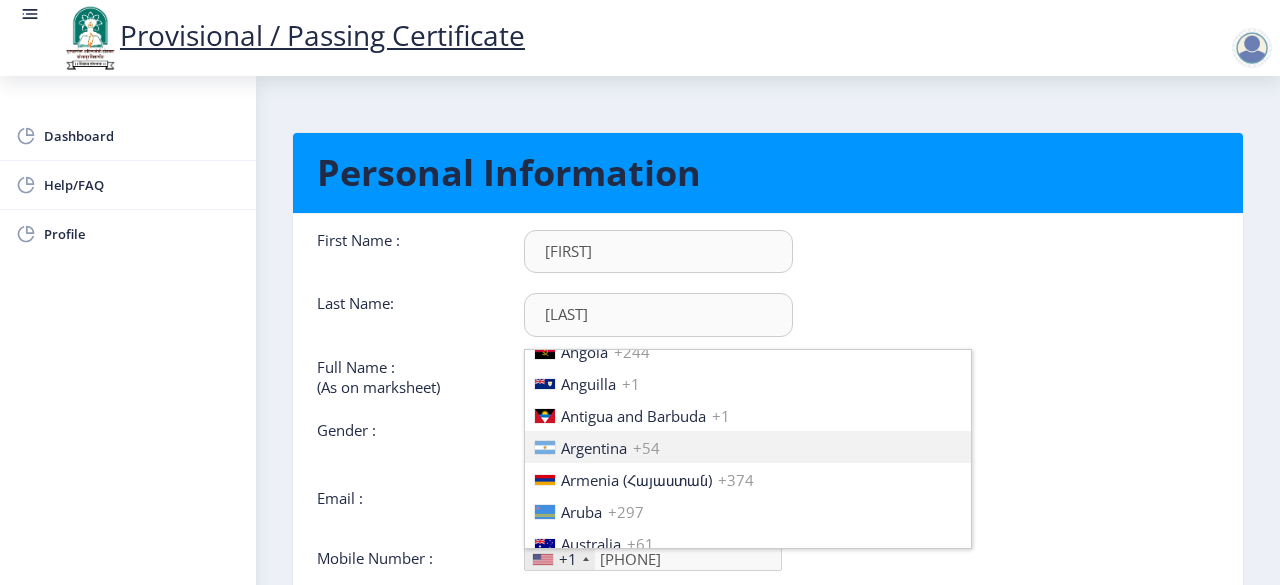 type 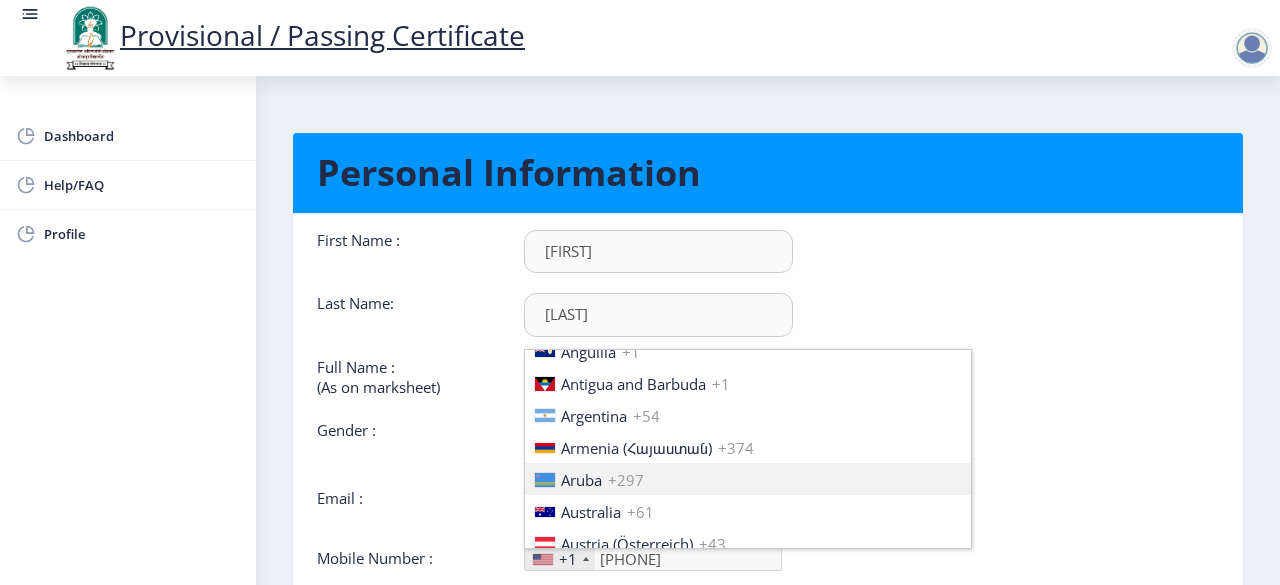 type 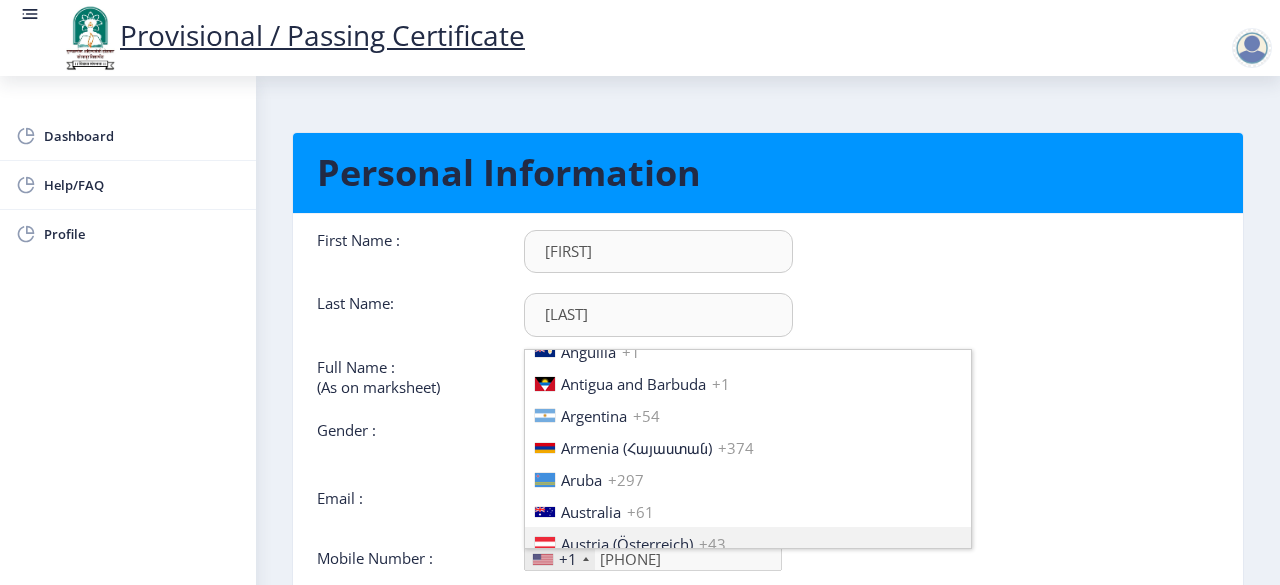 type 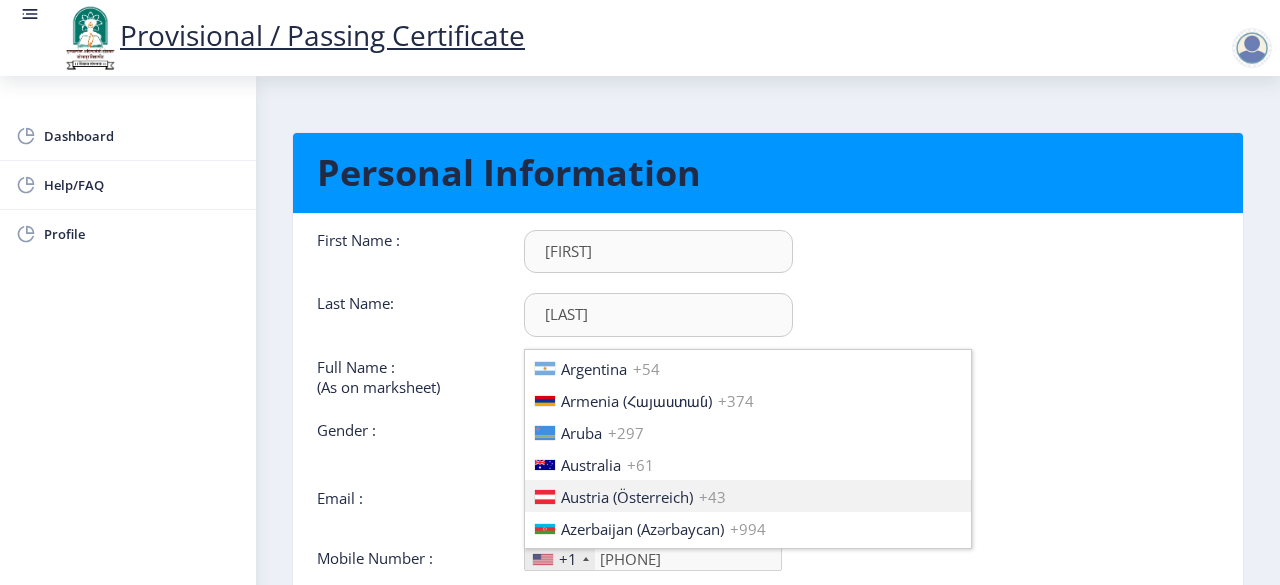 type 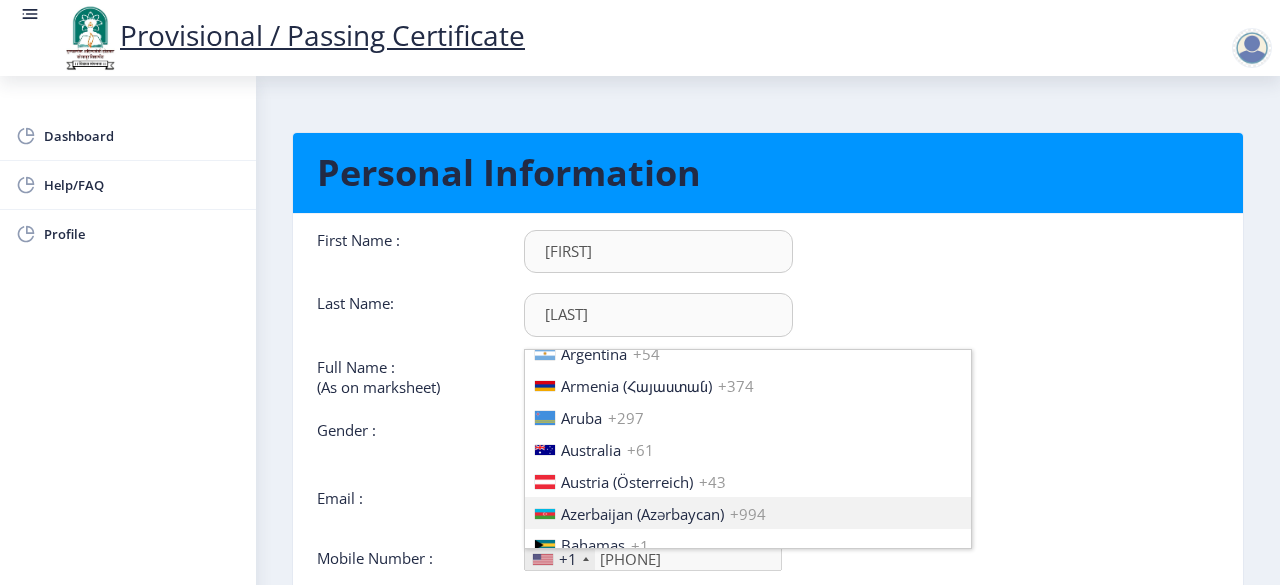 type 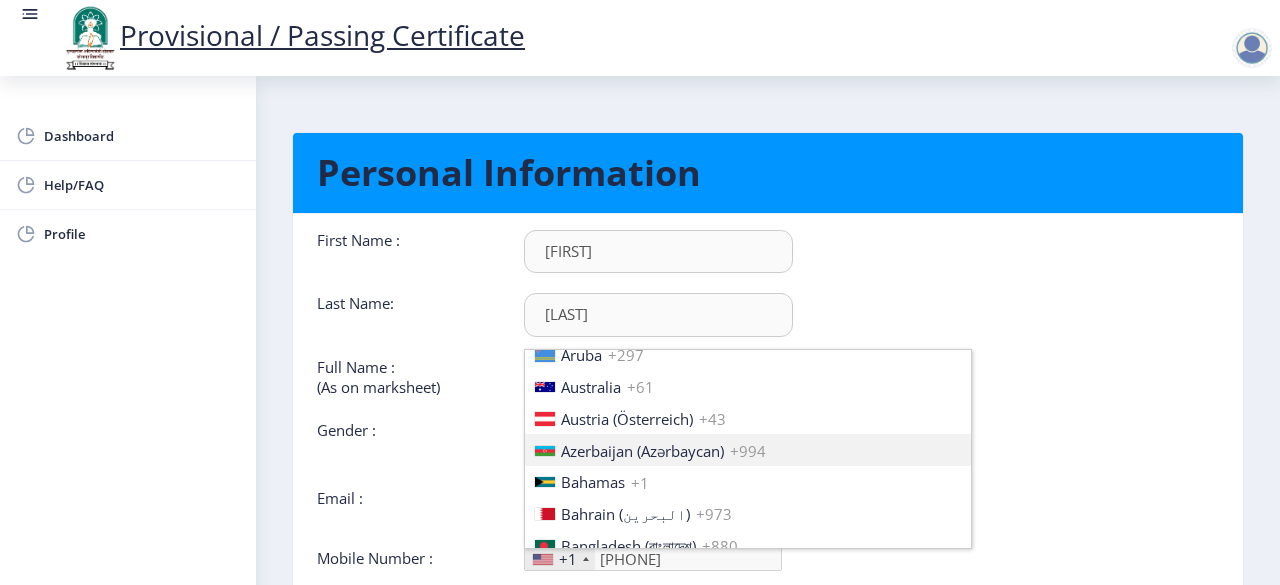 type 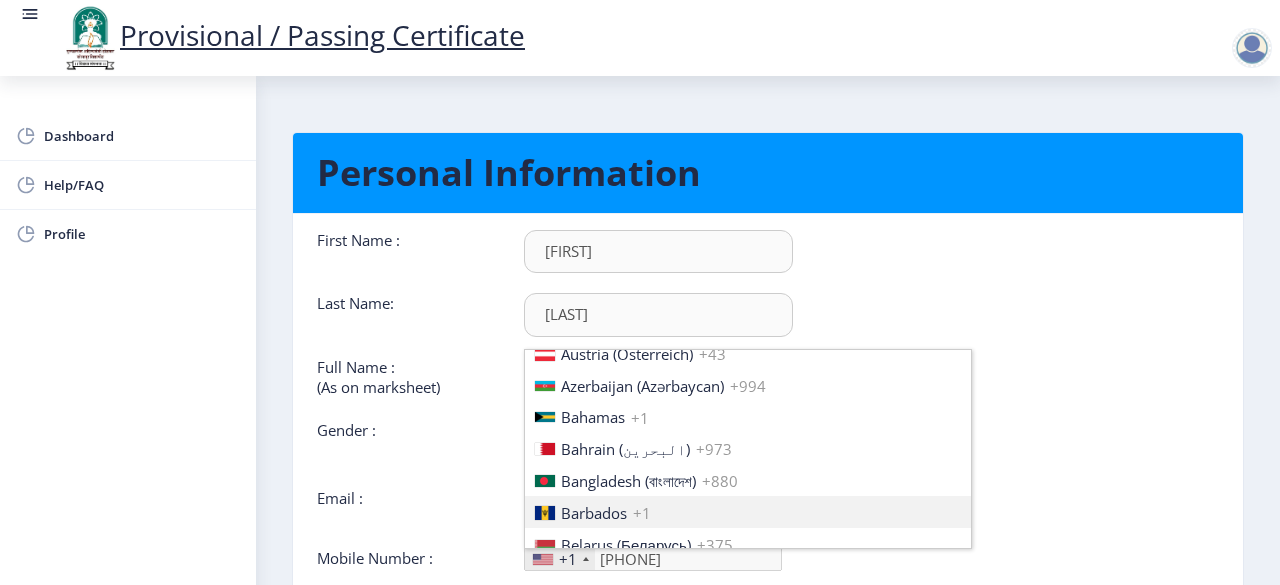 type 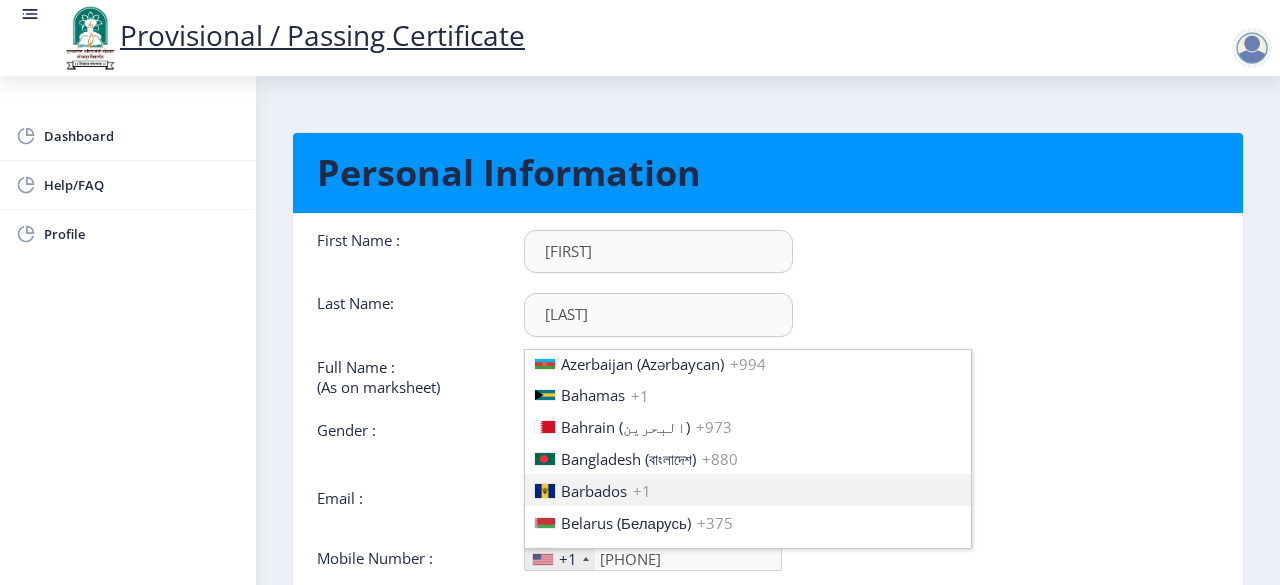type 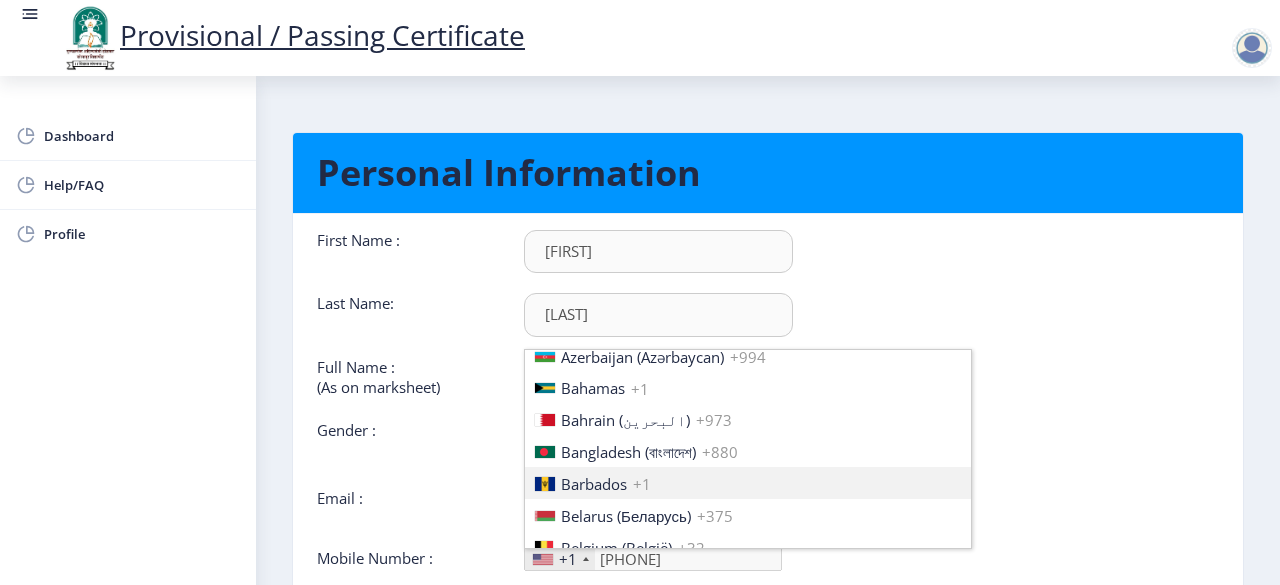 type 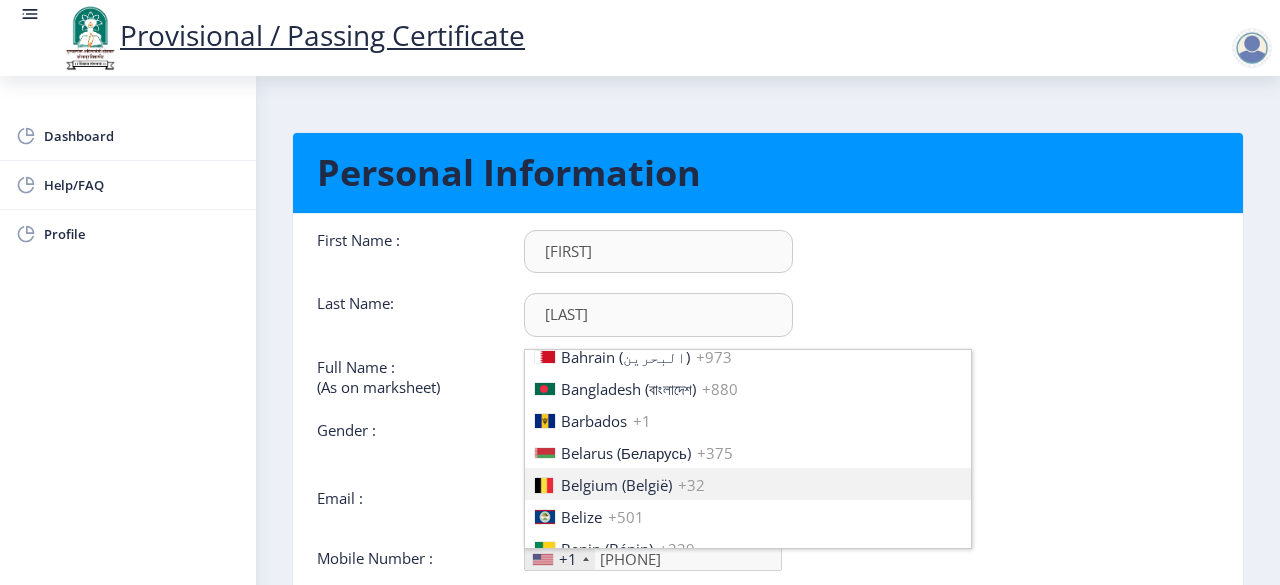 type 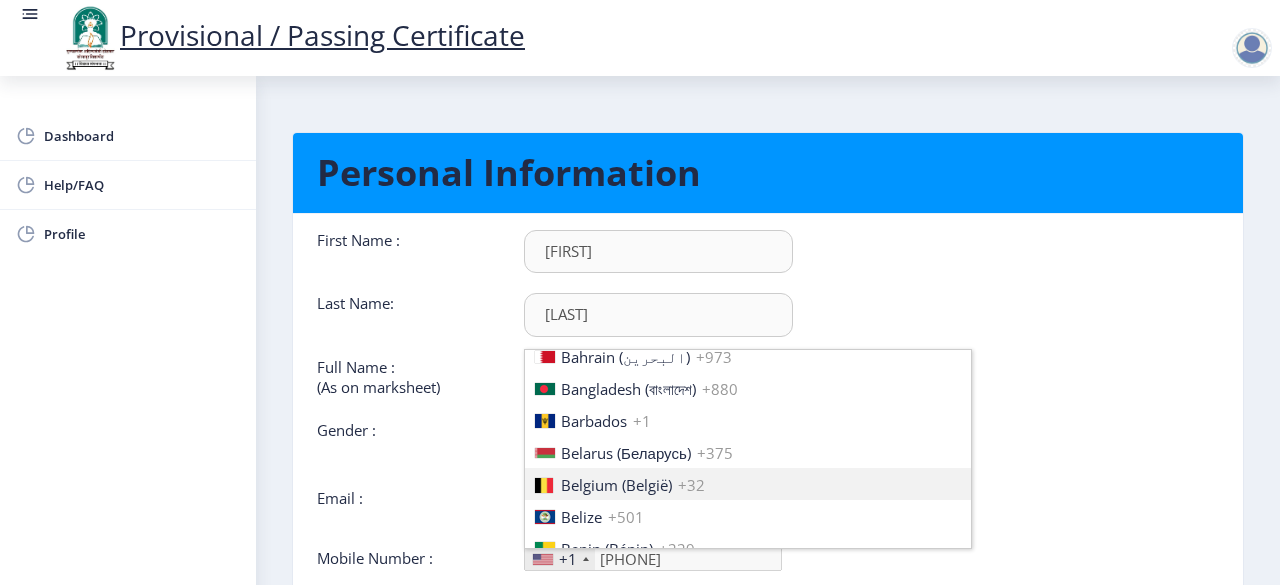 type 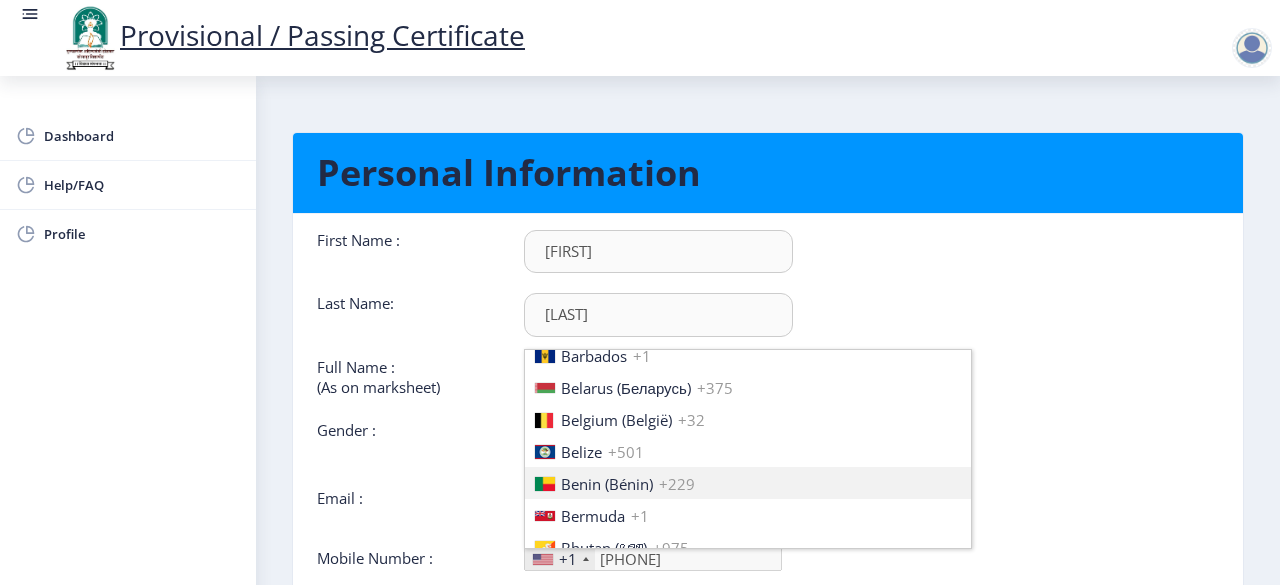 type 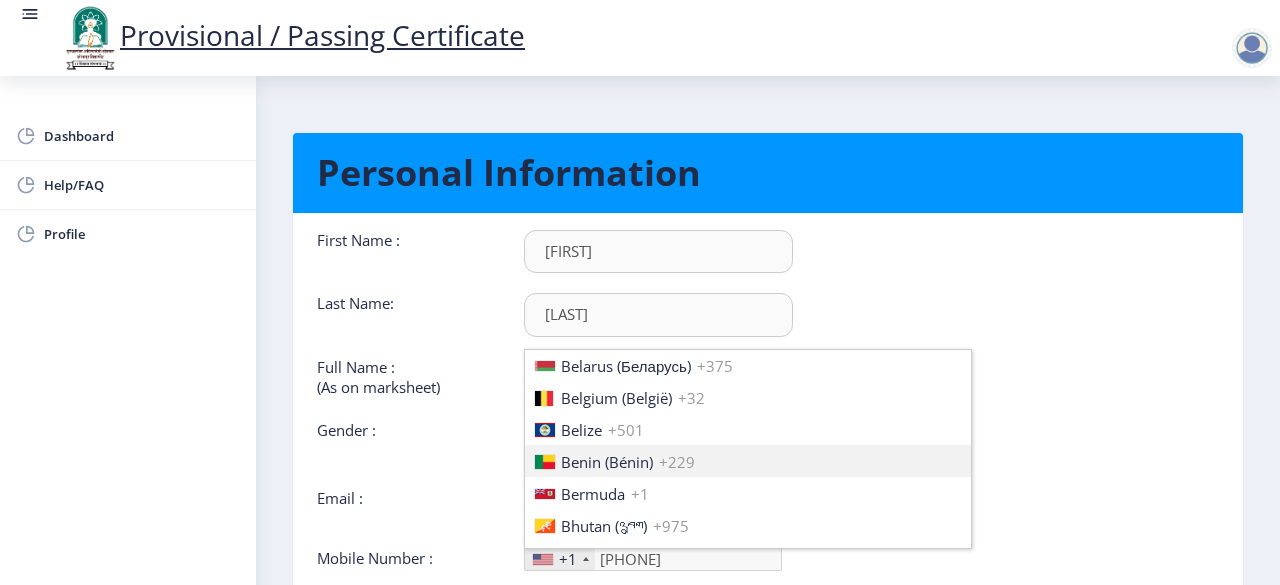 type 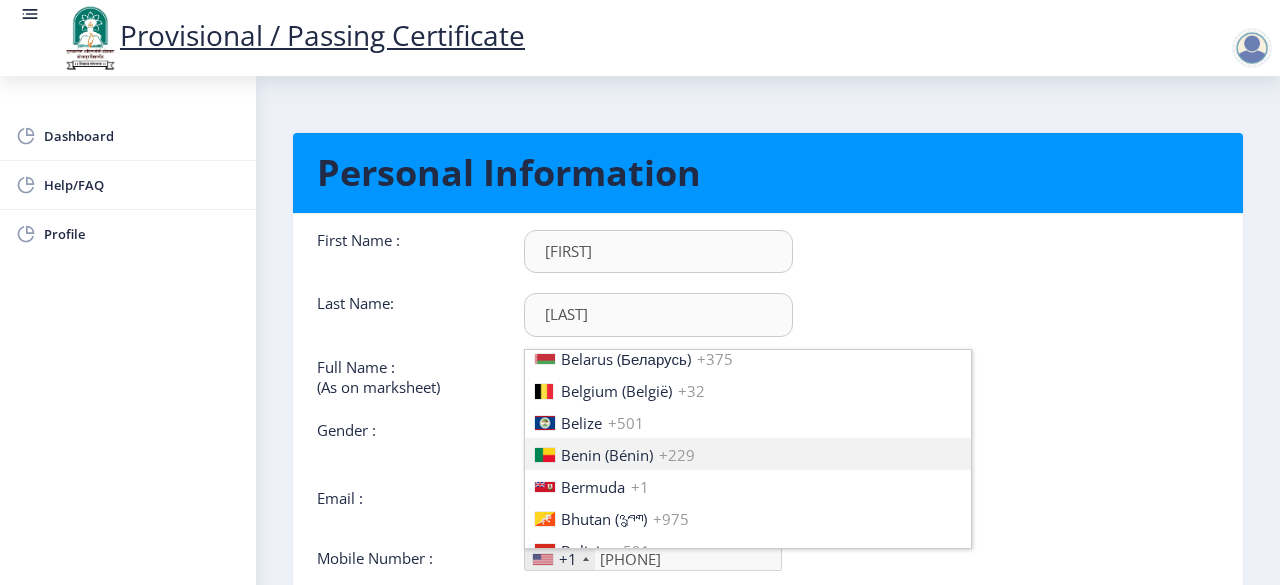 type 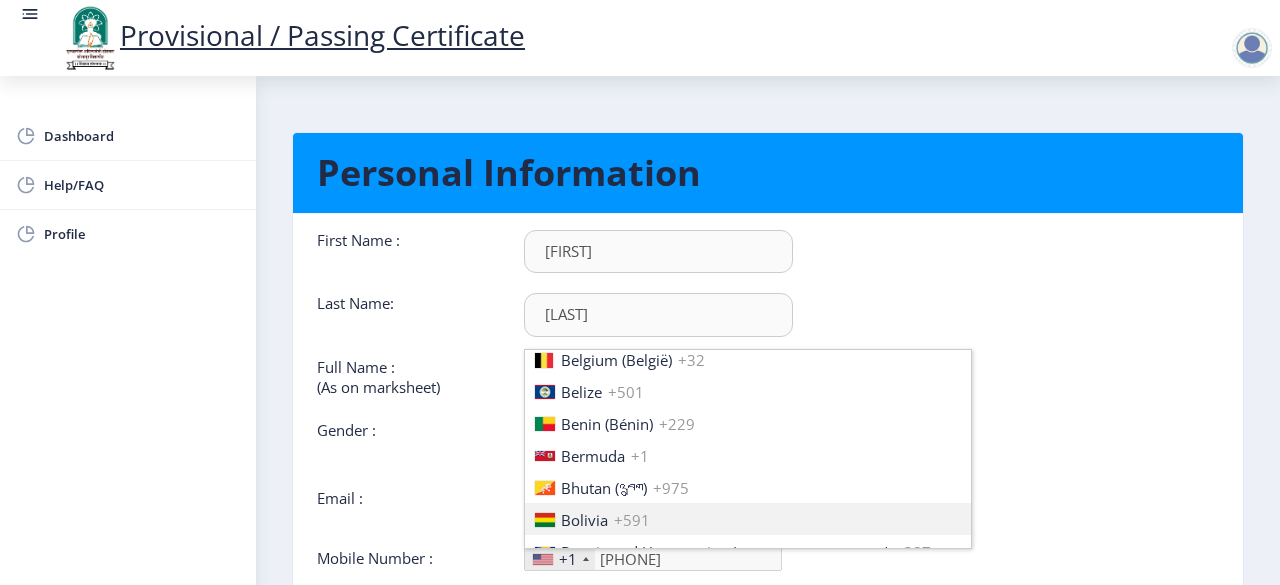 type 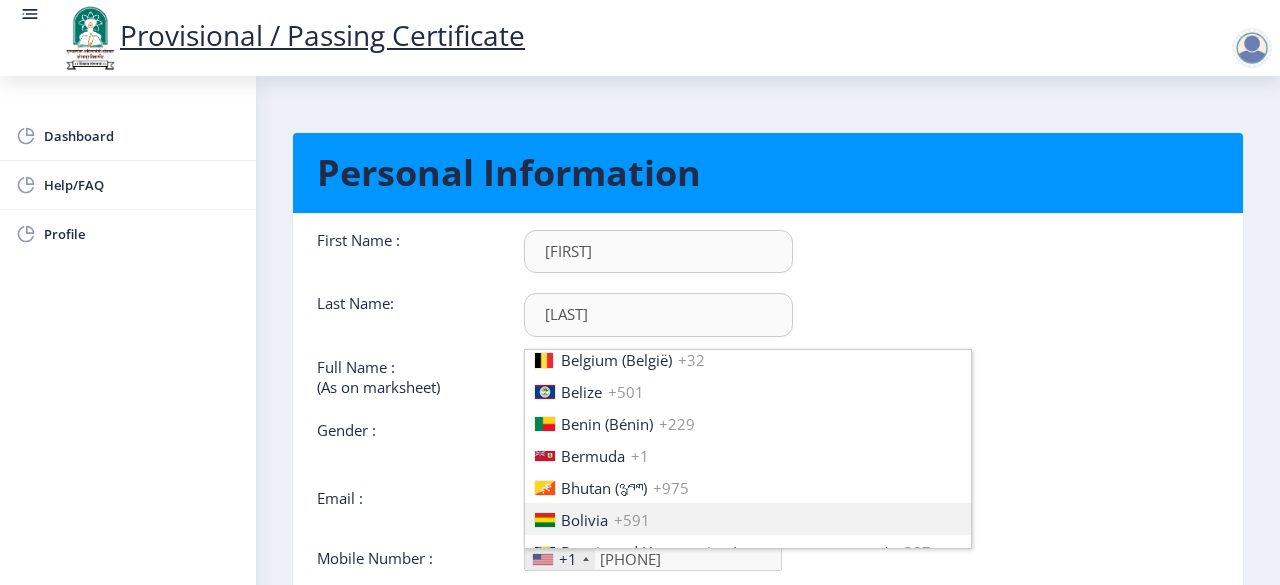 type 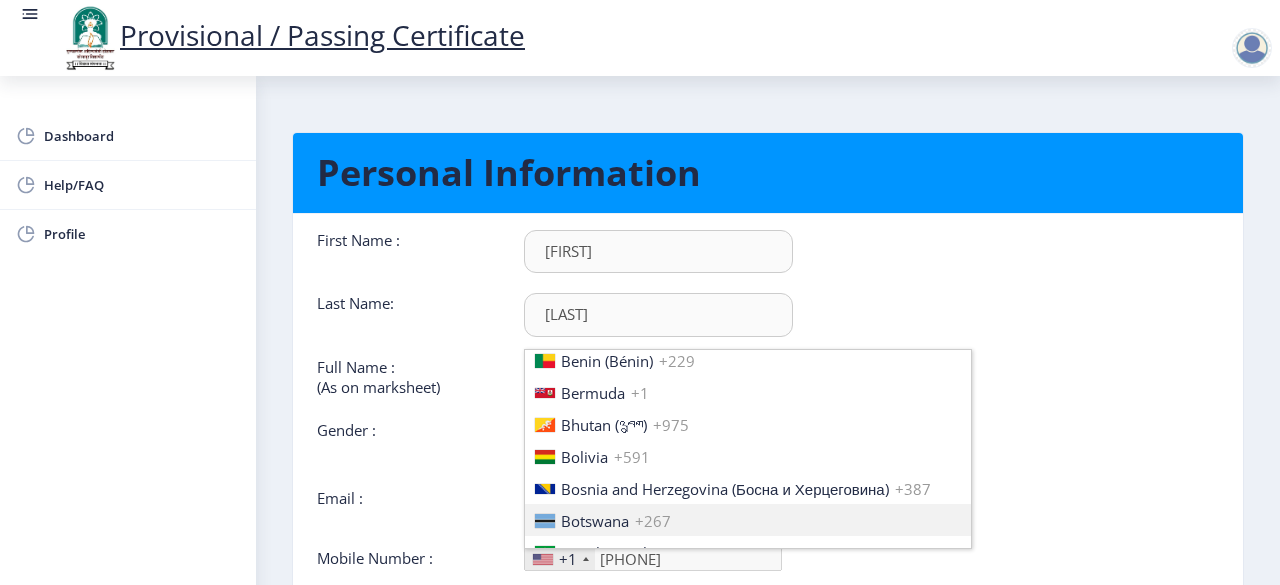 type 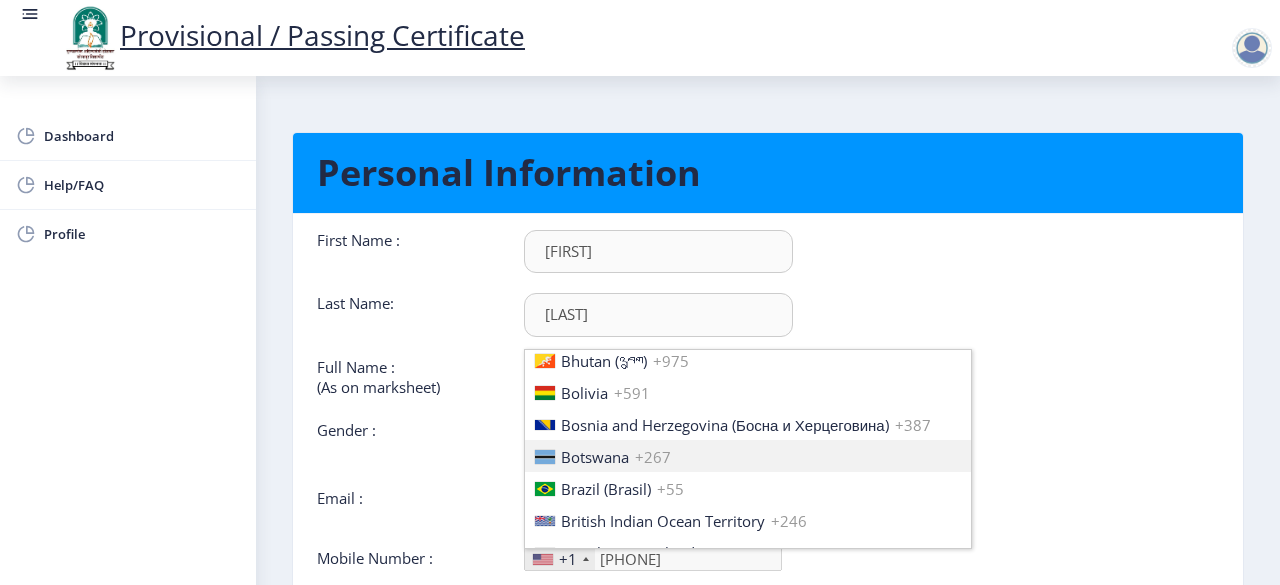 type 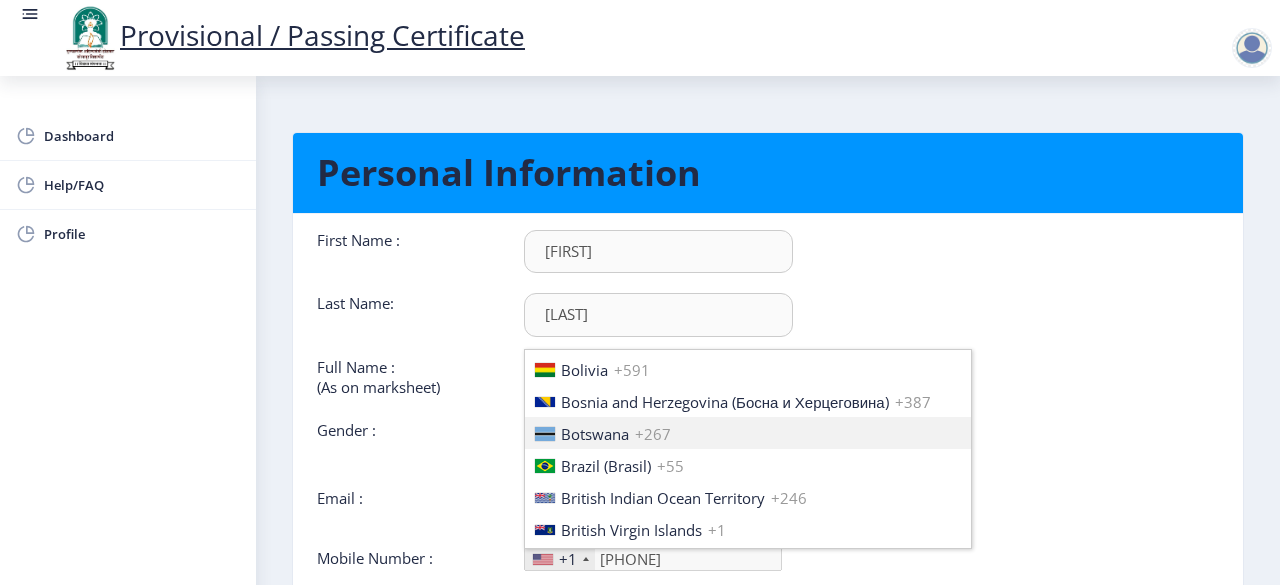 type 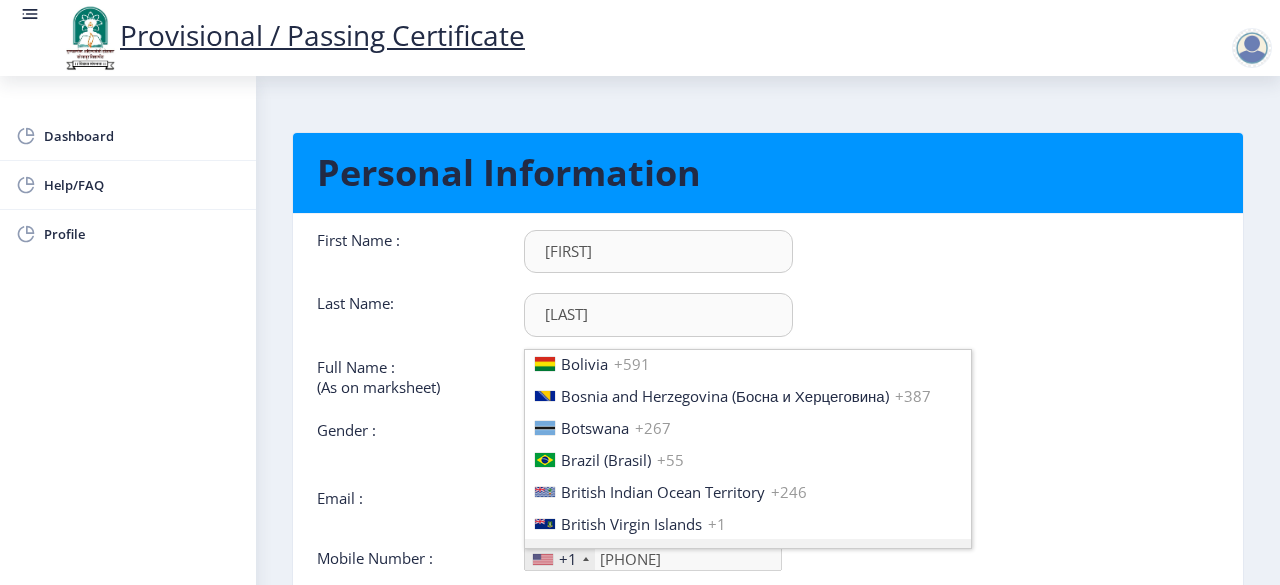 type 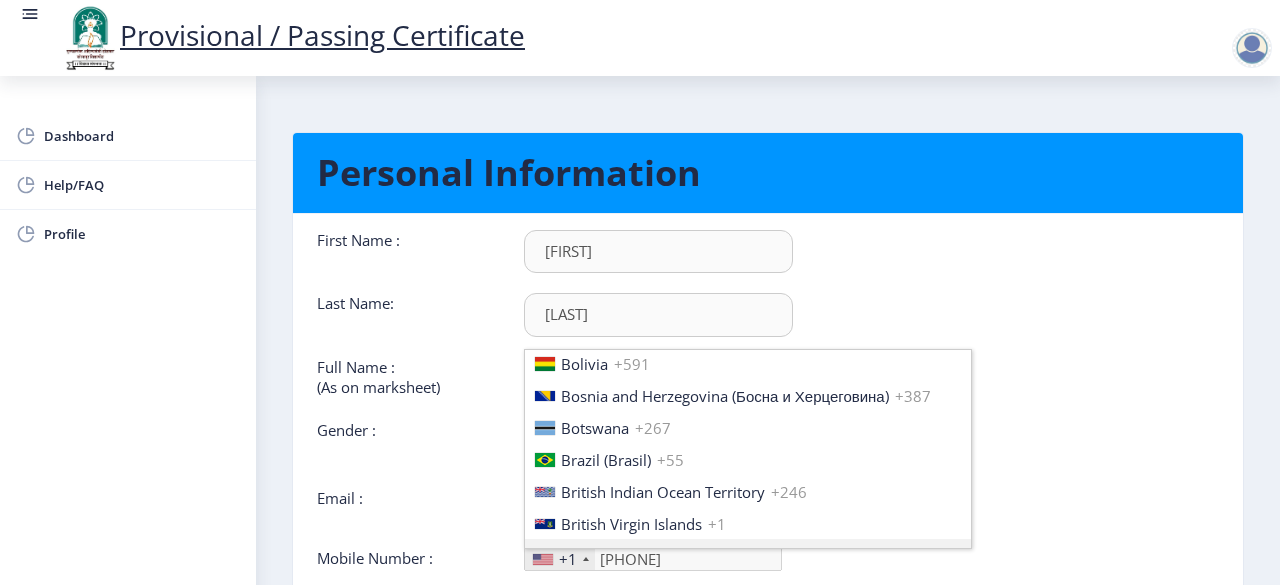 type 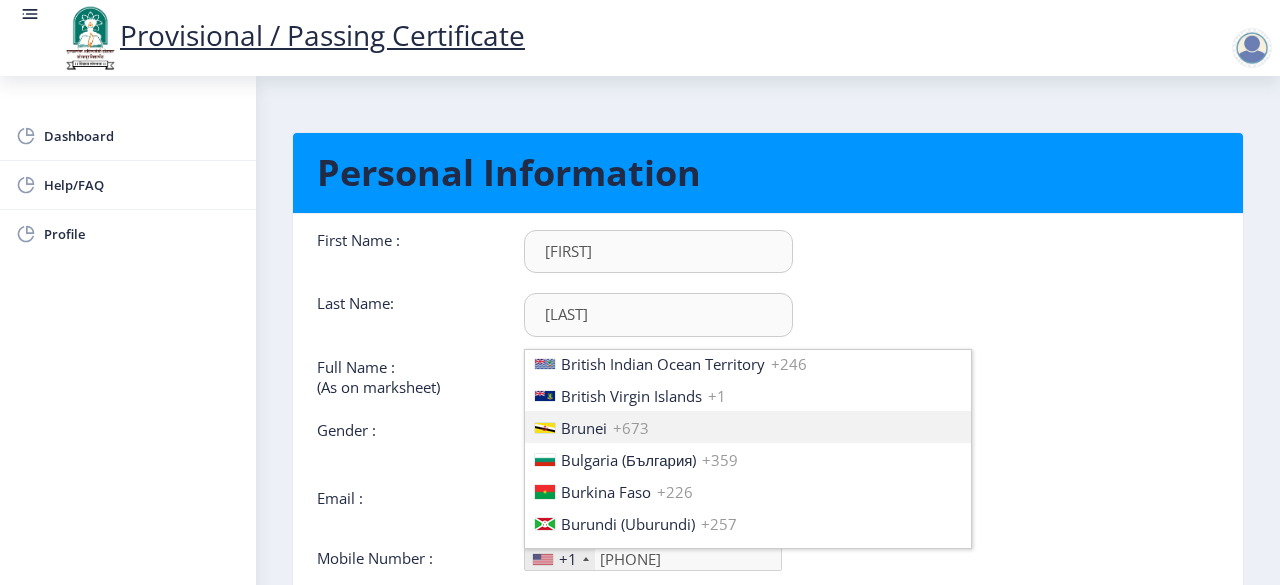 type 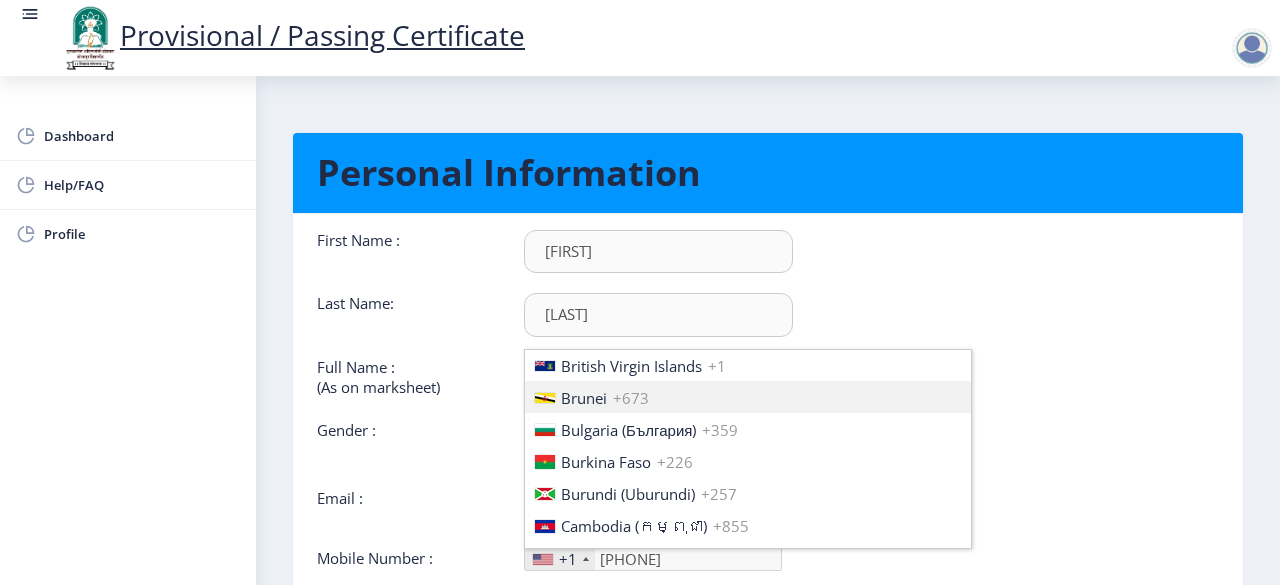 type 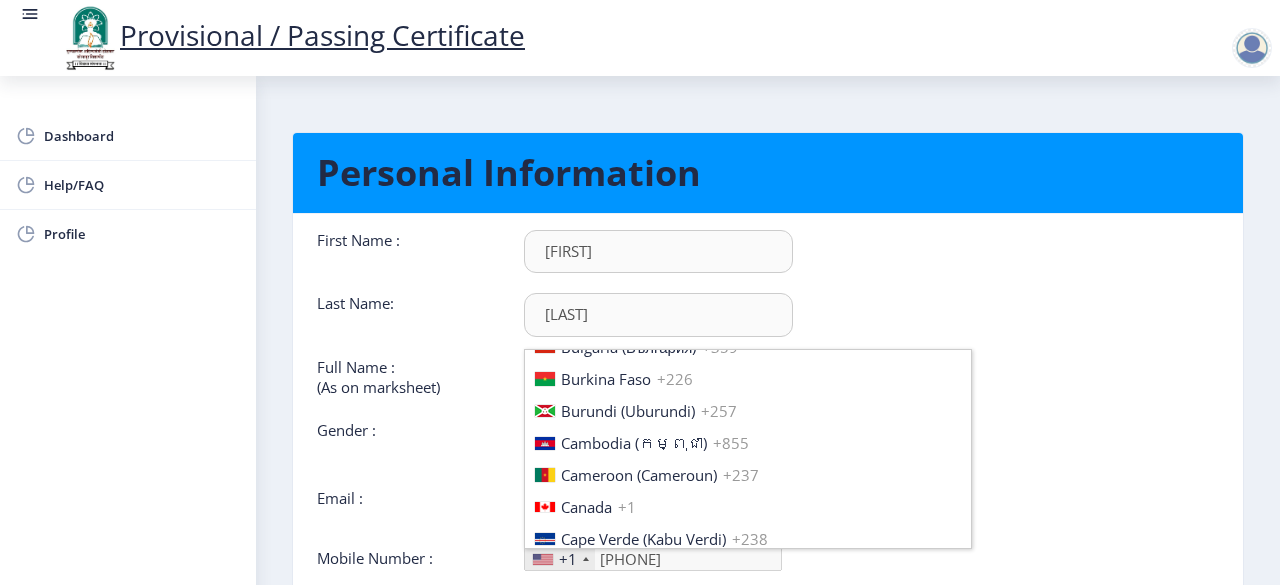 type 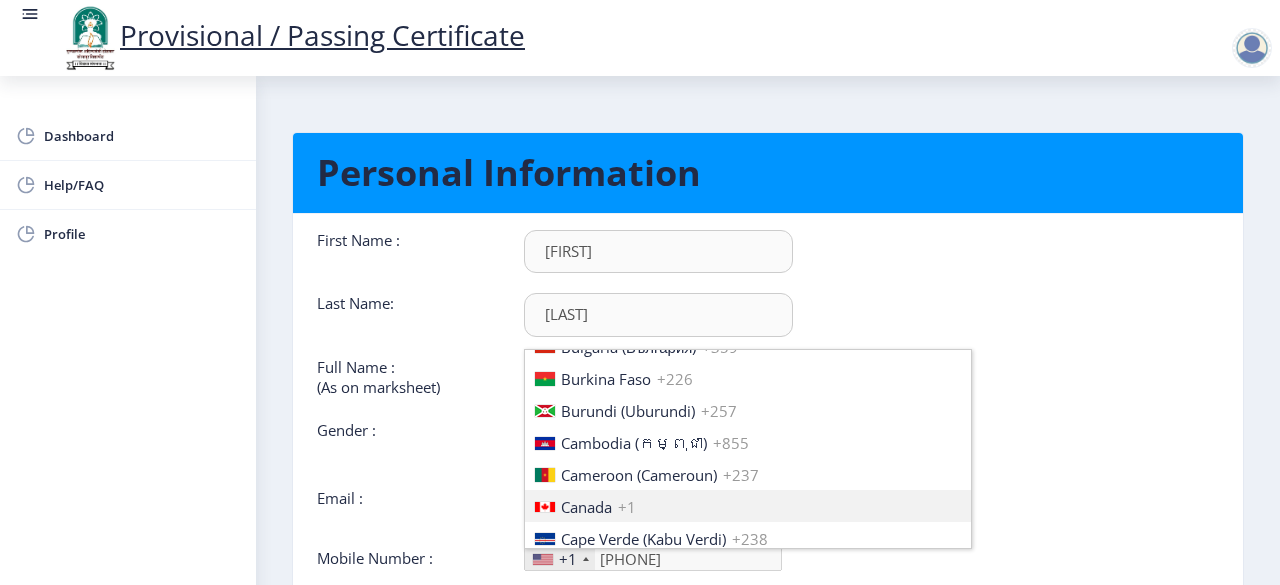 type 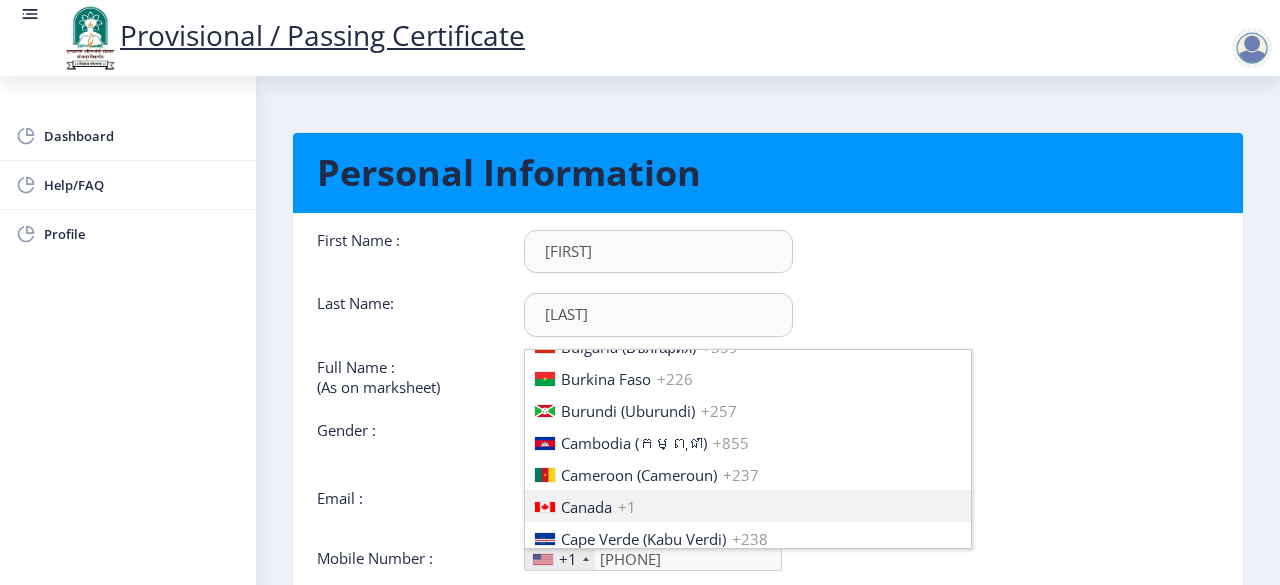 type 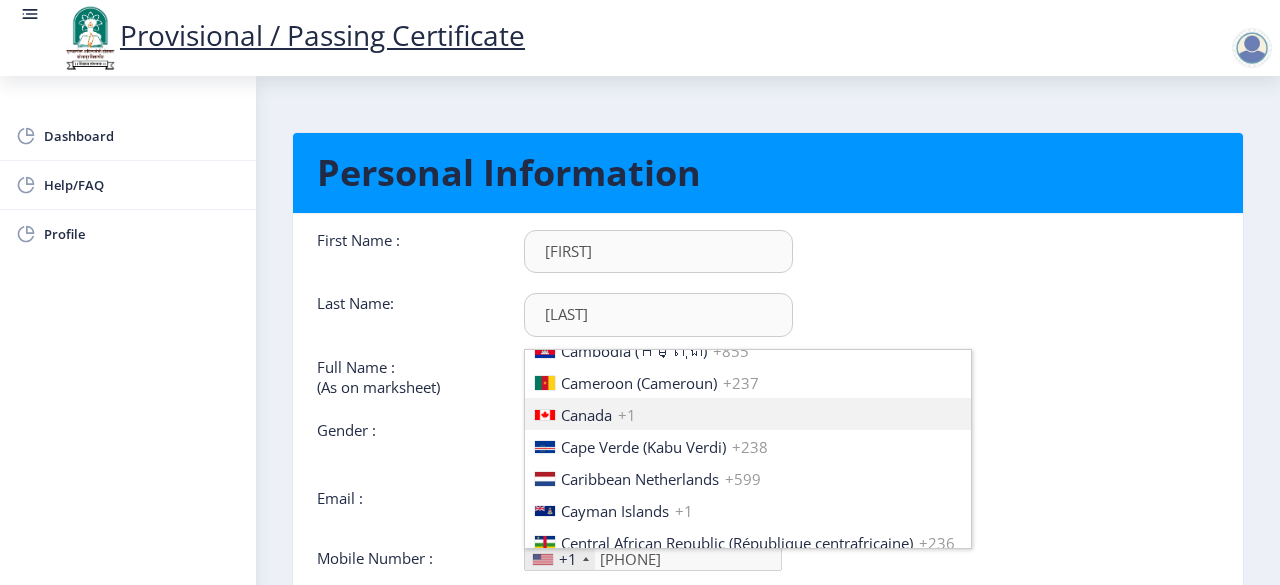 type 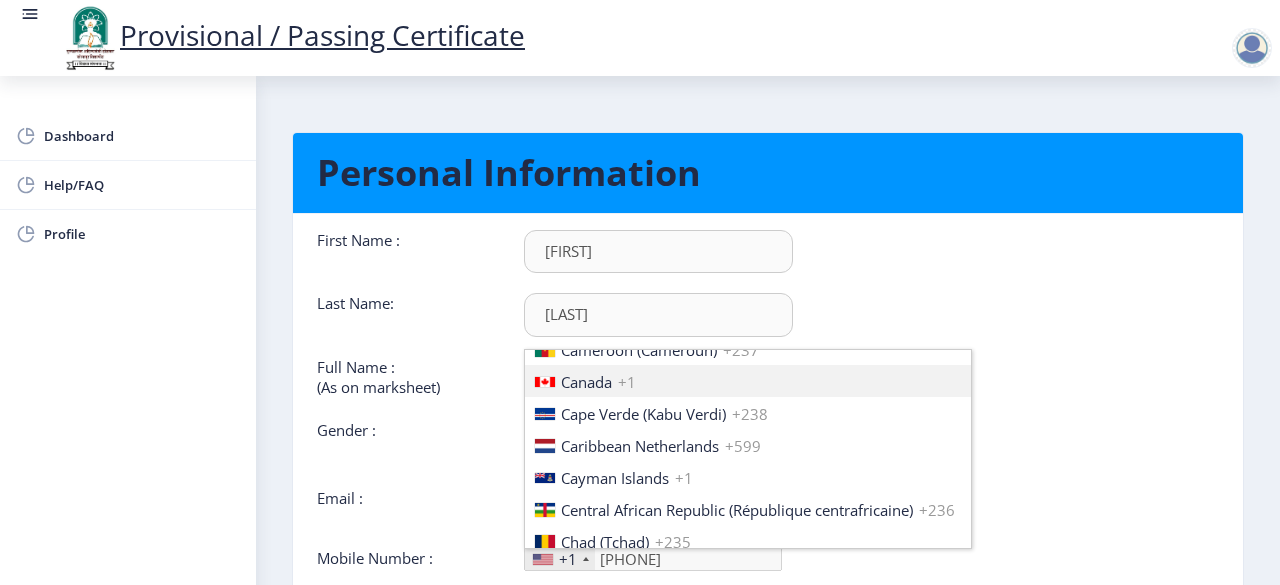 type 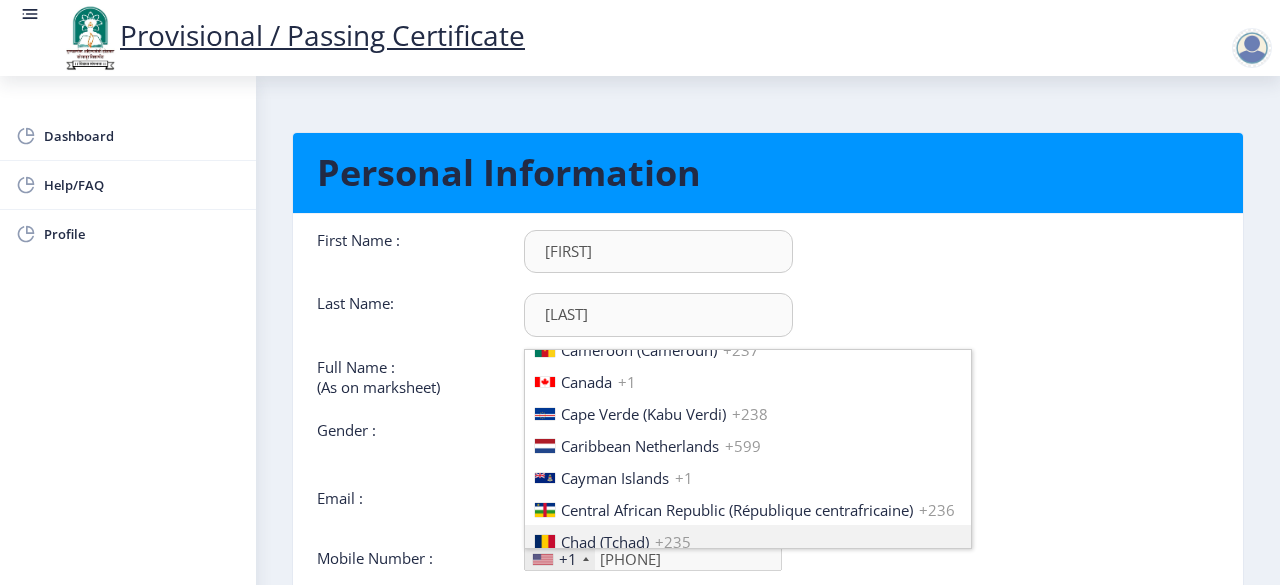 type 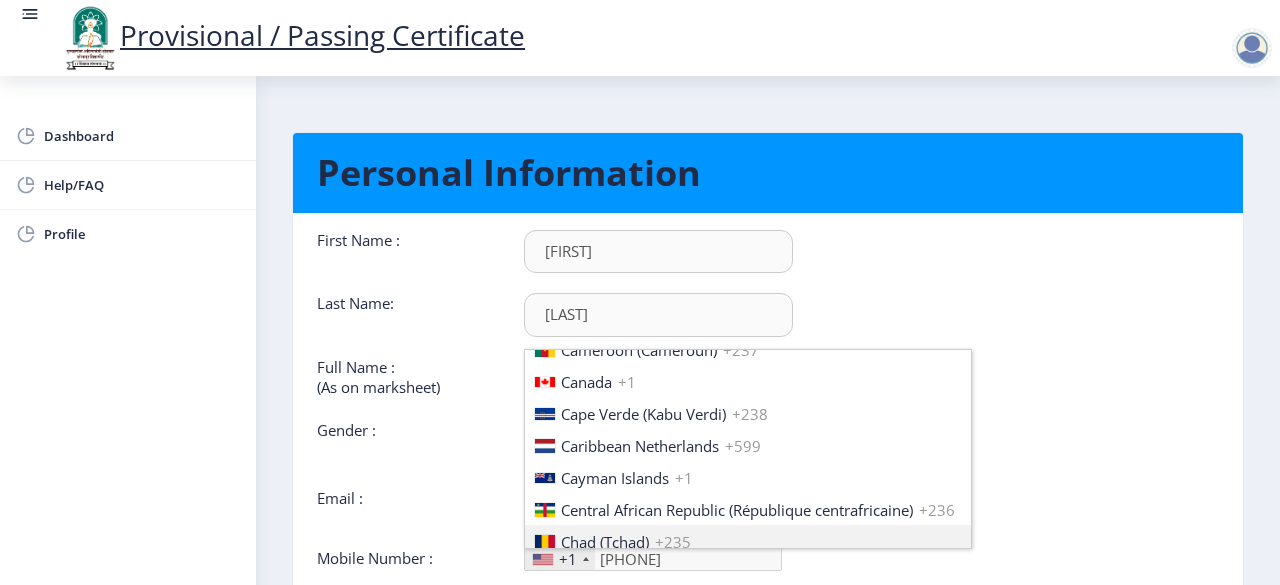 type 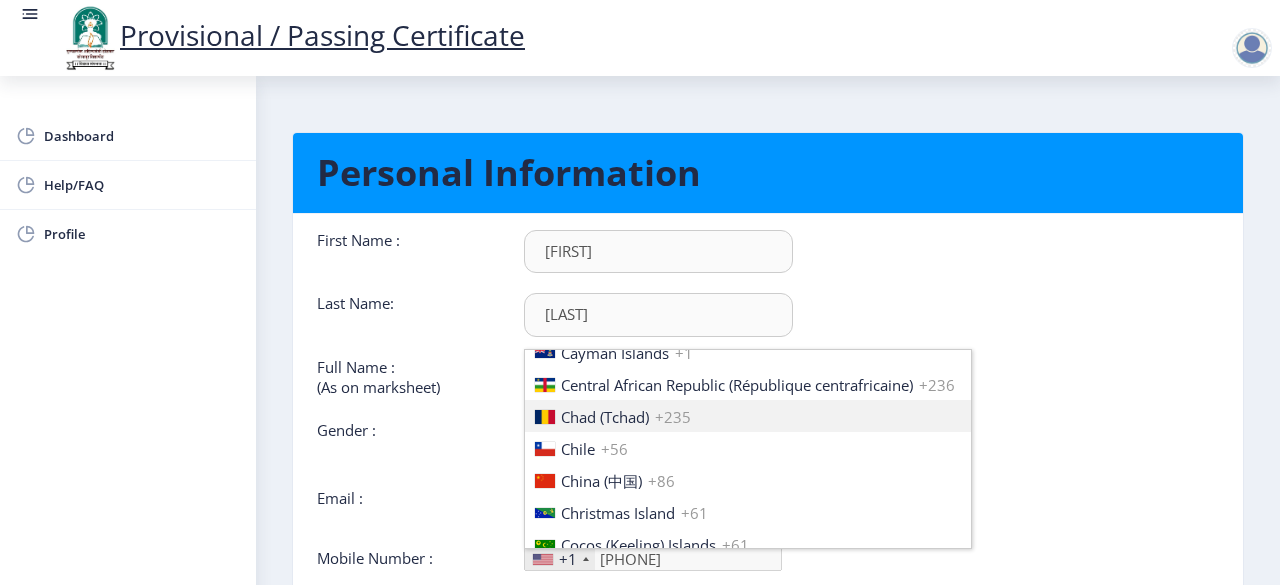 type 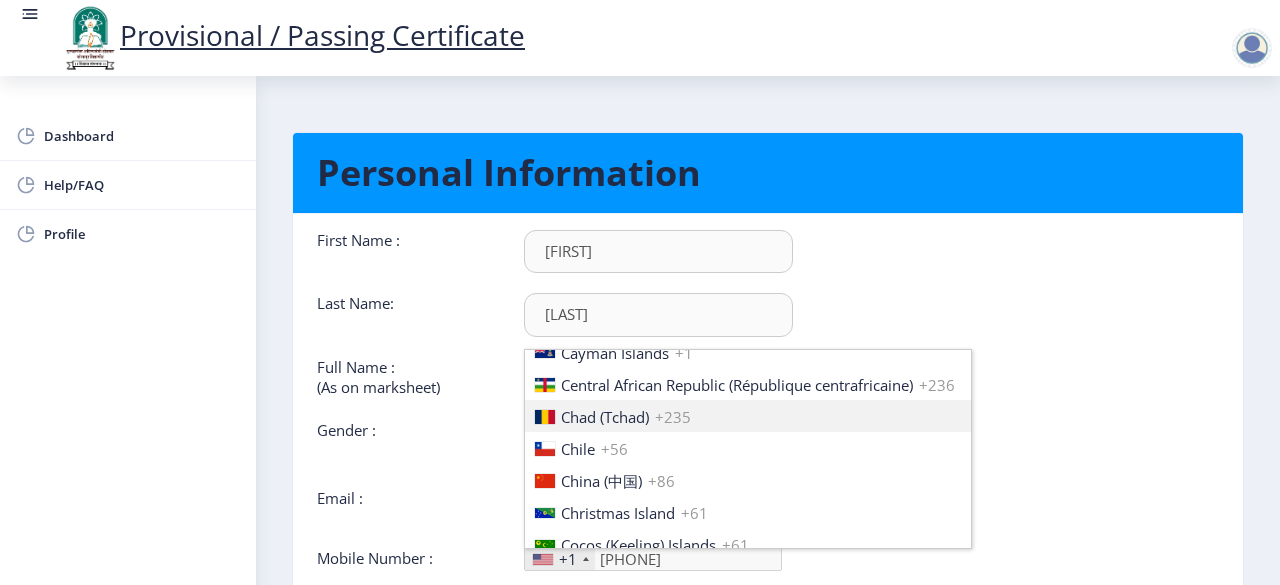 type 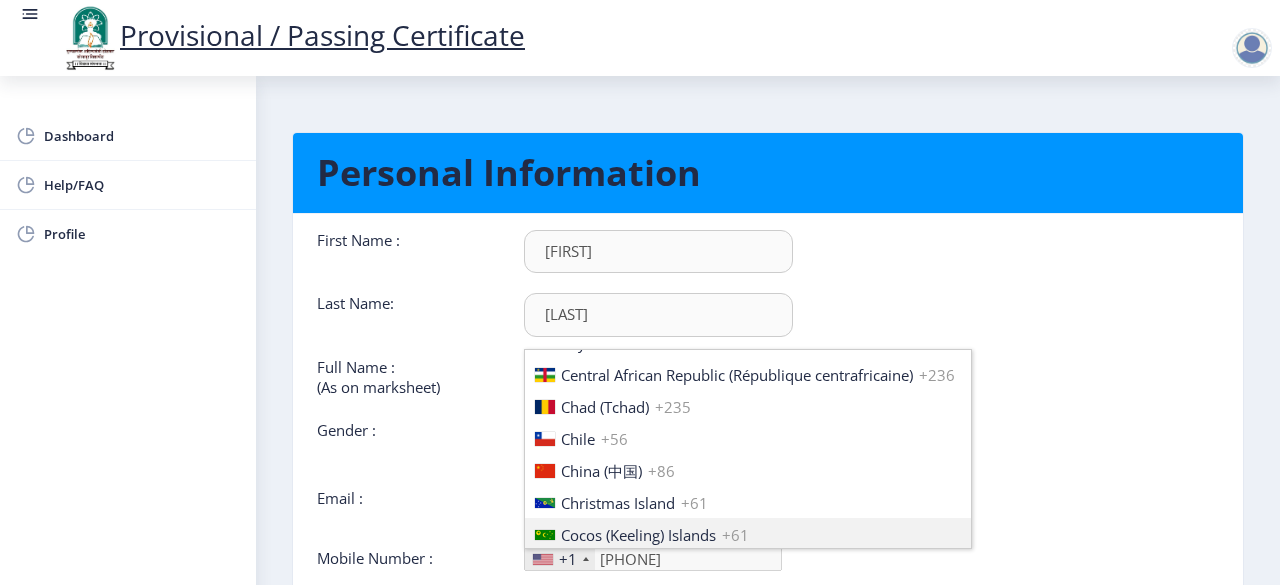 type 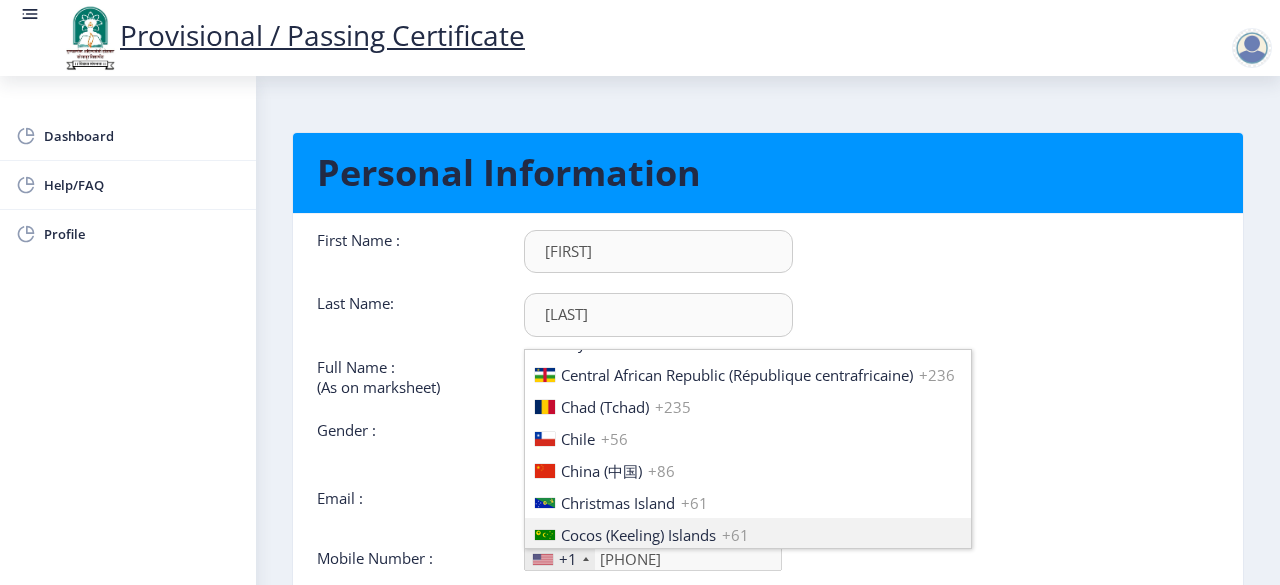 type 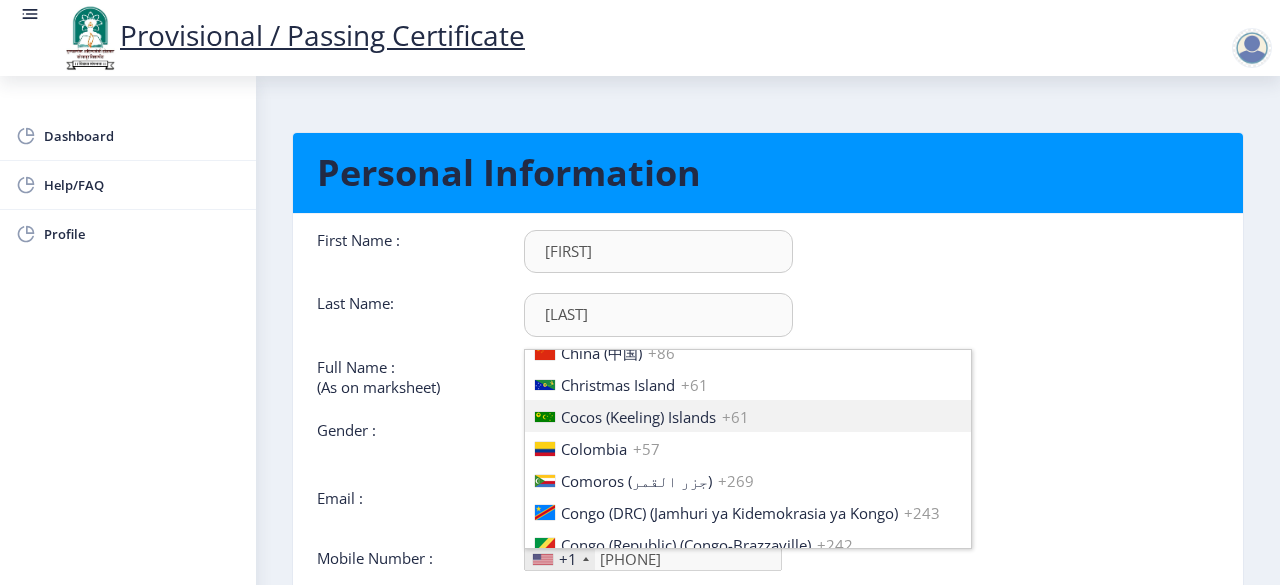 type 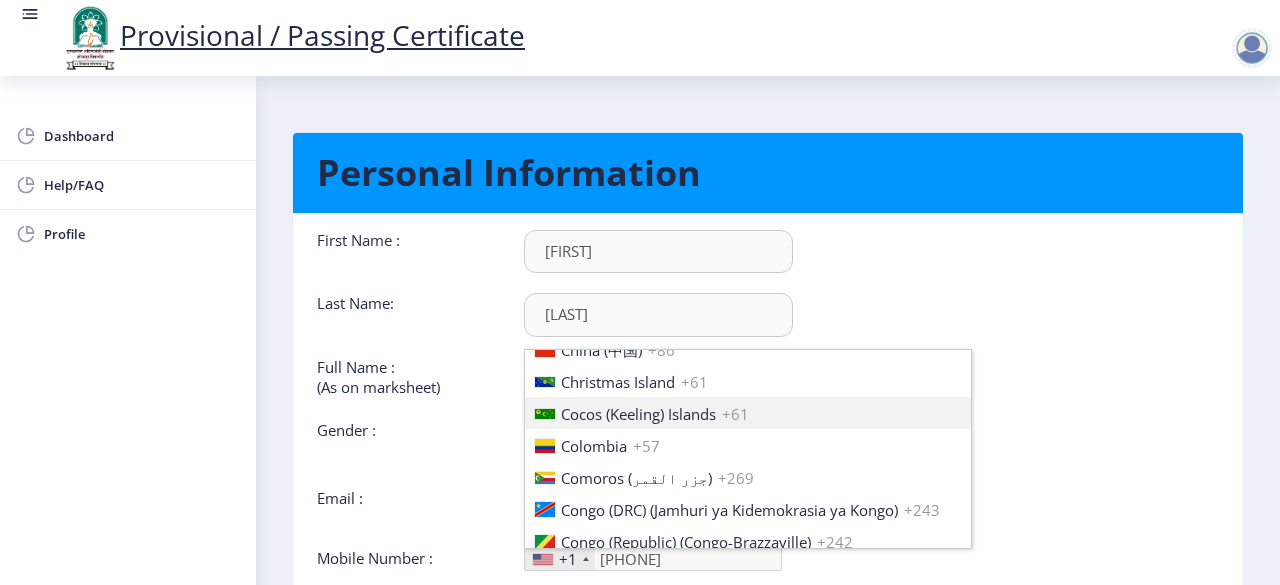 type 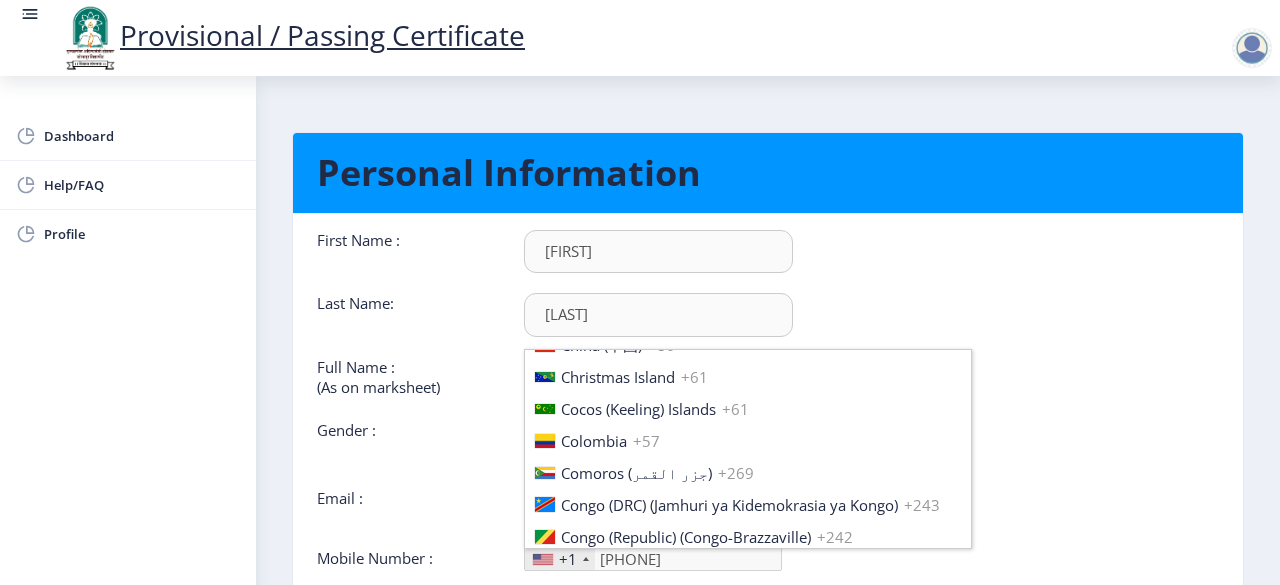type 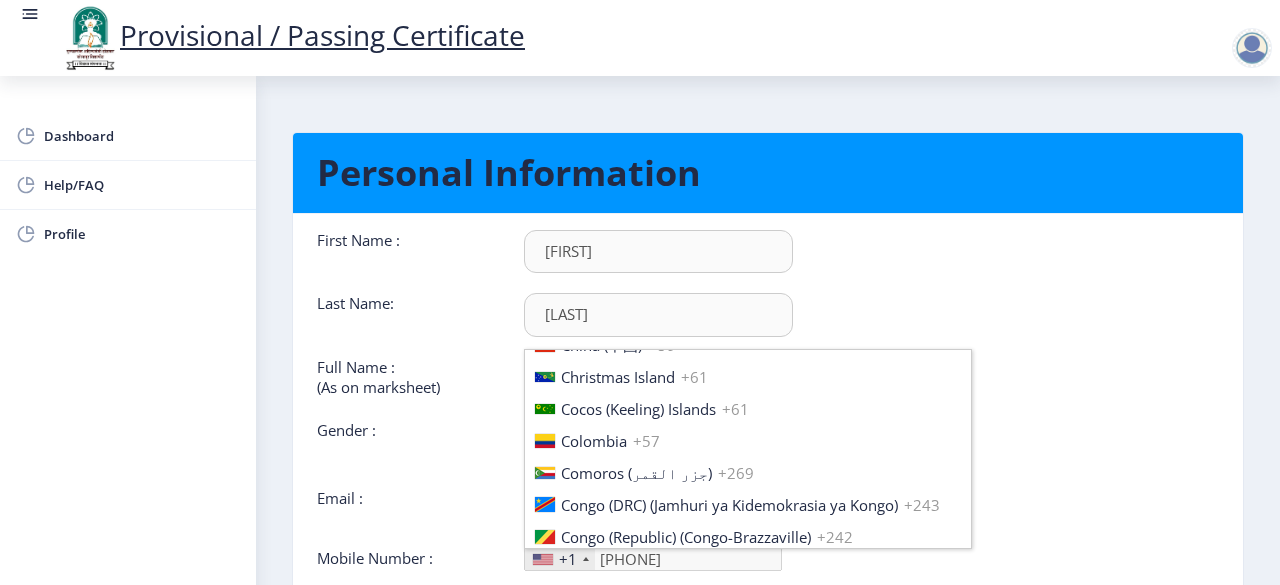 type 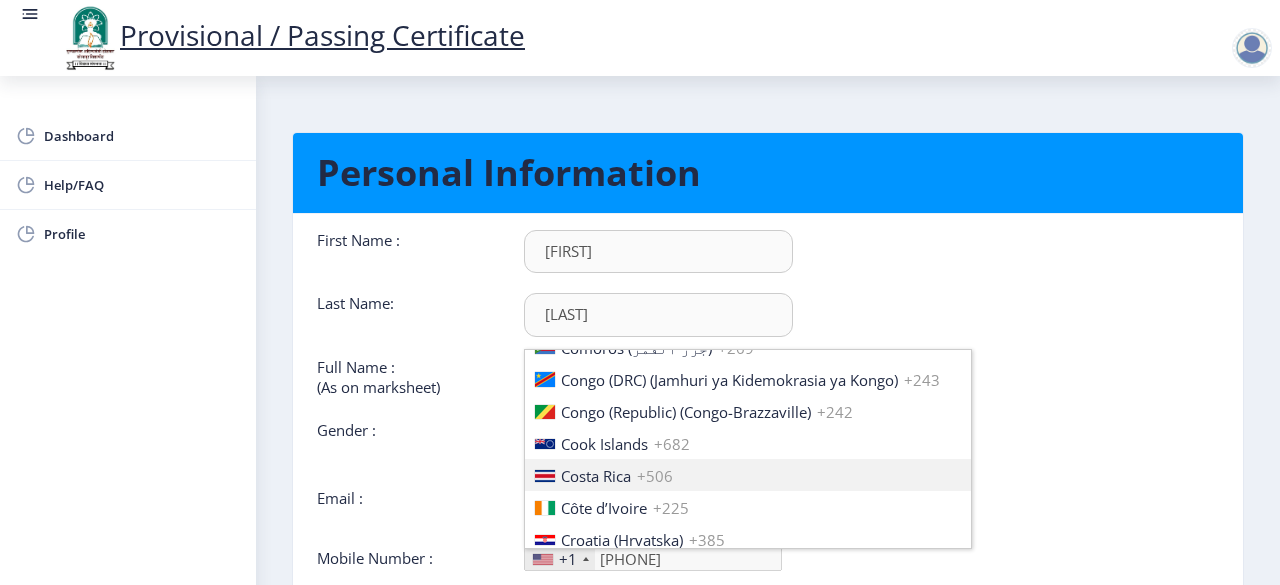 type 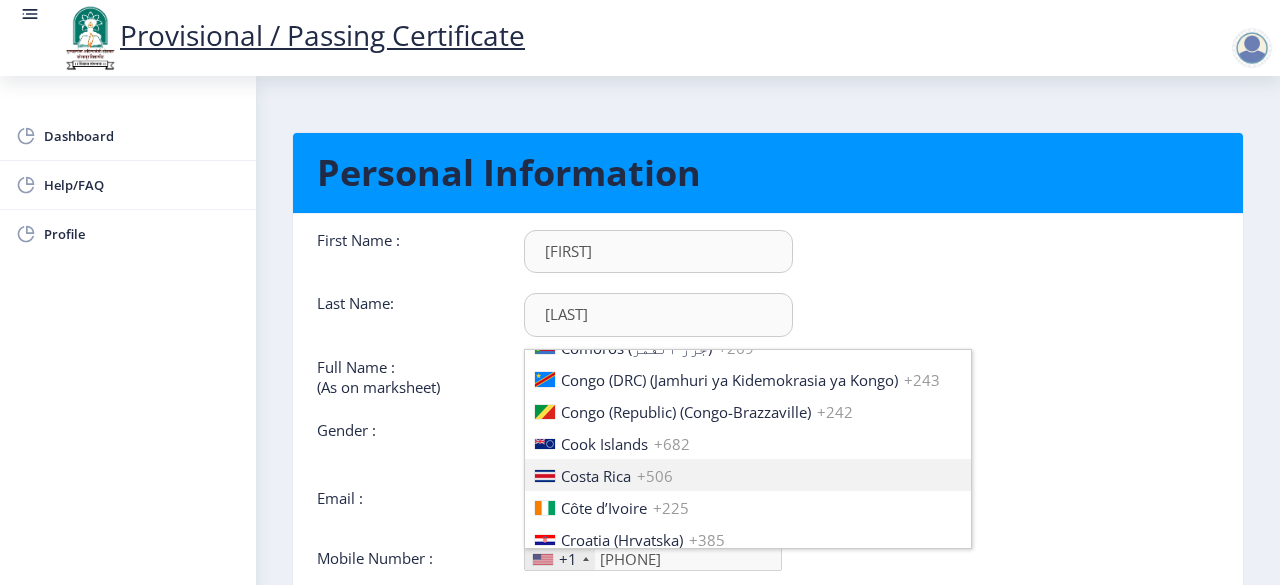 type 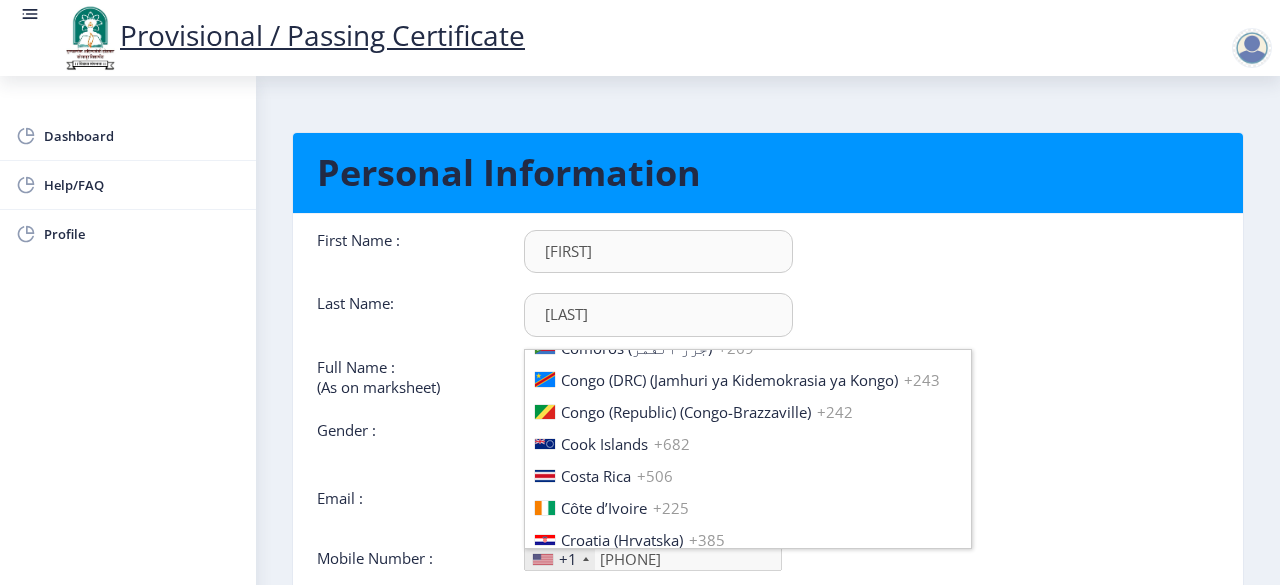 type 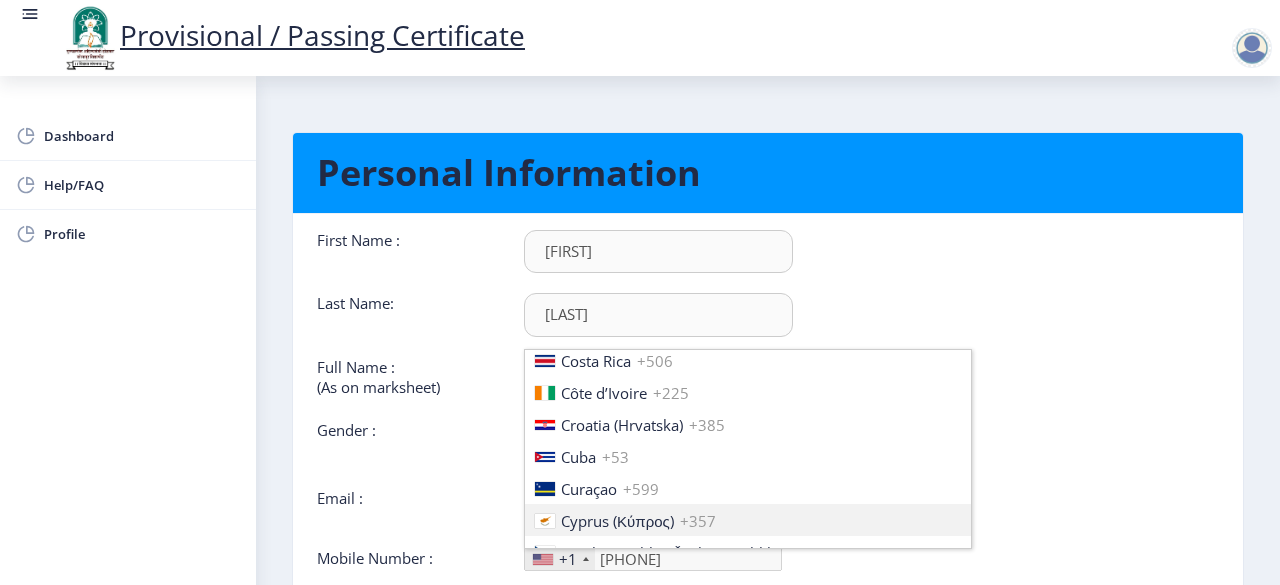 type 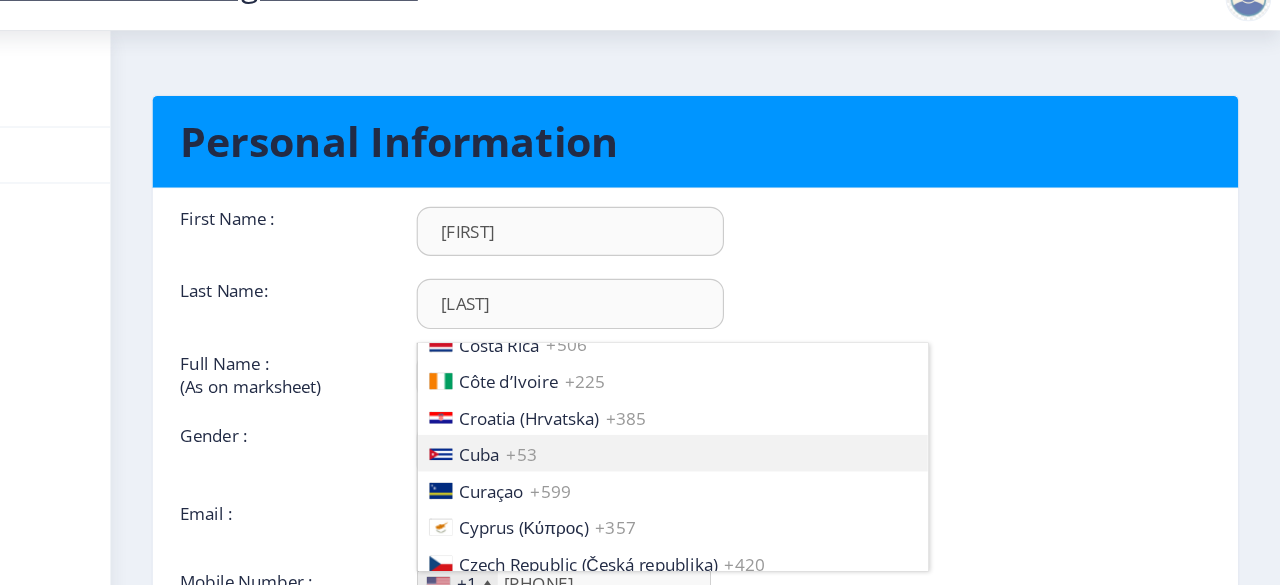 scroll, scrollTop: 0, scrollLeft: 0, axis: both 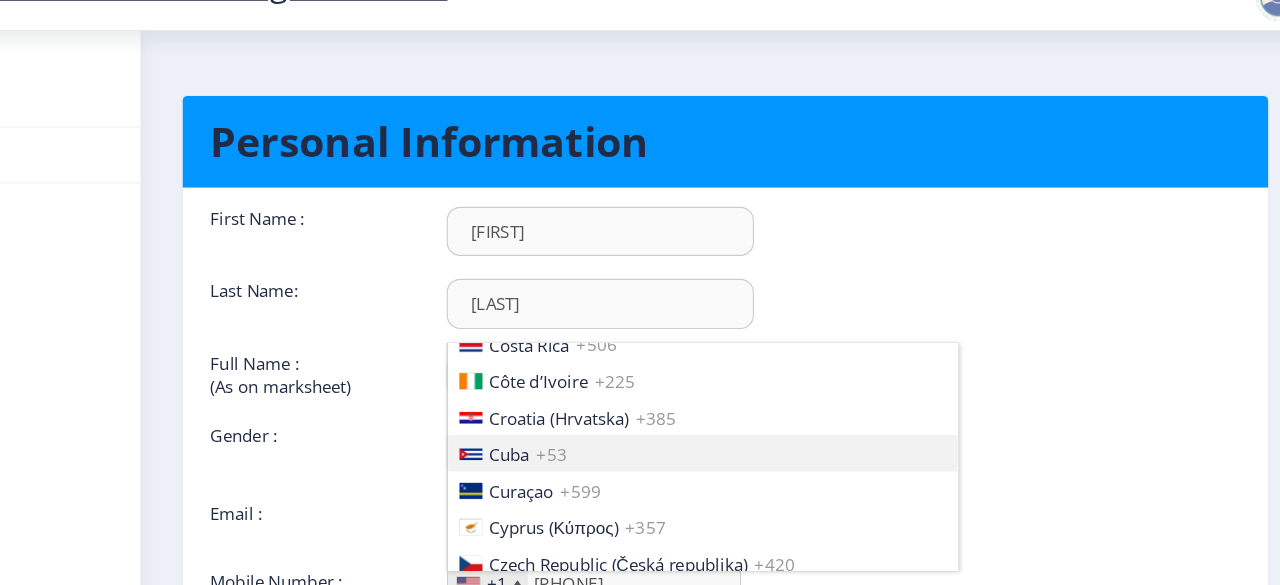 click on "[COUNTRY] +53" at bounding box center (748, 446) 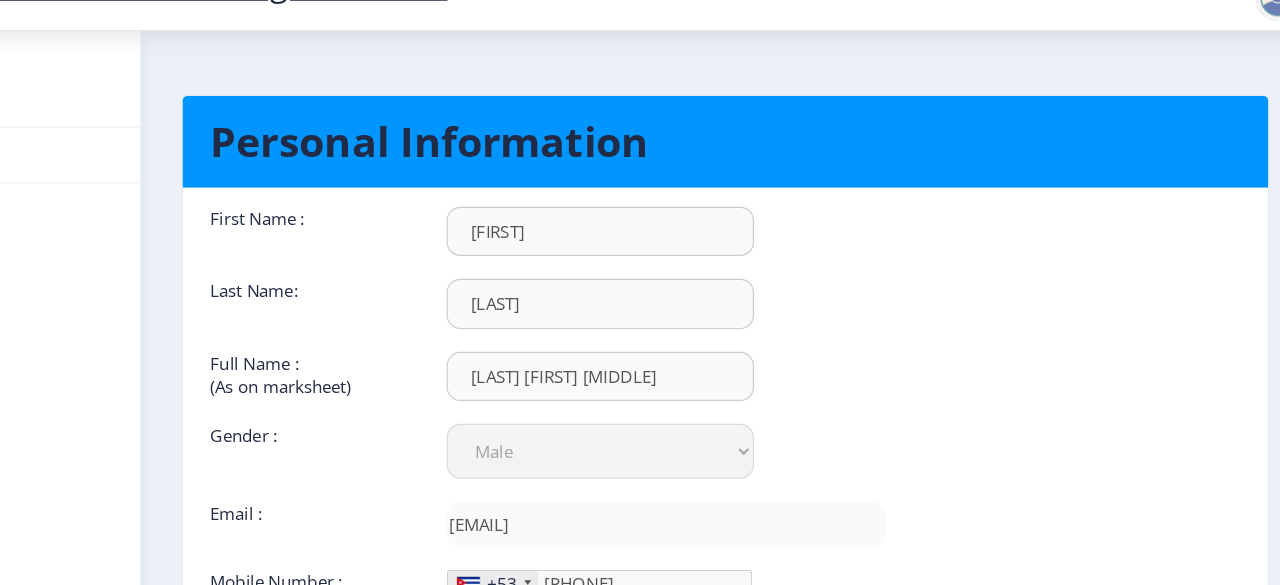 click on "First Name :  [FIRST] Last Name:  [LAST] Full Name : (As on marksheet) [LAST] [FIRST] [MIDDLE] Gender : Select Gender Male Female Other  Email :  [EMAIL]  Mobile Number :  +53 [COUNTRY] +1 [COUNTRY] +44 [COUNTRY] (‫افغانستان‬‎) +93 [COUNTRY] +355 [COUNTRY] +213 [COUNTRY] +1 [COUNTRY] +376 [COUNTRY] +244 [COUNTRY] +1 [COUNTRY] +1 [COUNTRY] +54 [COUNTRY] +374 [COUNTRY] +297 [COUNTRY] +61 [COUNTRY] +43 [COUNTRY] +994 [COUNTRY] +880 [COUNTRY] +1 [COUNTRY] +375 [COUNTRY] +32 [COUNTRY] +501 [COUNTRY] +229 [COUNTRY] +1 [COUNTRY] +975 [COUNTRY] +591 [COUNTRY] +387 [COUNTRY] +267 [COUNTRY] +55 [COUNTRY] +246 [COUNTRY] +1 [COUNTRY] +673 [COUNTRY] +359 [COUNTRY] +226 [COUNTRY] +257 [COUNTRY] +855 [COUNTRY] +237 [COUNTRY] +1 [COUNTRY]" 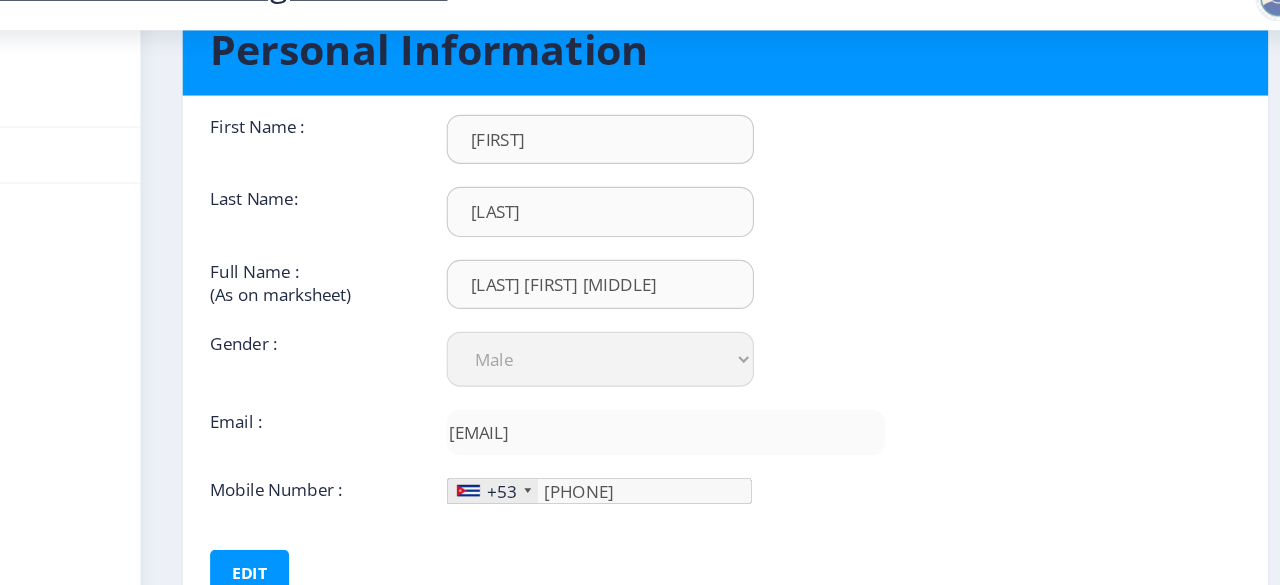 scroll, scrollTop: 201, scrollLeft: 0, axis: vertical 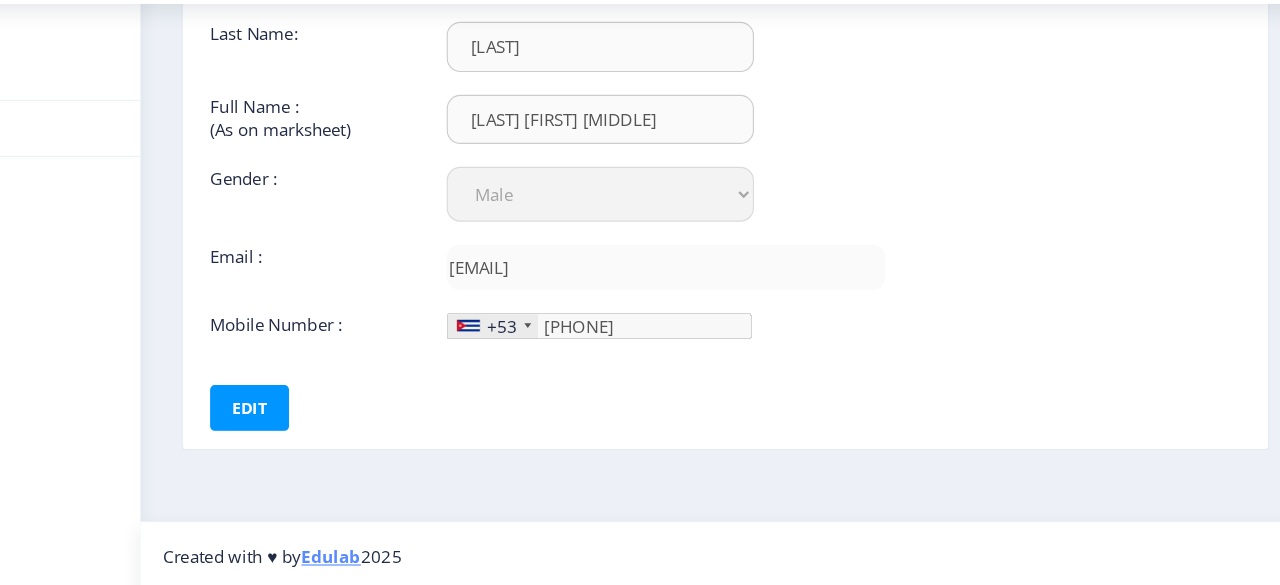 click on "+53" 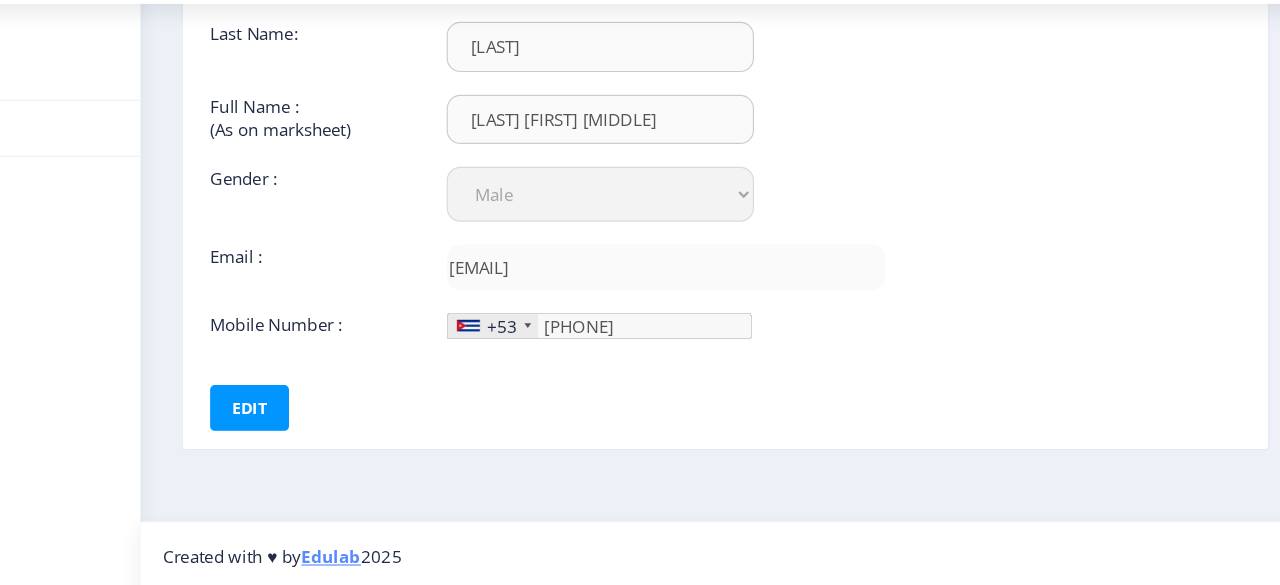 click on "First Name :  [FIRST] Last Name:  [LAST] Full Name : (As on marksheet) [LAST] [FIRST] [MIDDLE] Gender : Select Gender Male Female Other  Email :  [EMAIL]  Mobile Number :  +53 [COUNTRY] +1 [COUNTRY] +44 [COUNTRY] (‫افغانستان‬‎) +93 [COUNTRY] +355 [COUNTRY] +213 [COUNTRY] +1 [COUNTRY] +376 [COUNTRY] +244 [COUNTRY] +1 [COUNTRY] +1 [COUNTRY] +54 [COUNTRY] +374 [COUNTRY] +297 [COUNTRY] +61 [COUNTRY] +43 [COUNTRY] +994 [COUNTRY] +880 [COUNTRY] +1 [COUNTRY] +375 [COUNTRY] +32 [COUNTRY] +501 [COUNTRY] +229 [COUNTRY] +1 [COUNTRY] +975 [COUNTRY] +591 [COUNTRY] +387 [COUNTRY] +267 [COUNTRY] +55 [COUNTRY] +246 [COUNTRY] +1 [COUNTRY] +673 [COUNTRY] +359 [COUNTRY] +226 [COUNTRY] +257 [COUNTRY] +855 [COUNTRY] +237 [COUNTRY] +1 [COUNTRY]" 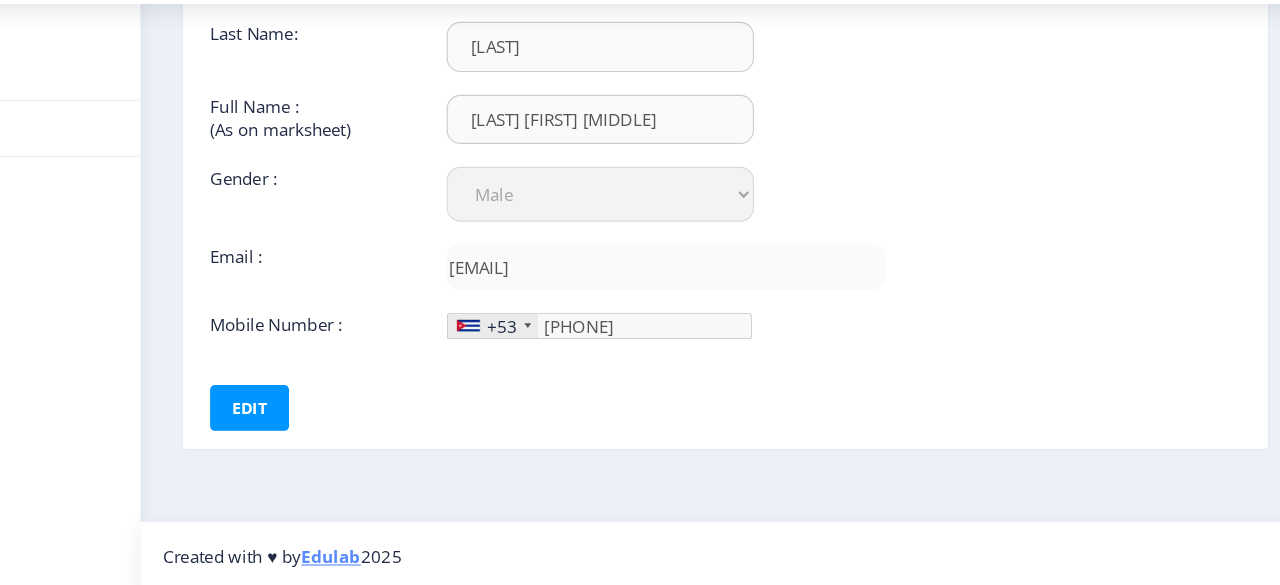 click on "+53" 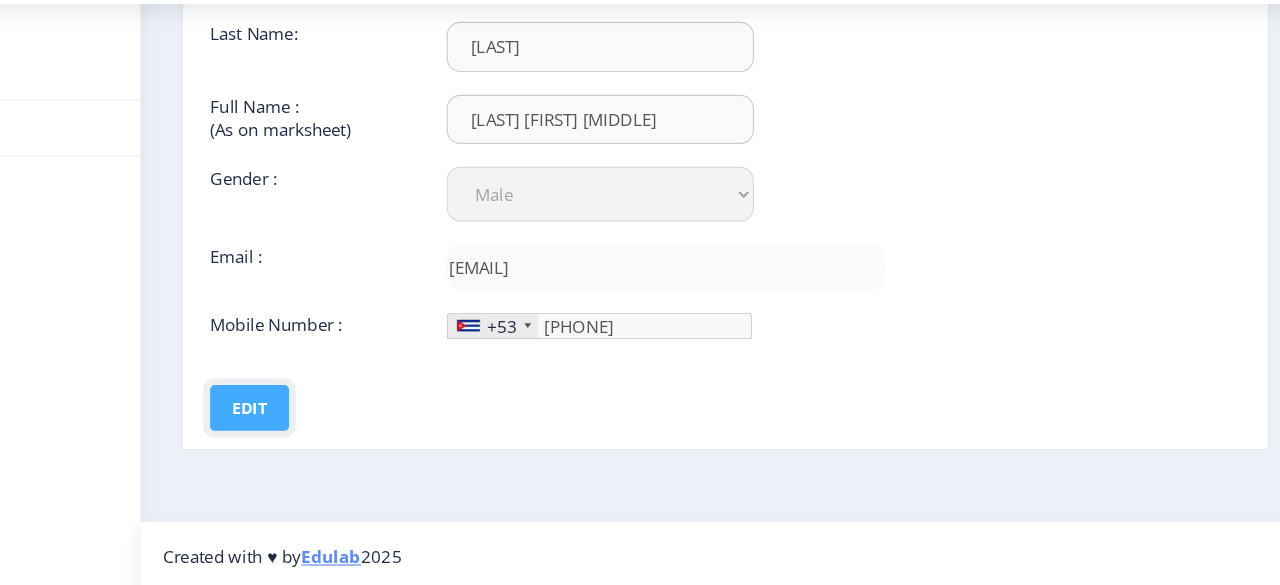 click on "Edit" 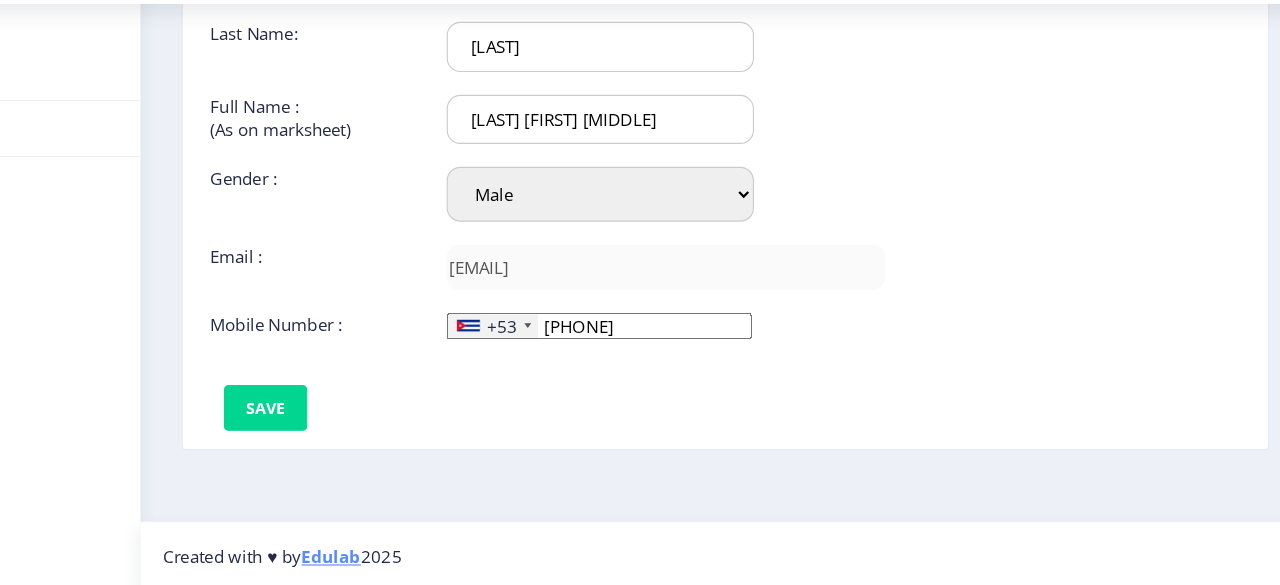 click on "+53" 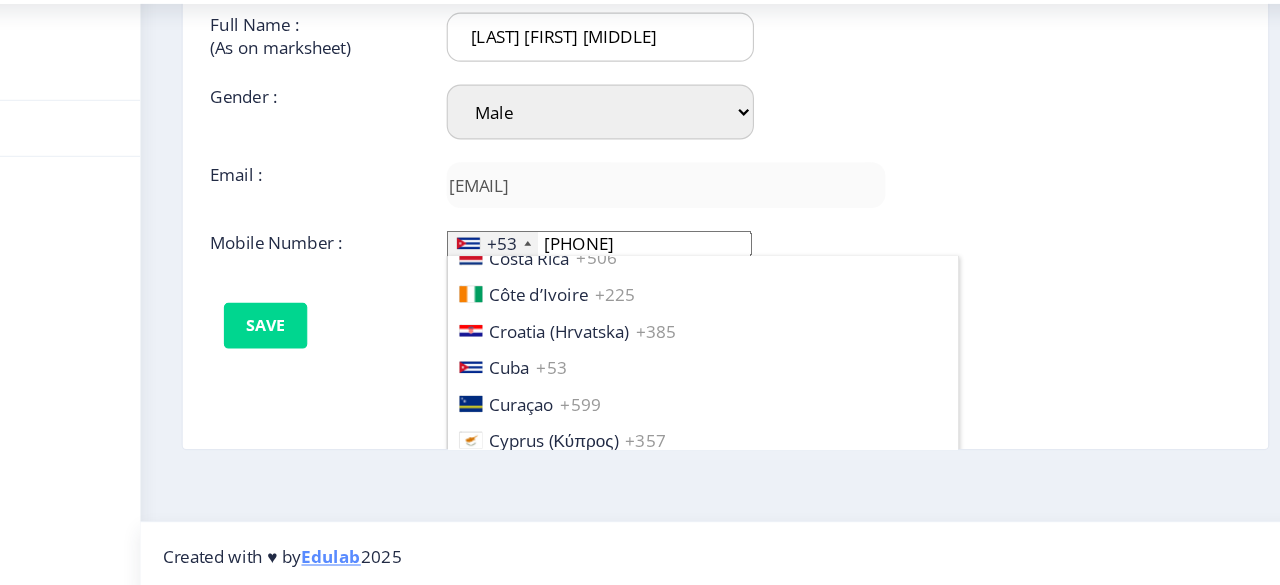 scroll, scrollTop: 103, scrollLeft: 0, axis: vertical 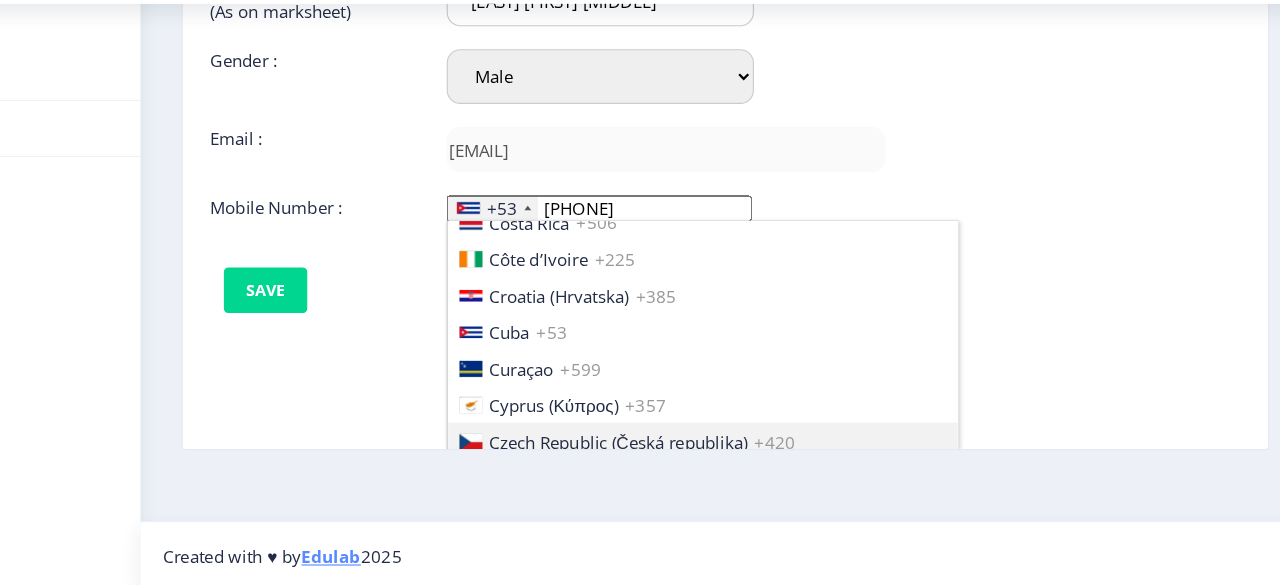 type 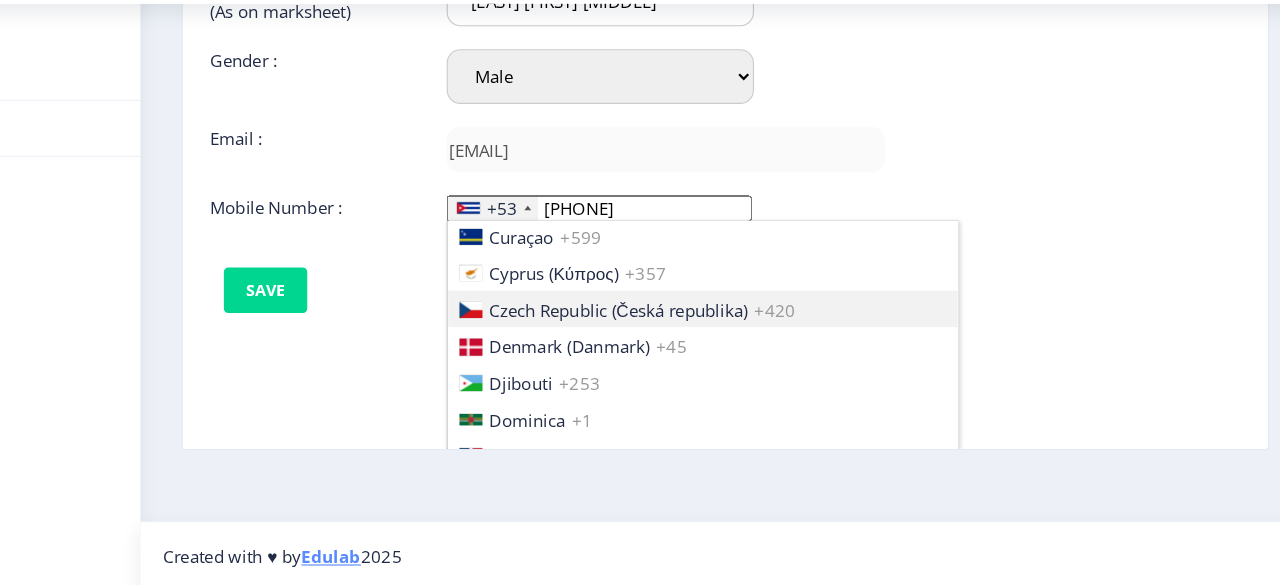 type 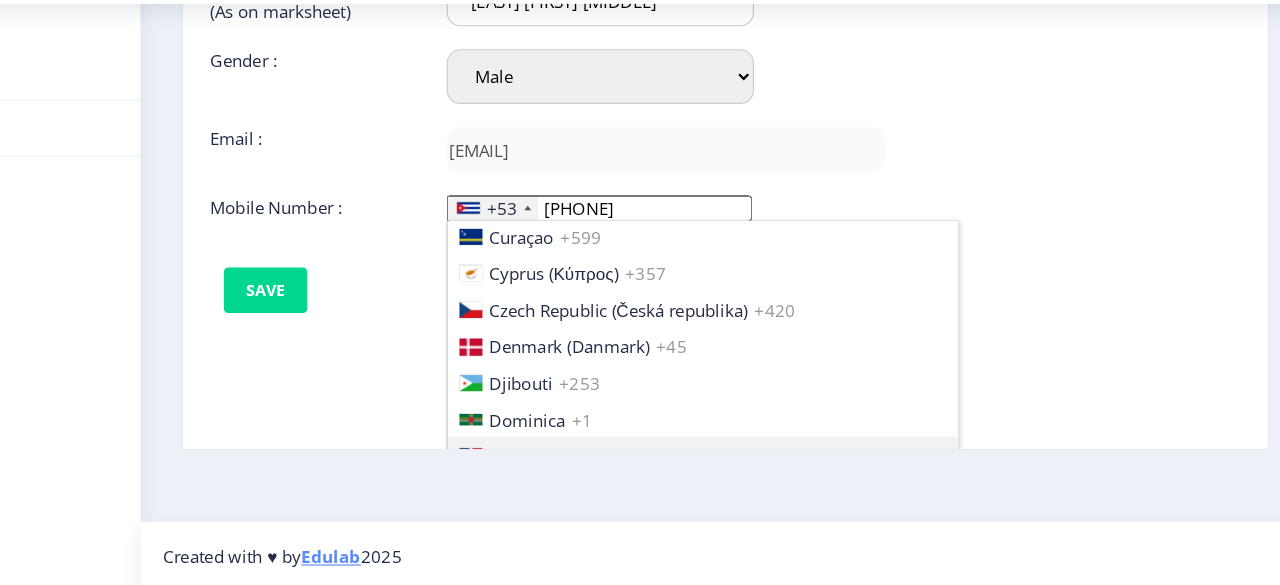 type 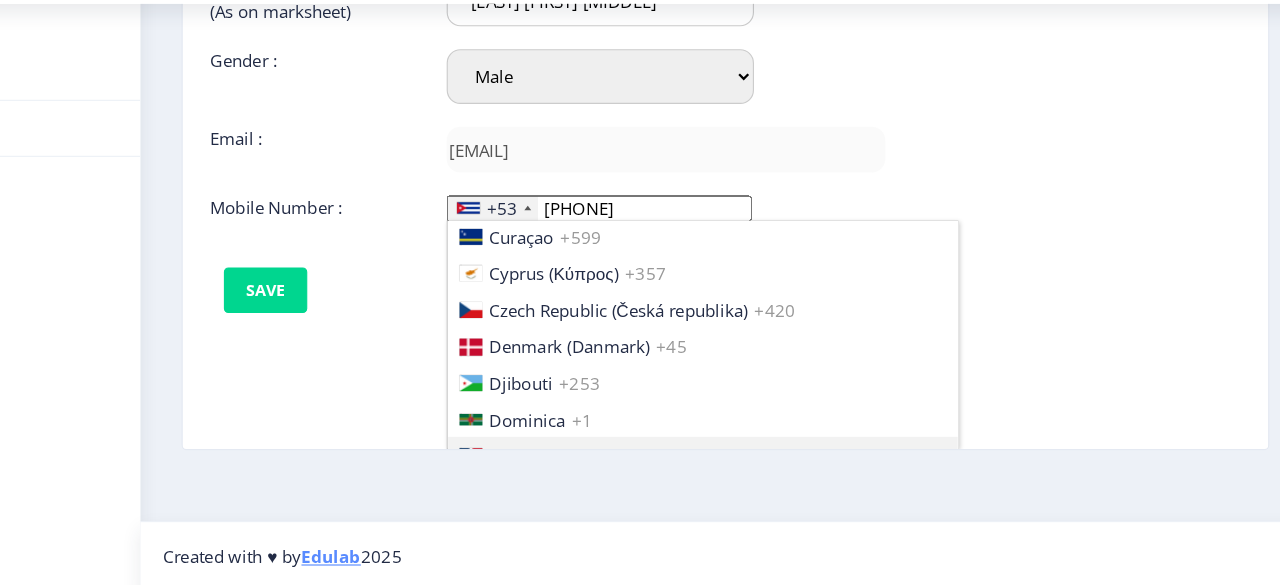 type 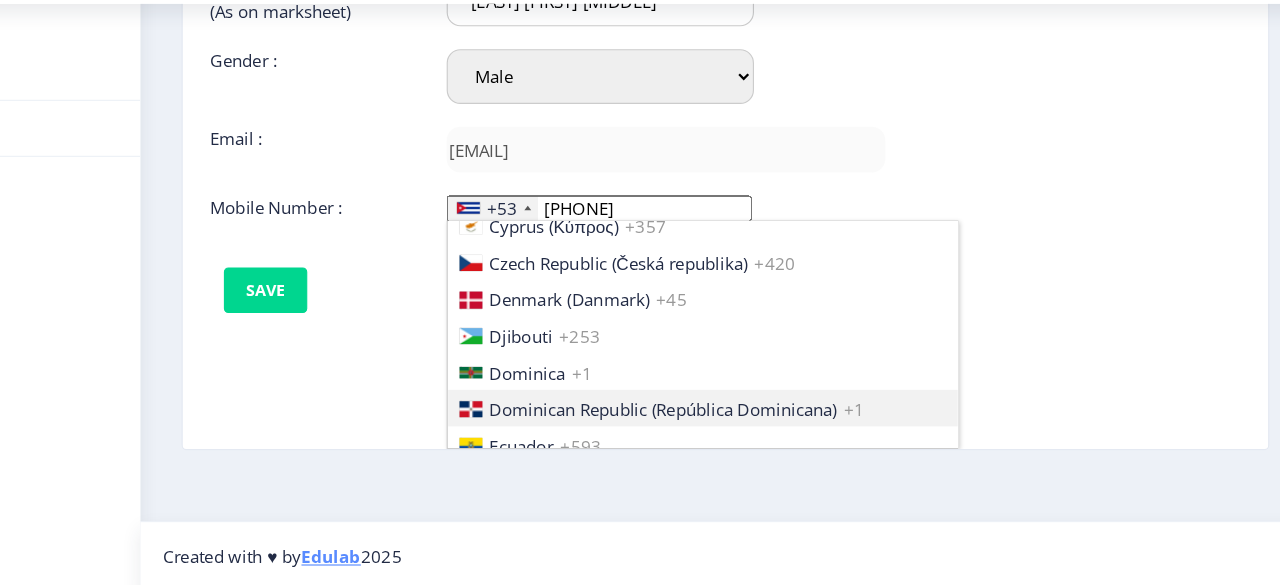 type 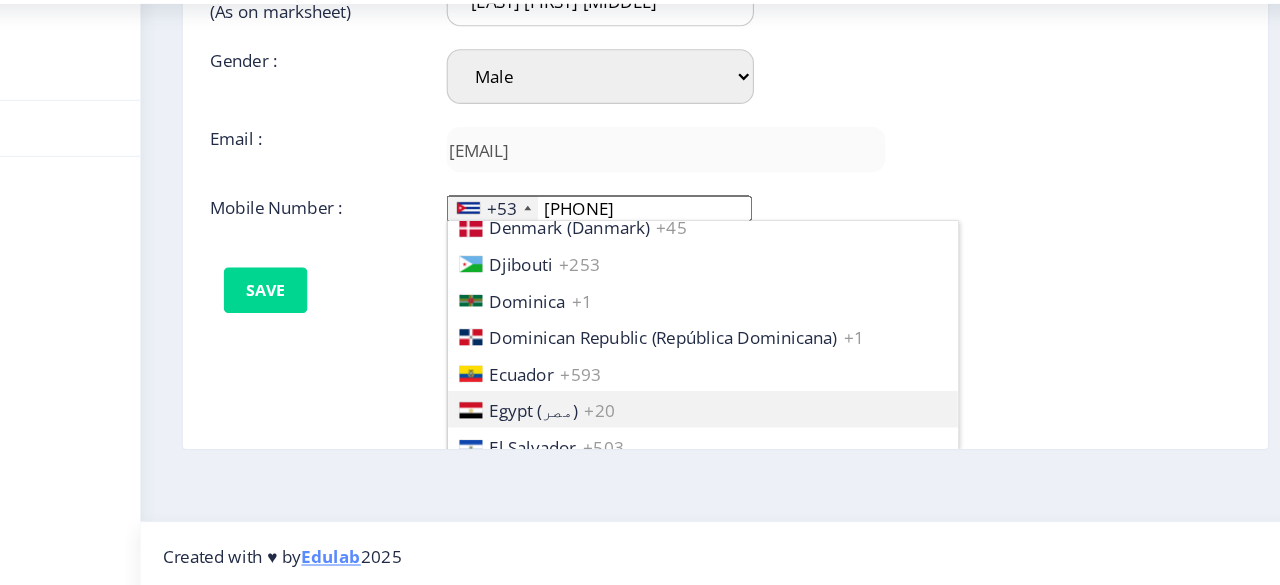 type 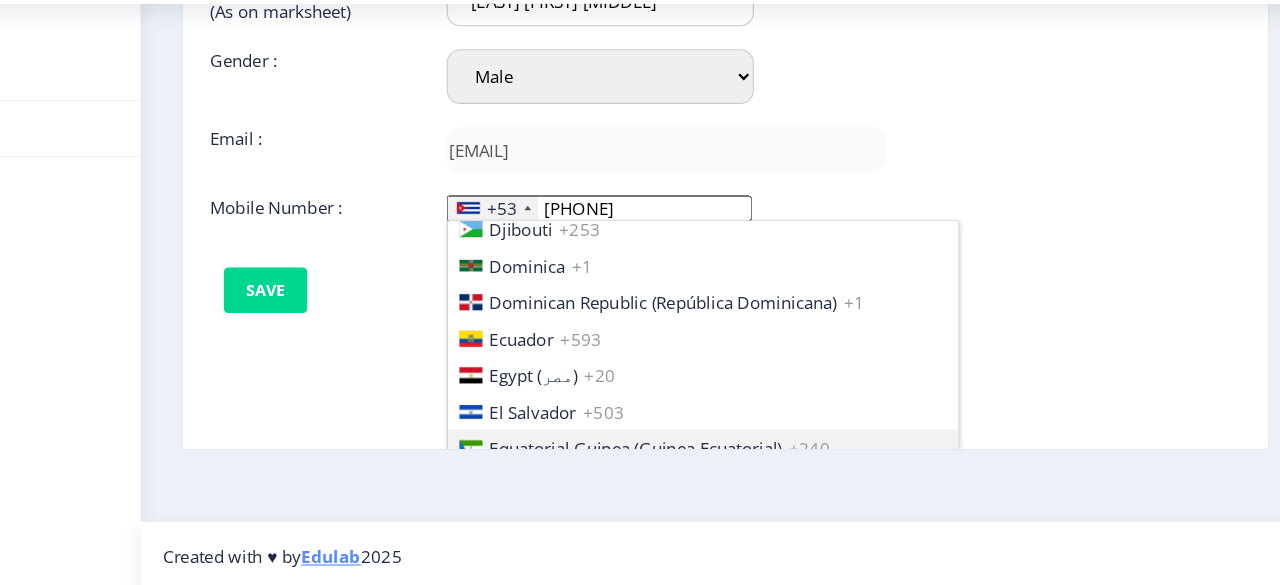 type 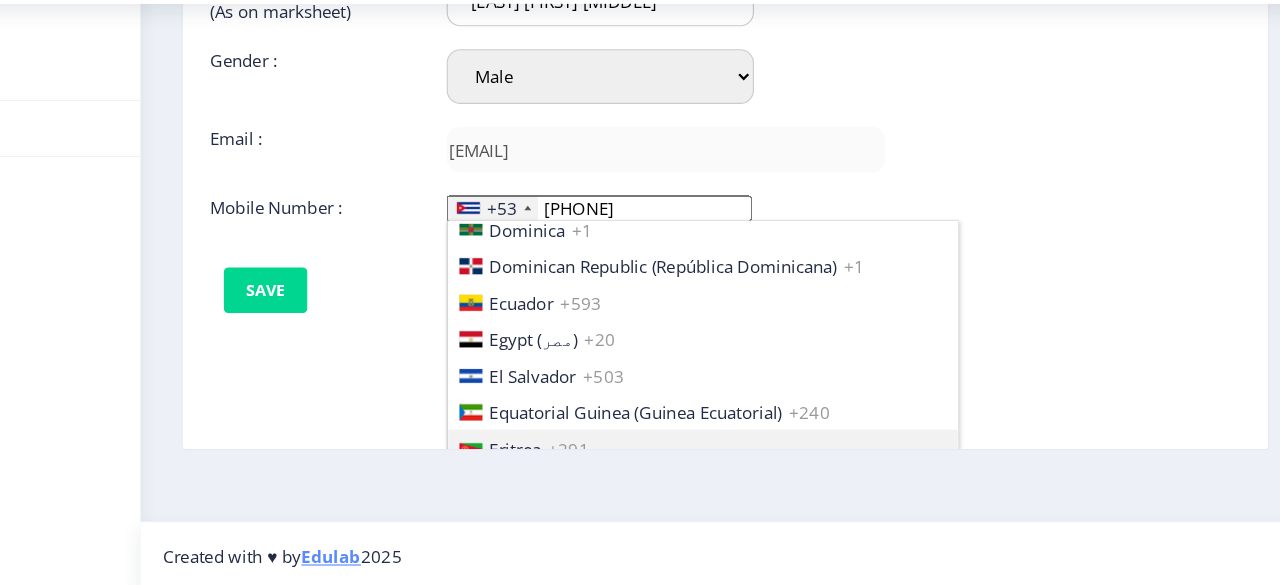 type 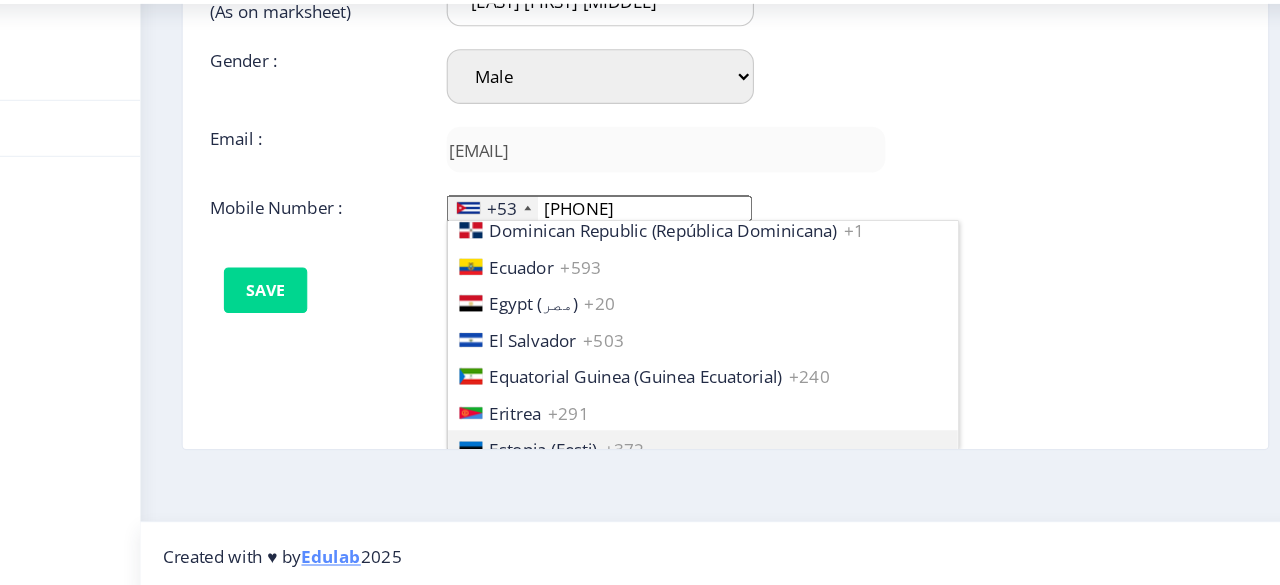 type 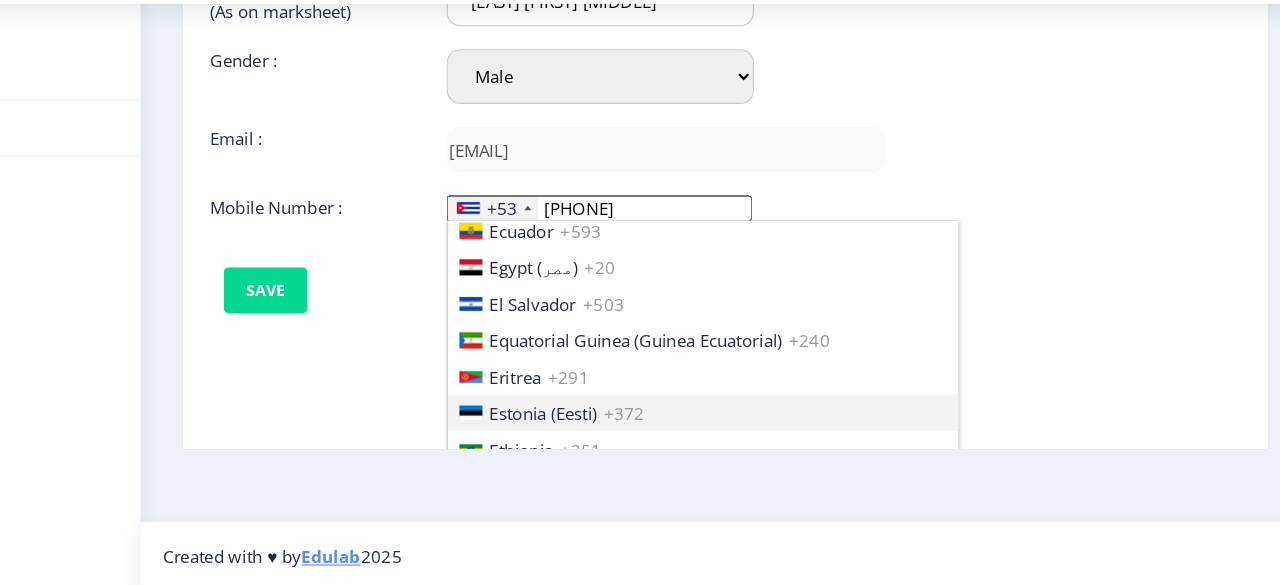 type 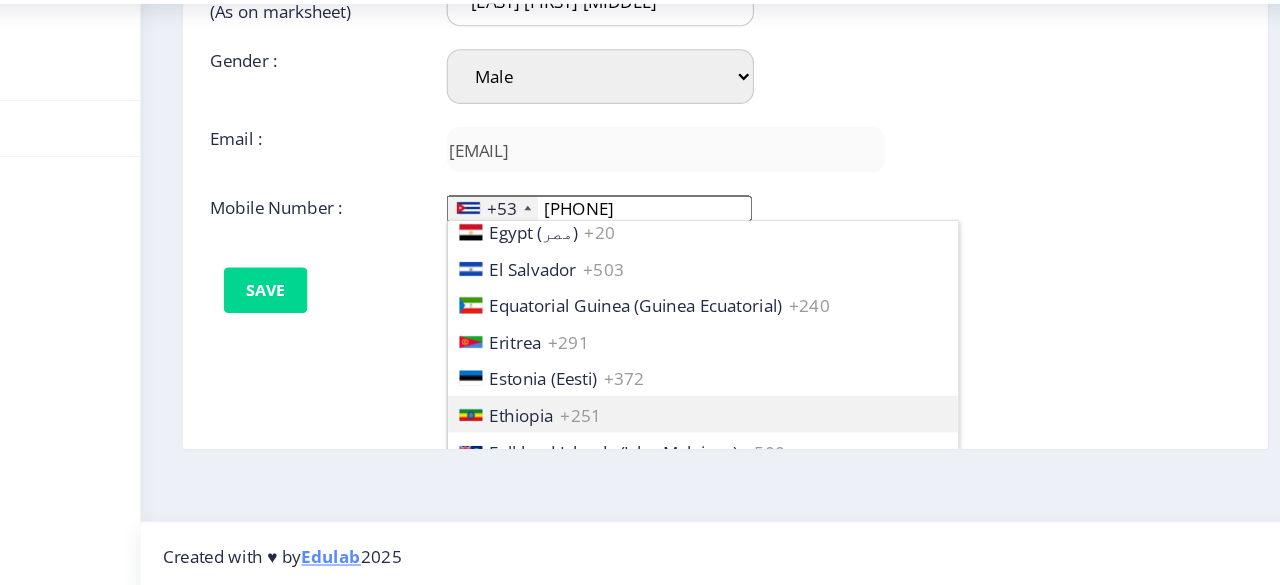 type 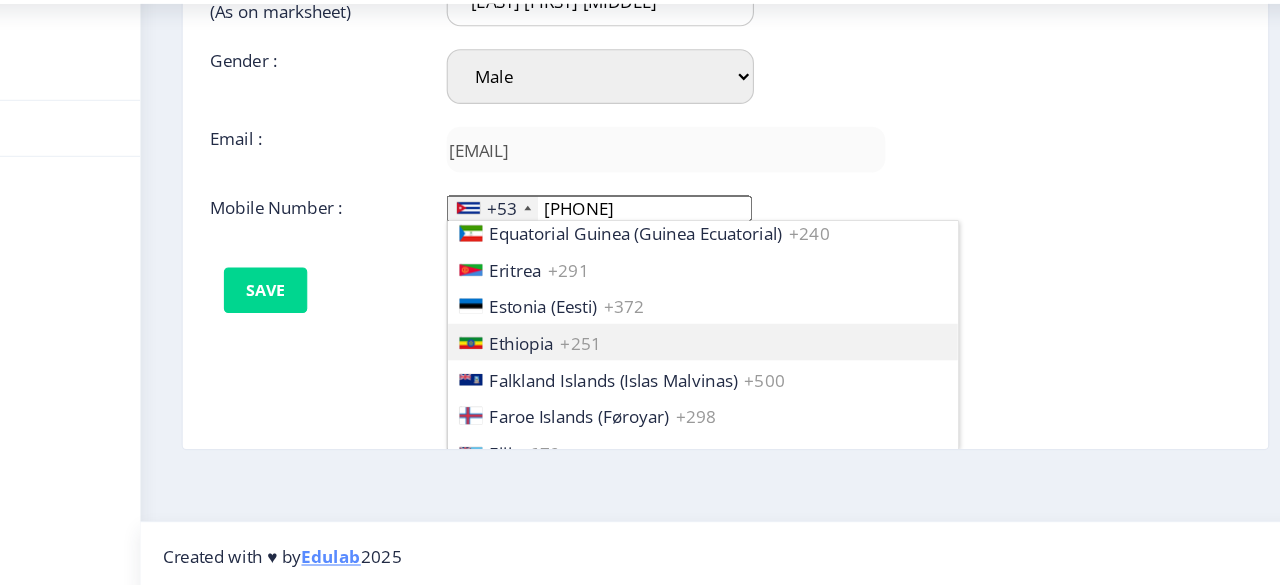 type 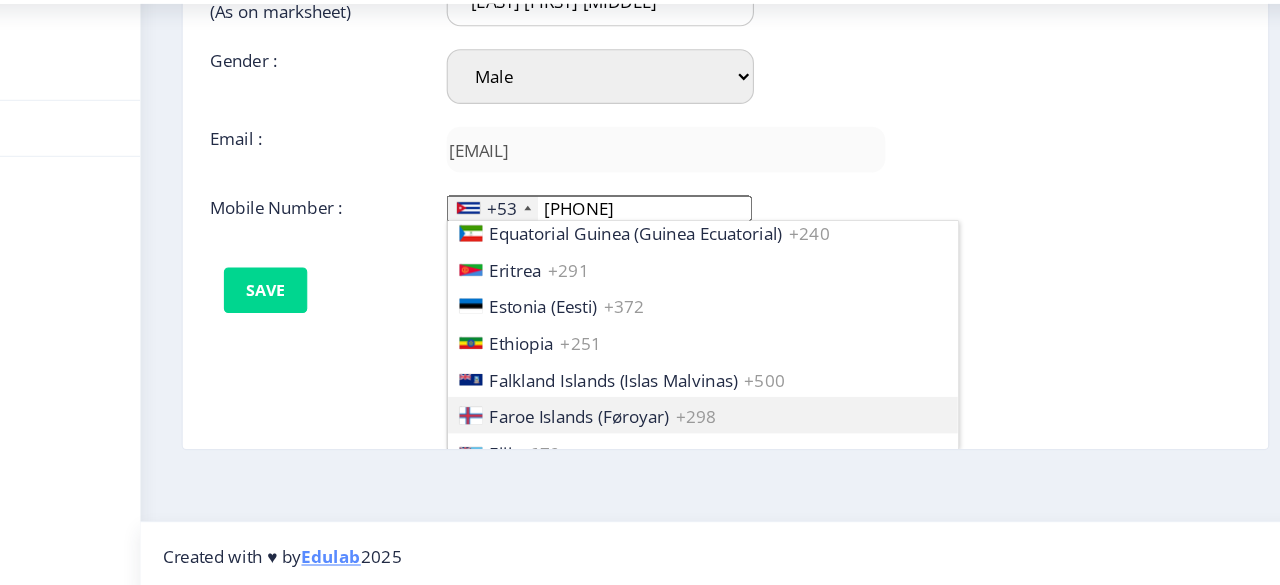 type 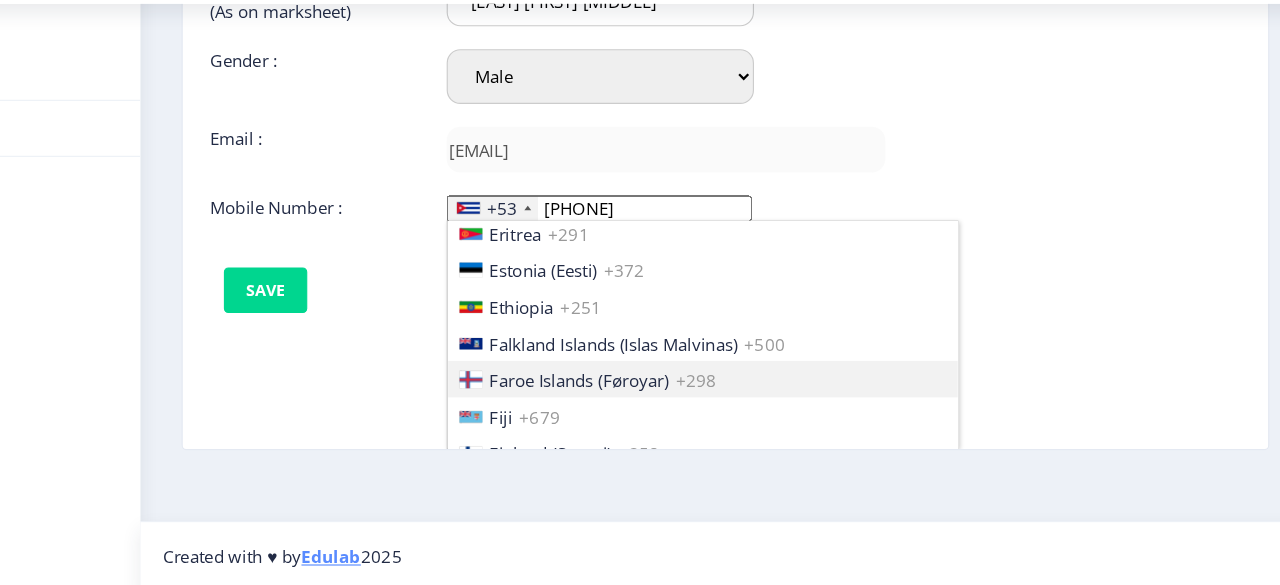 type 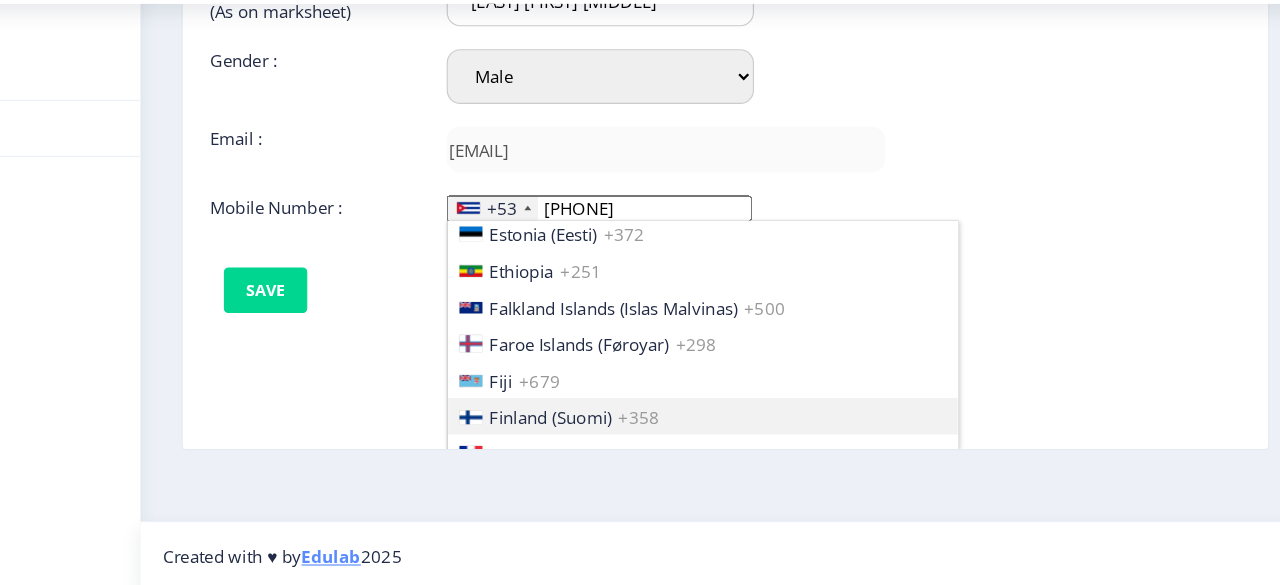 type 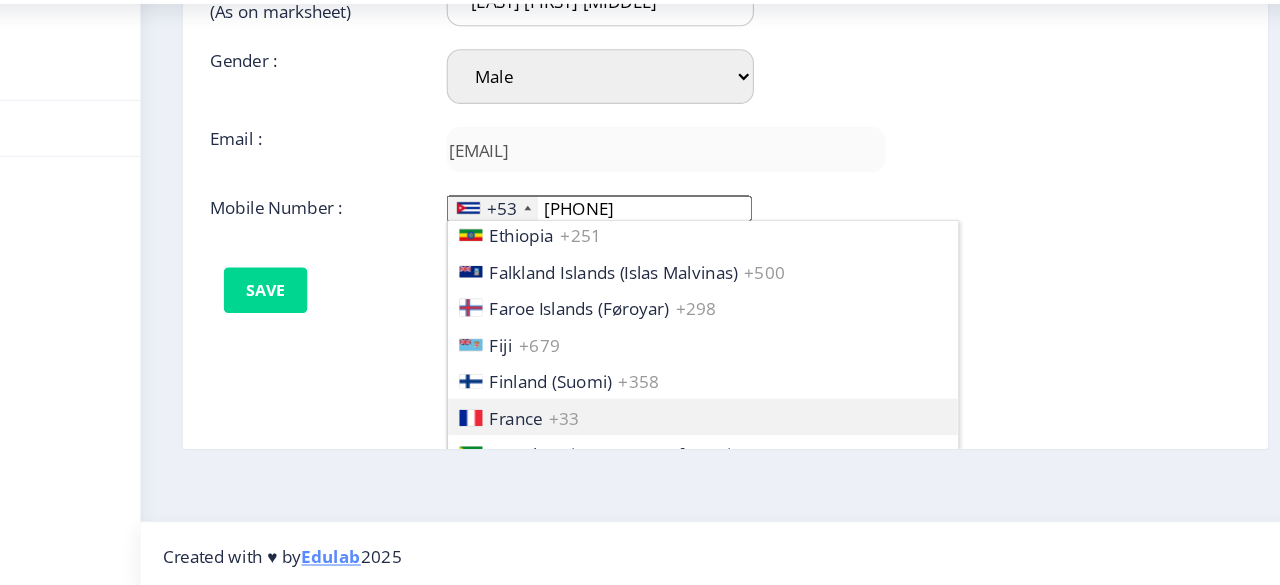 type 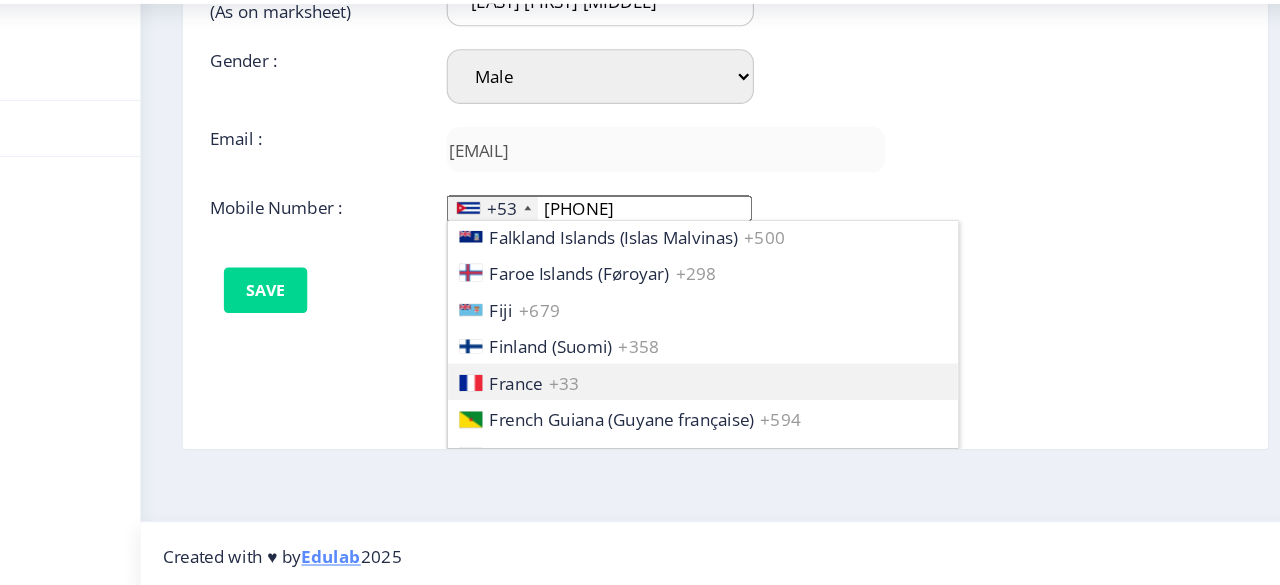 type 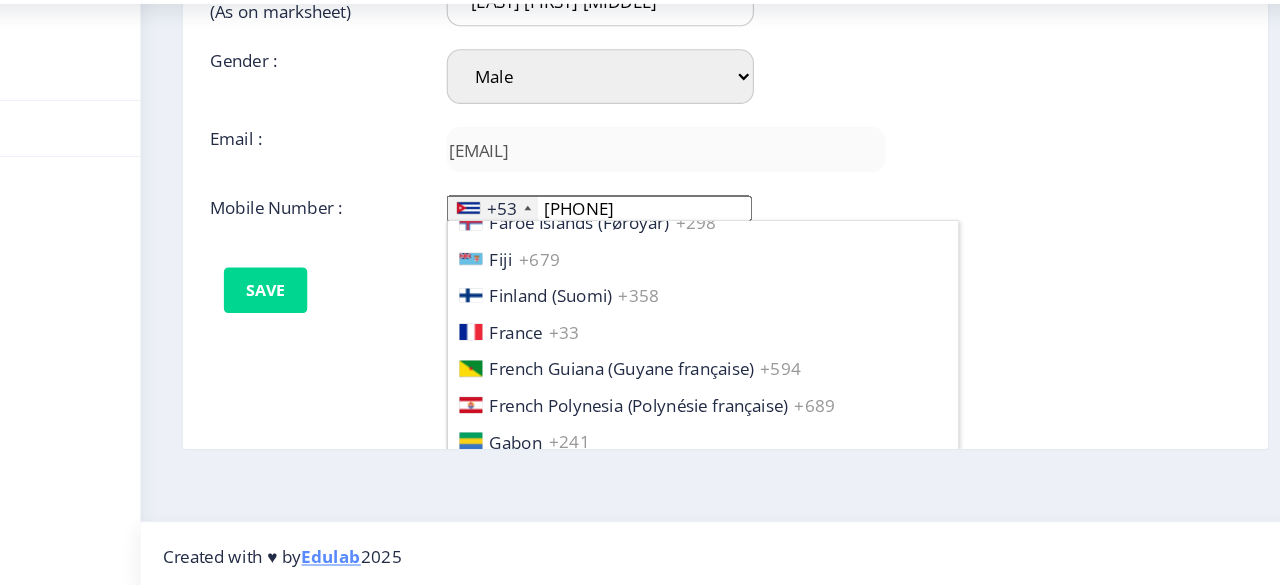 type 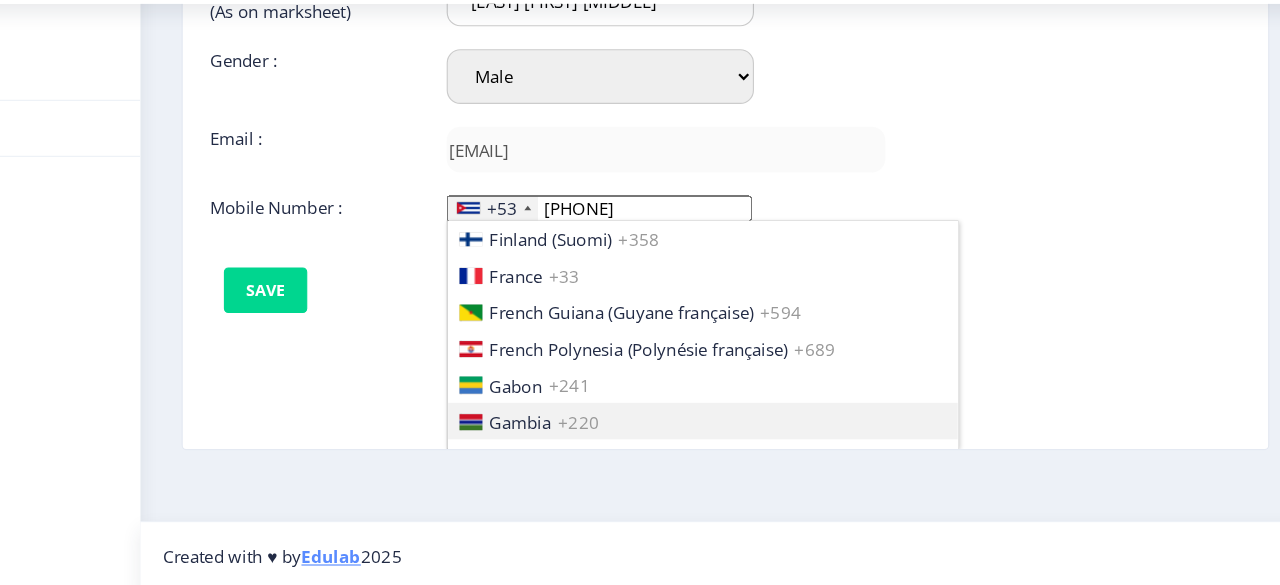 type 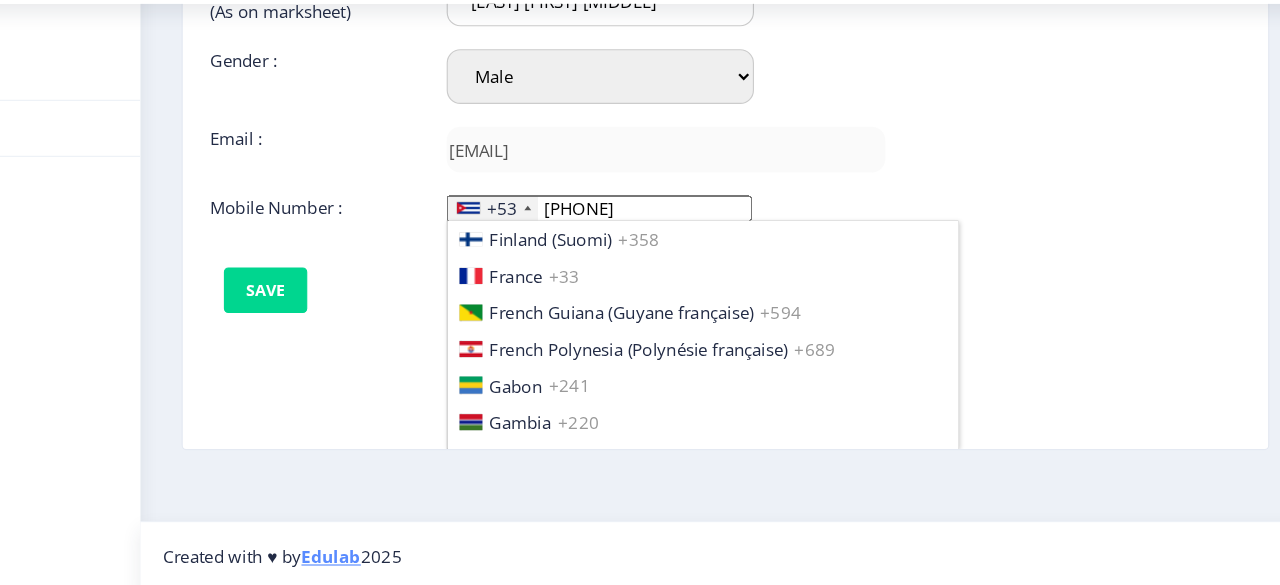 type 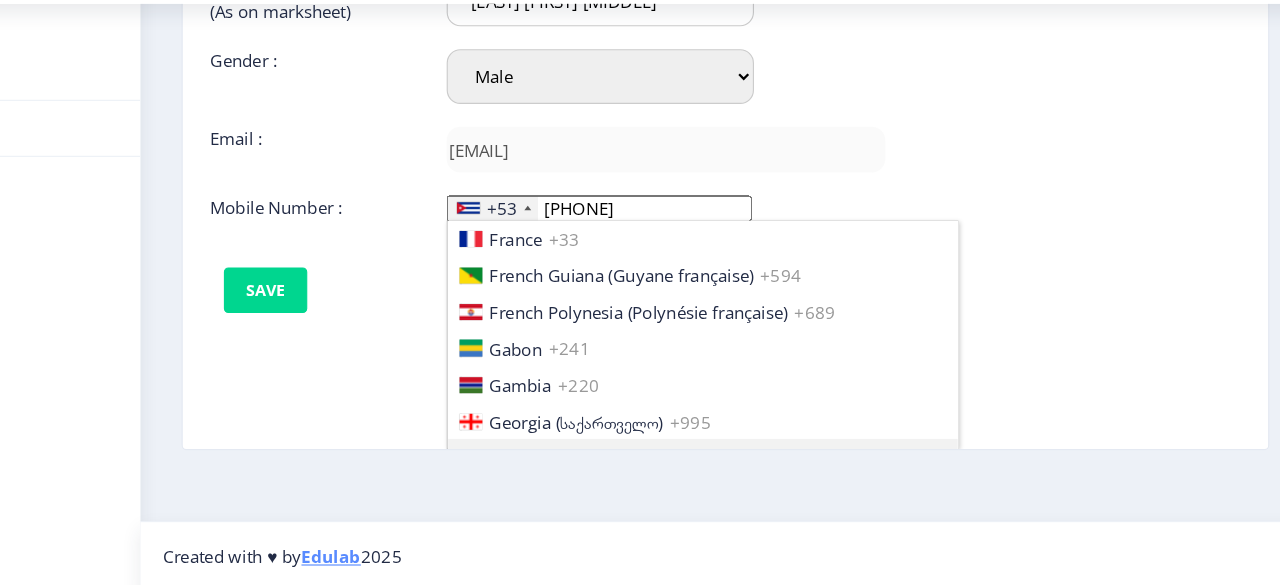 type 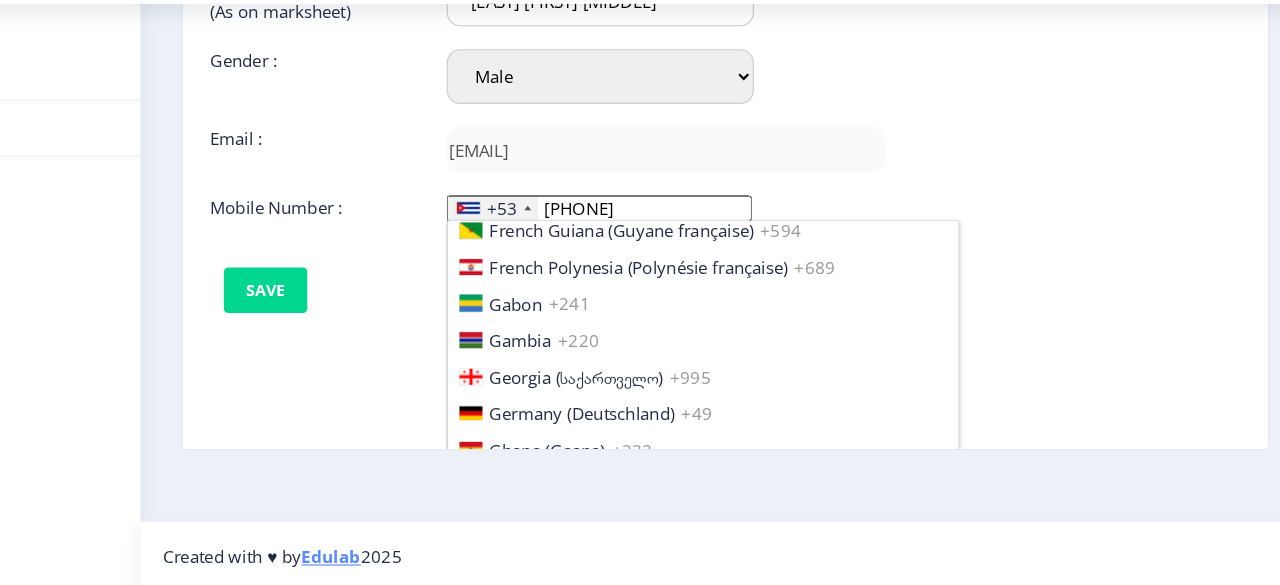 type 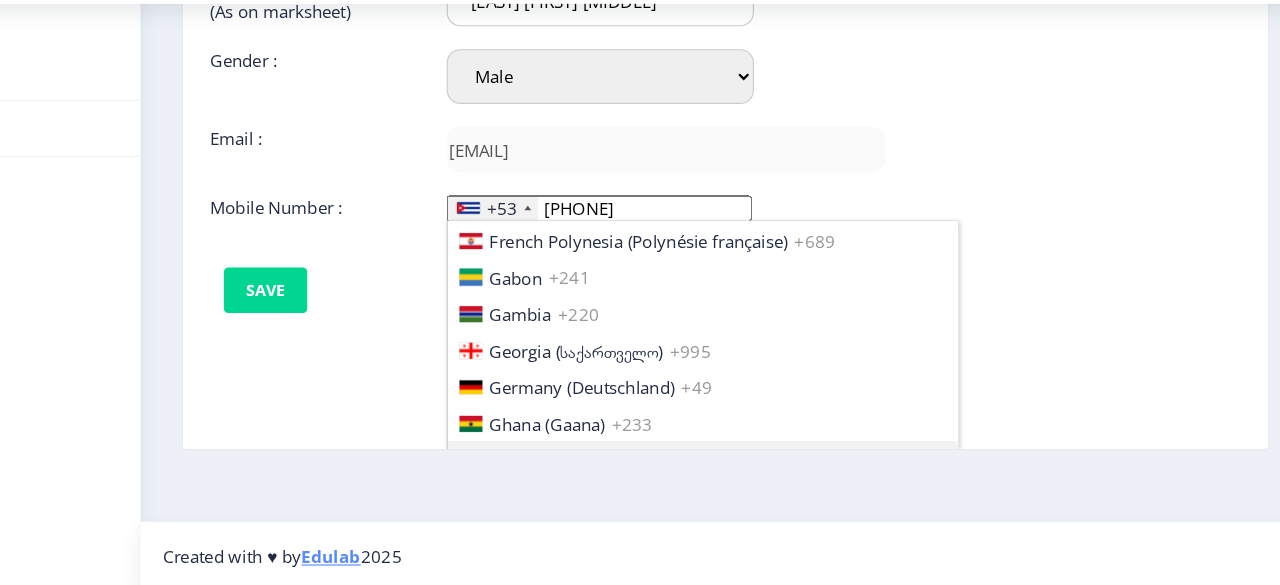 type 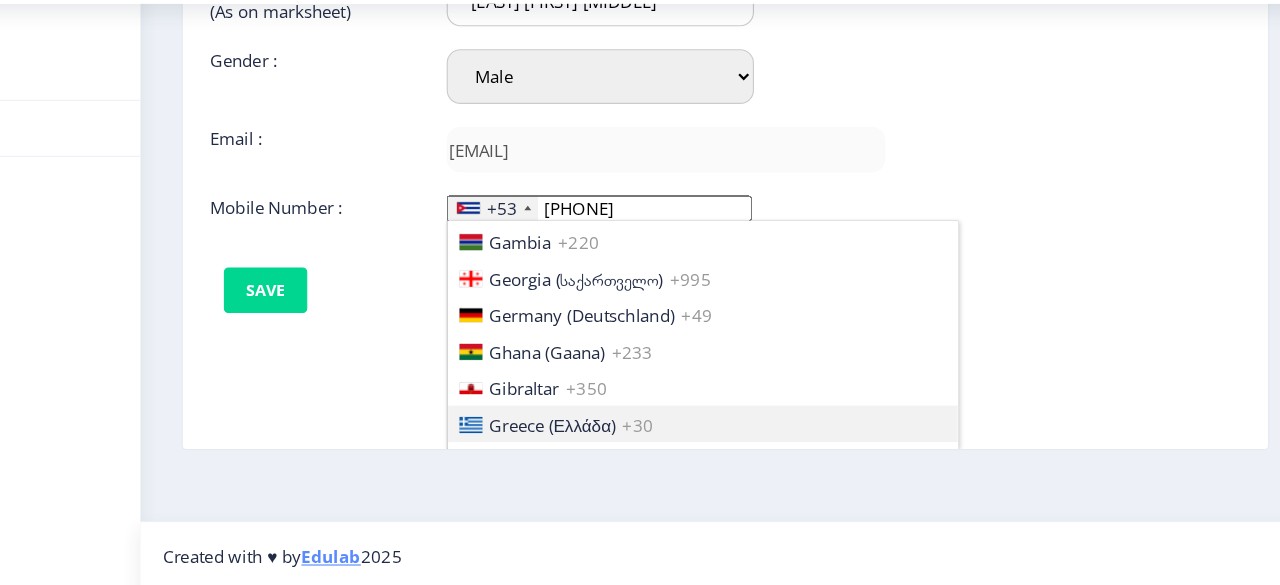 type 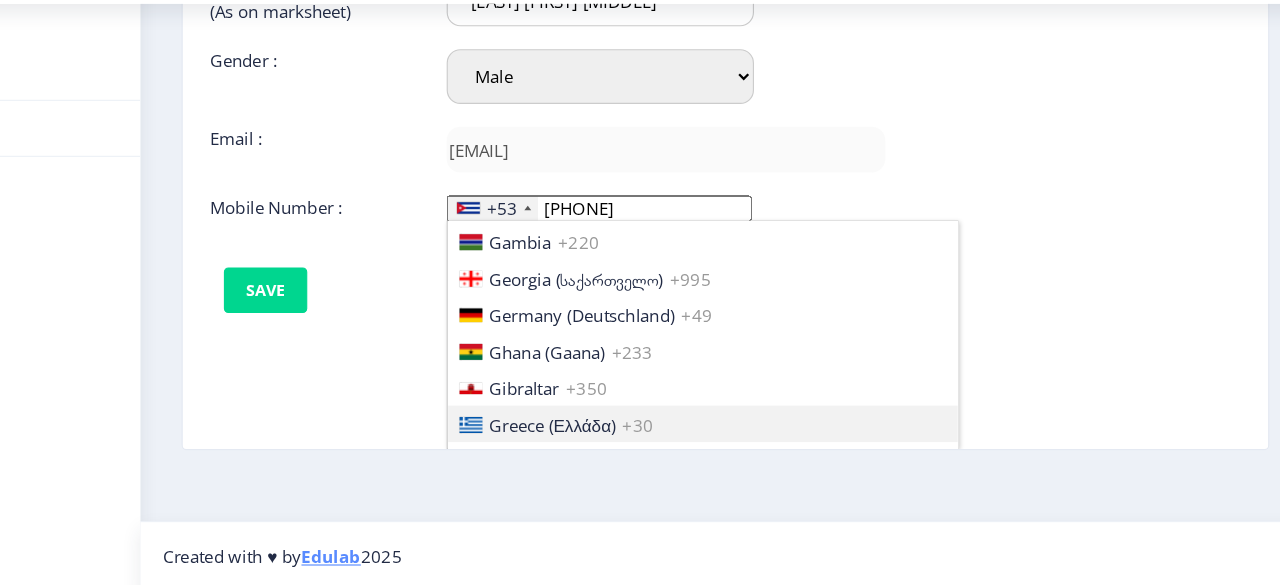 type 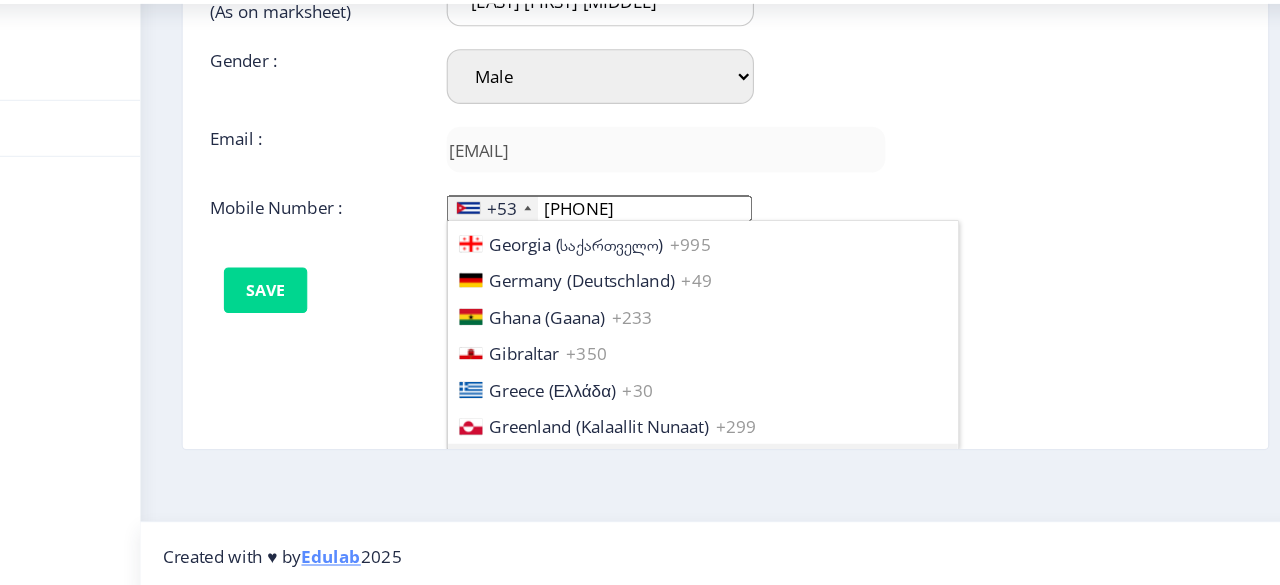 type 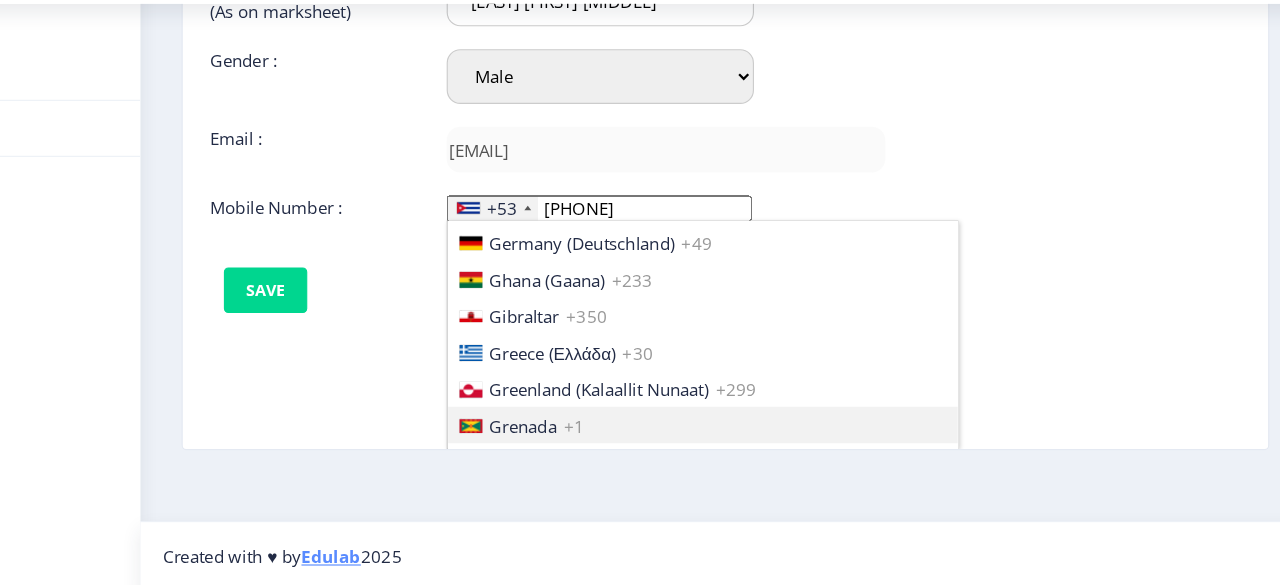 type 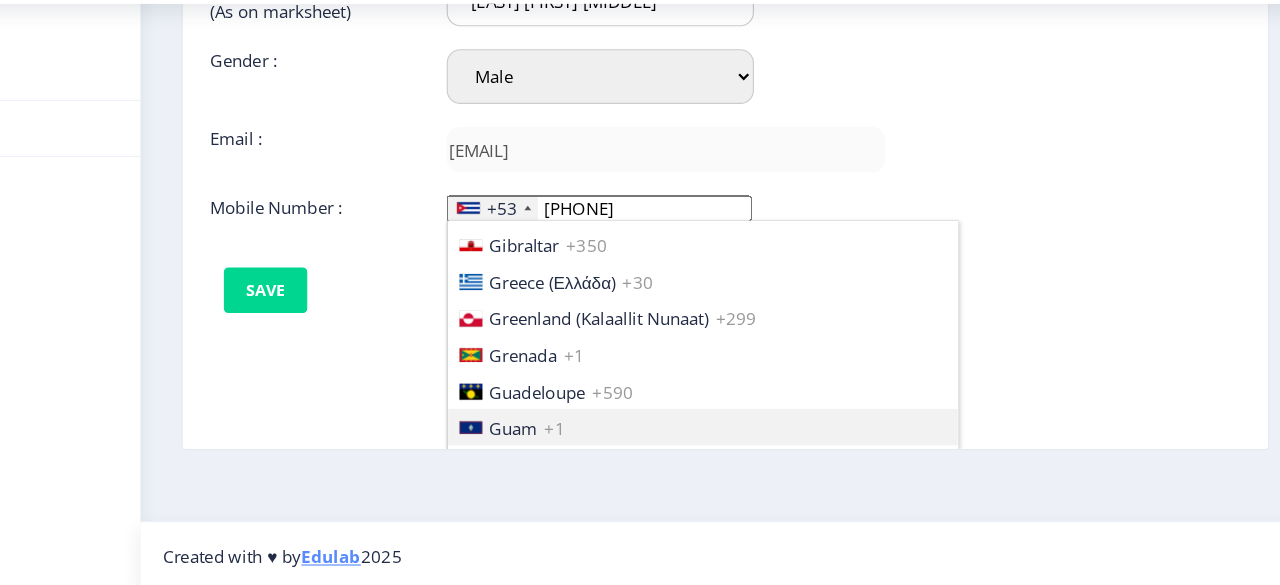 type 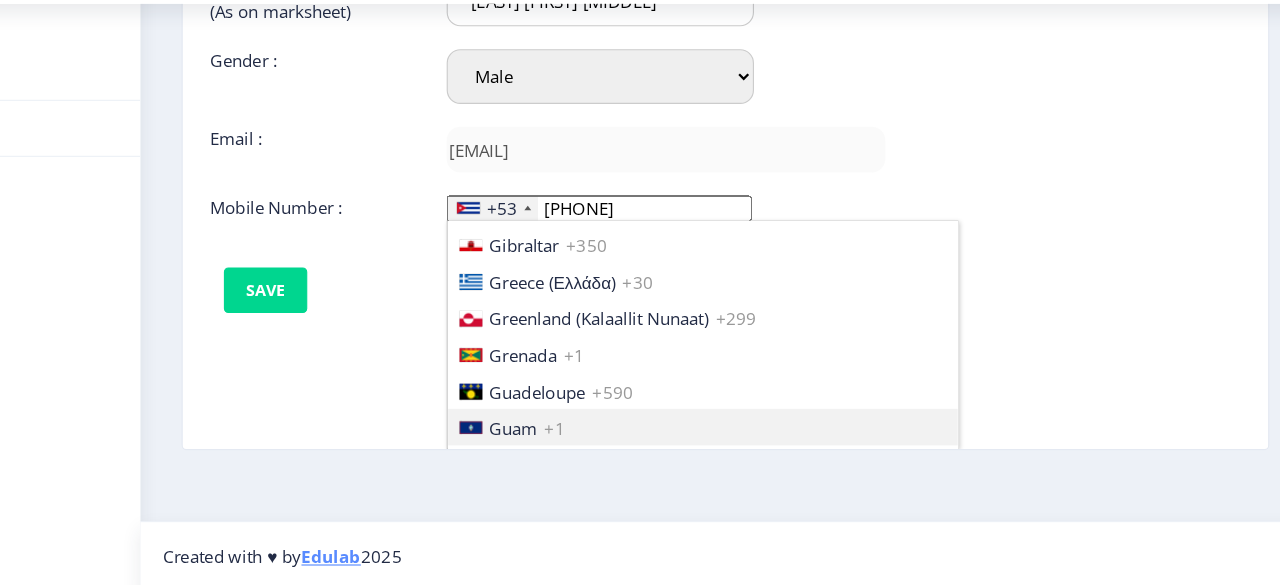 type 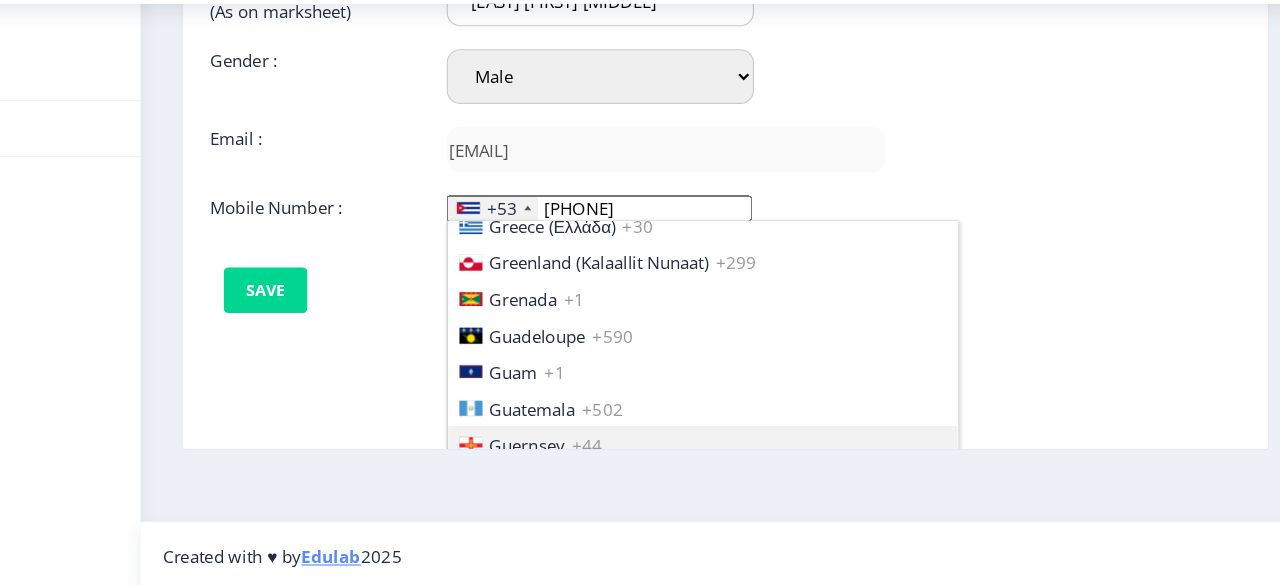 type 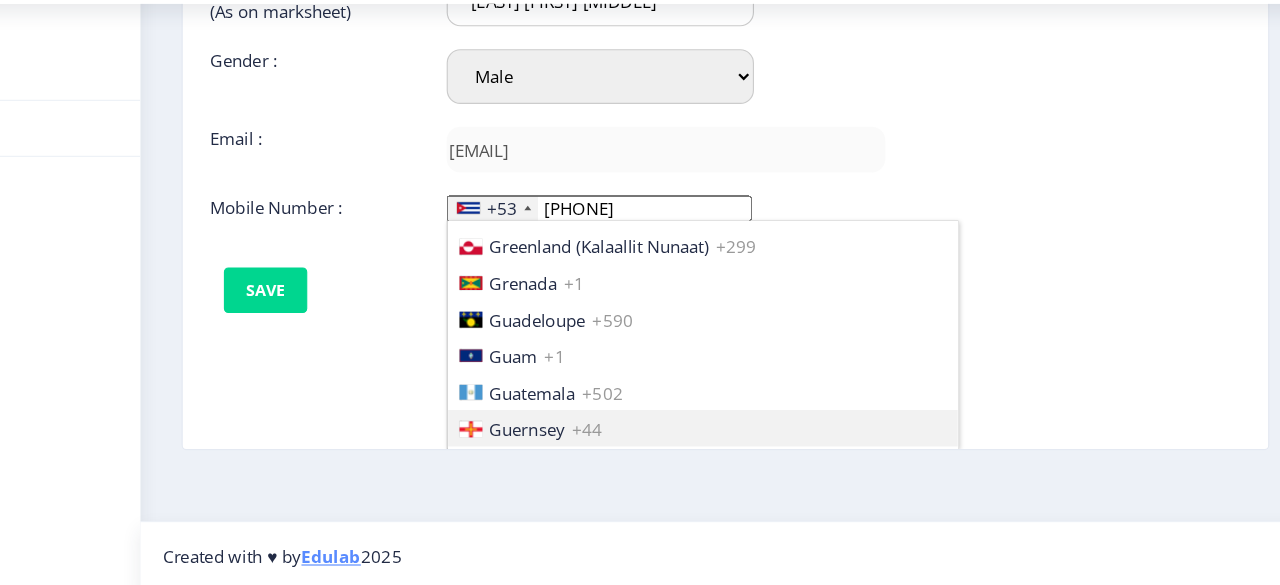 type 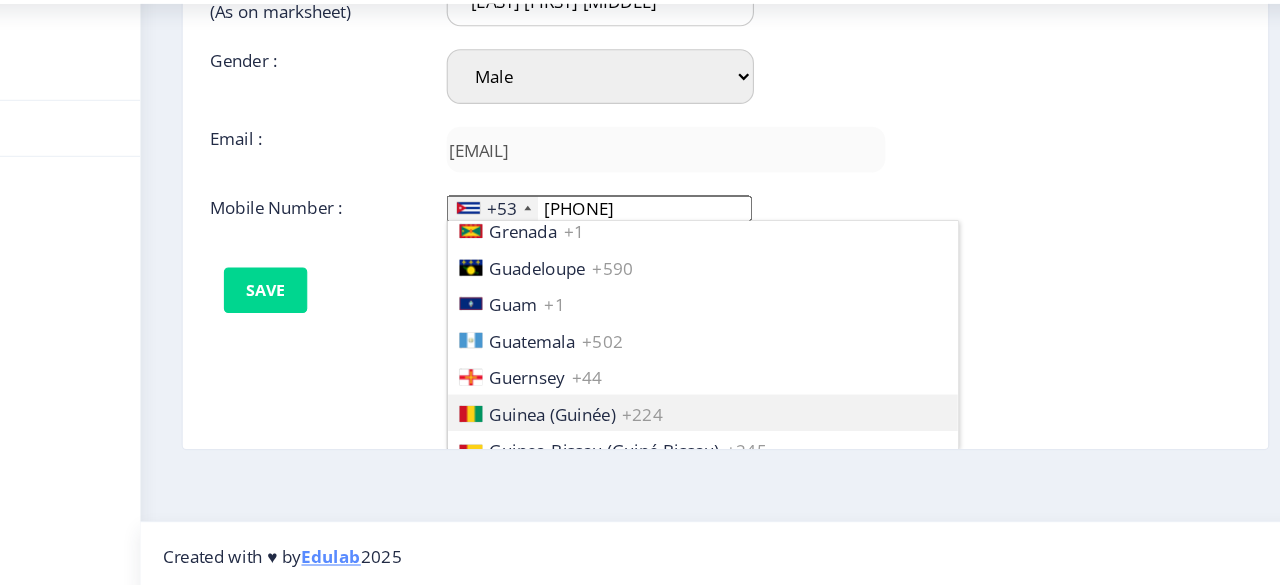 type 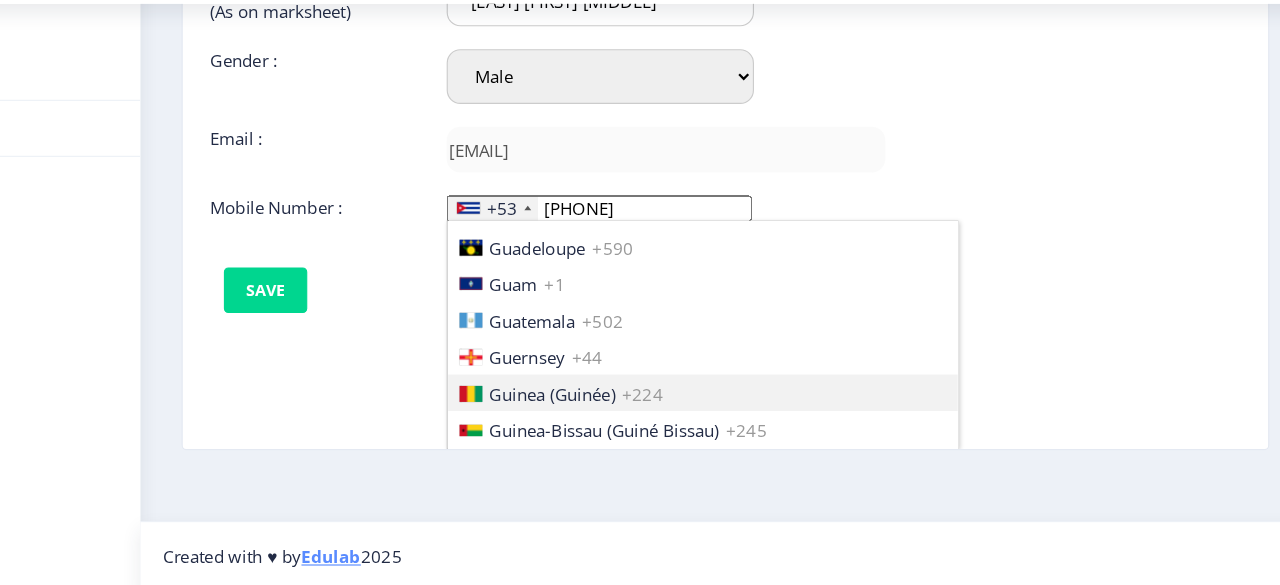 type 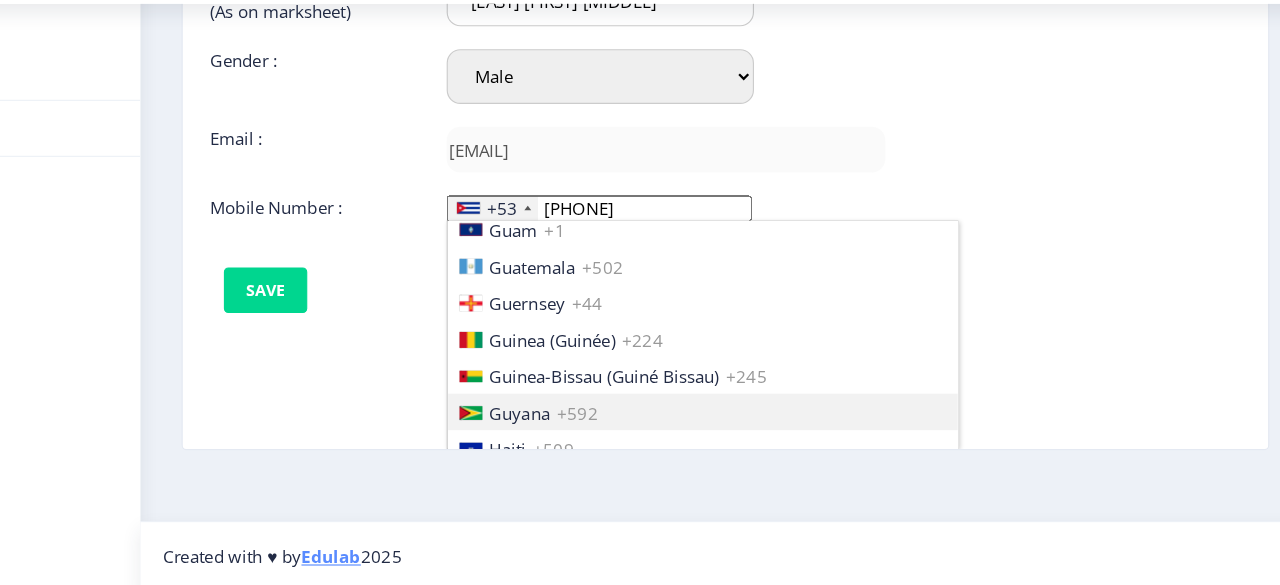 type 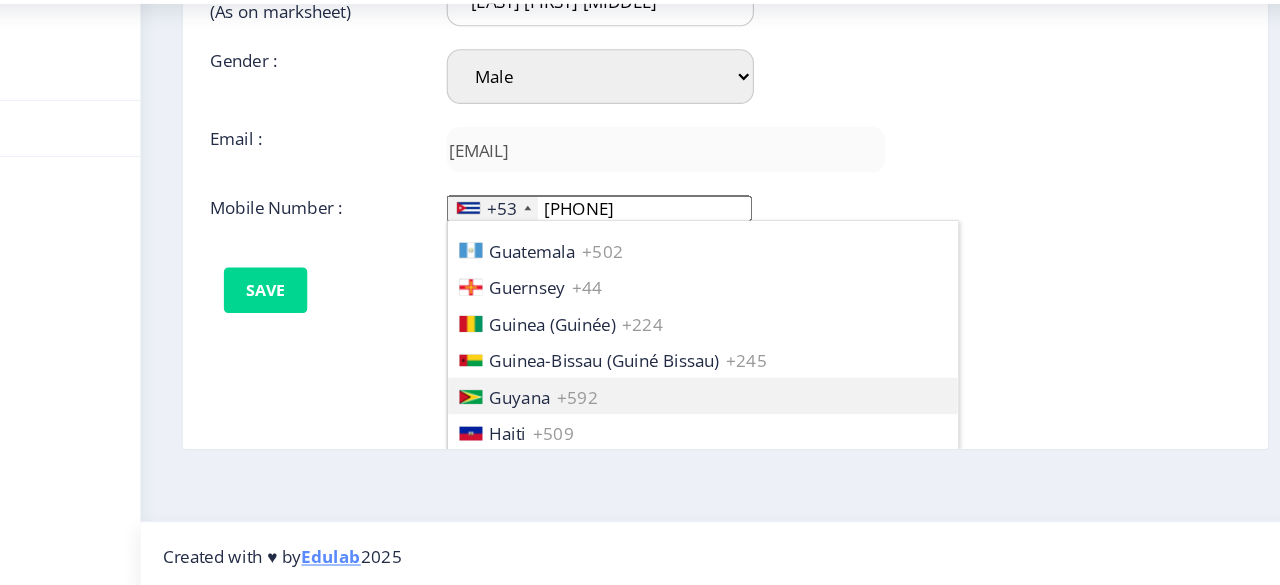 type 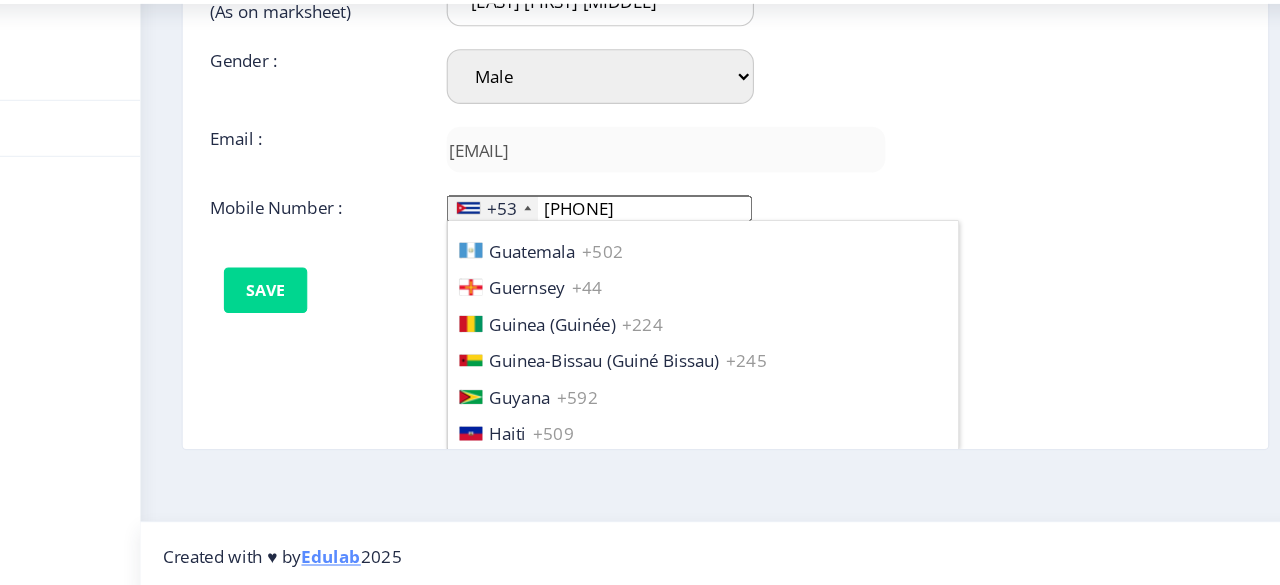 type 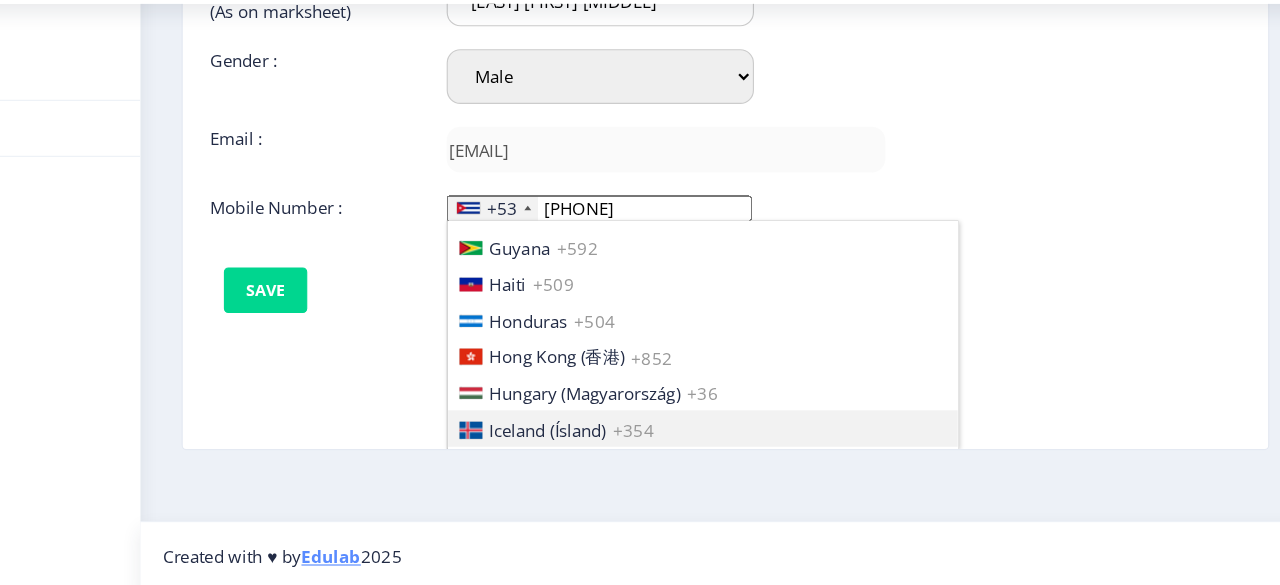 type 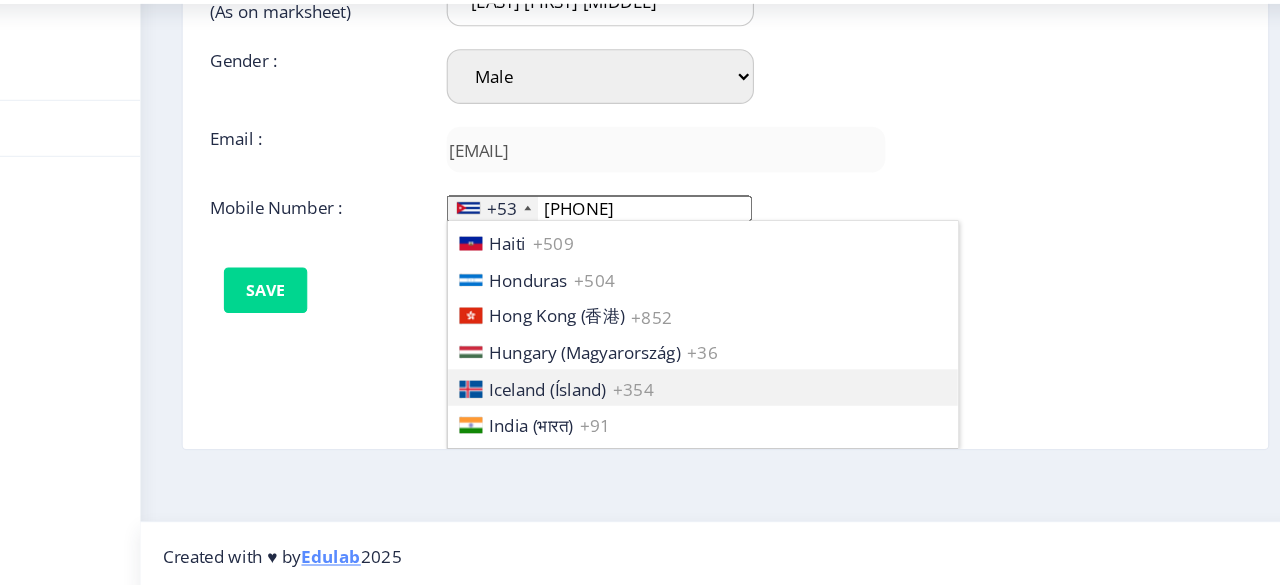 type 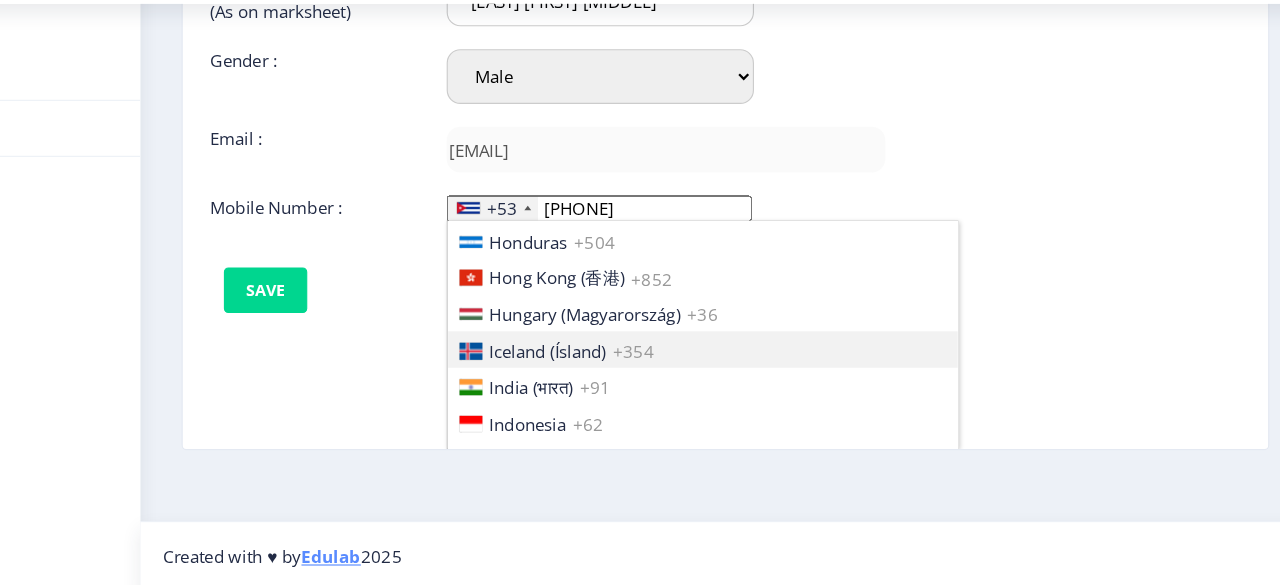 type 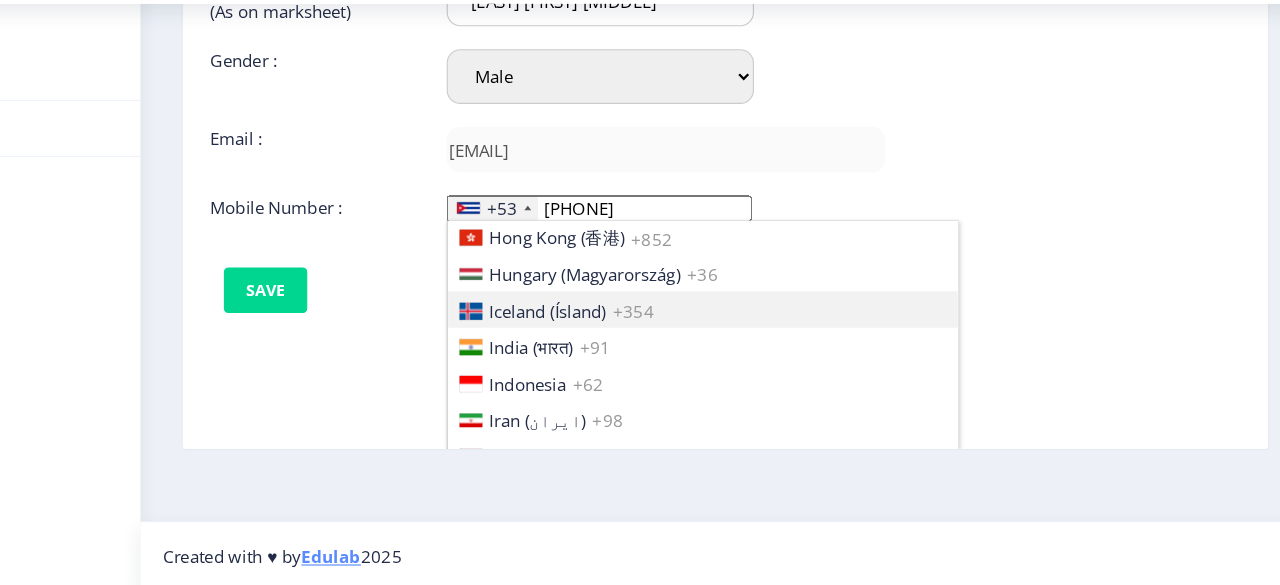 type 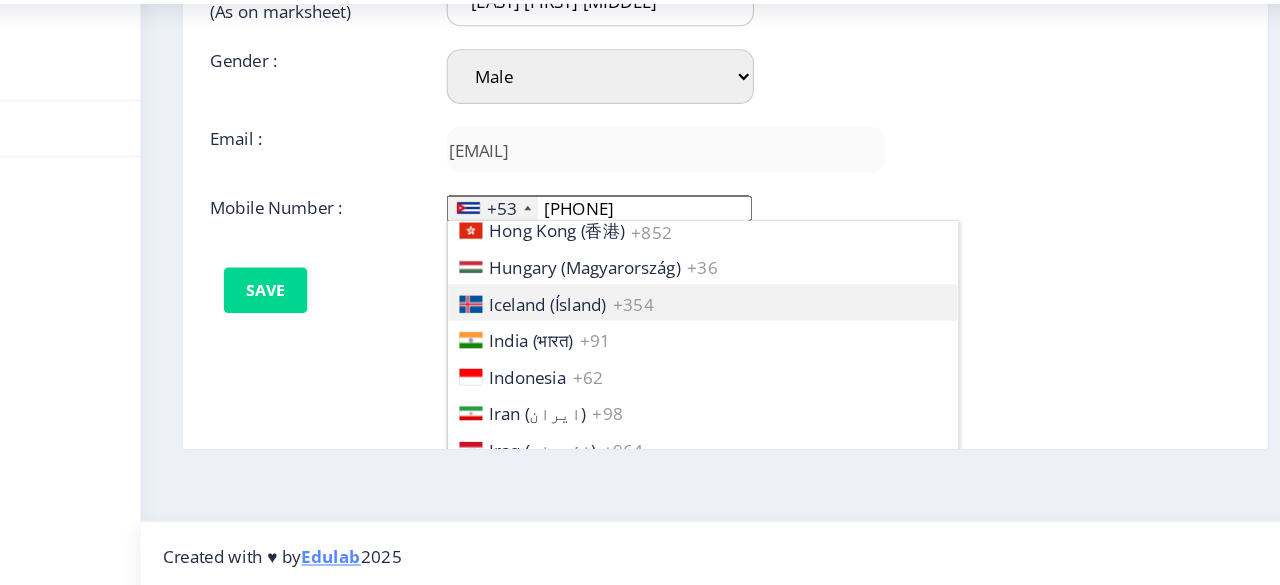 type 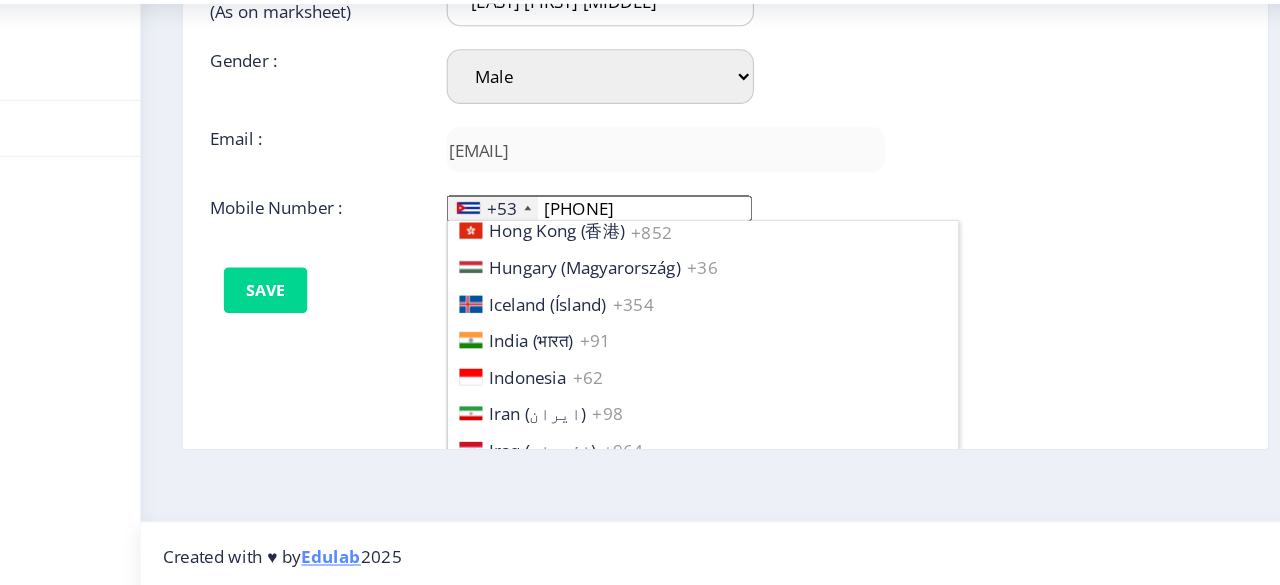 type 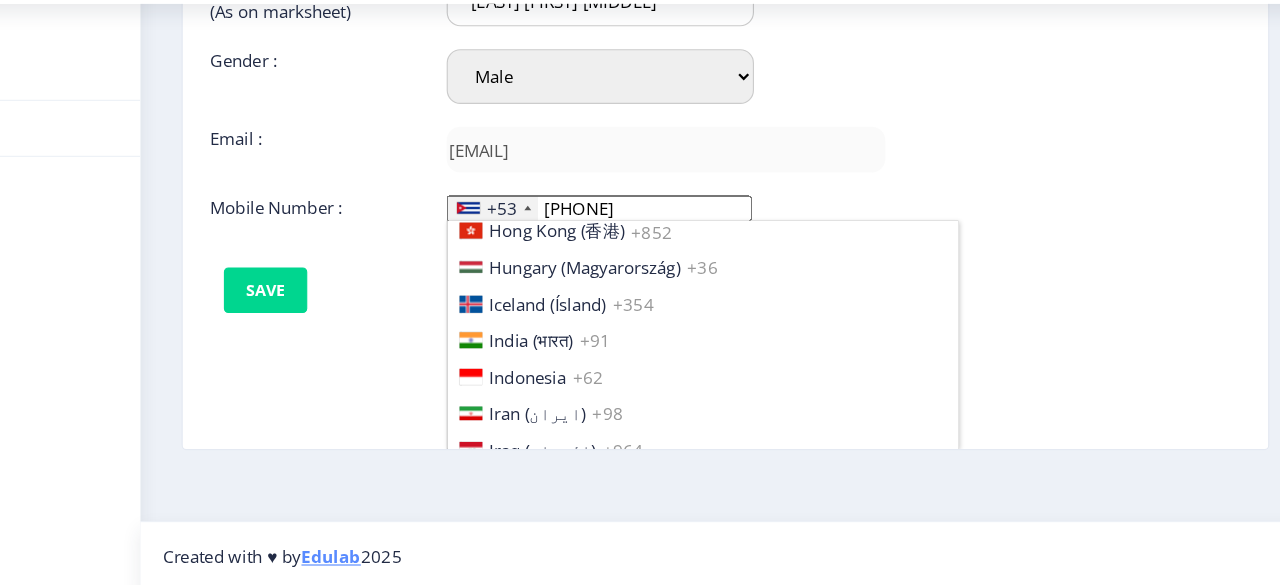 scroll, scrollTop: 3341, scrollLeft: 0, axis: vertical 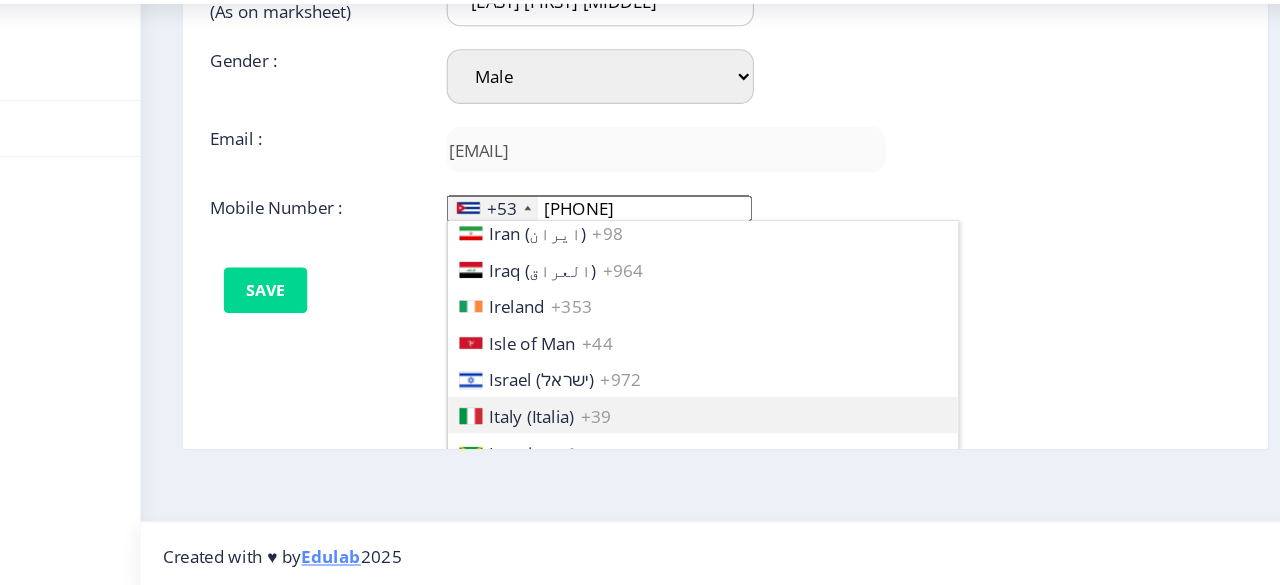 type 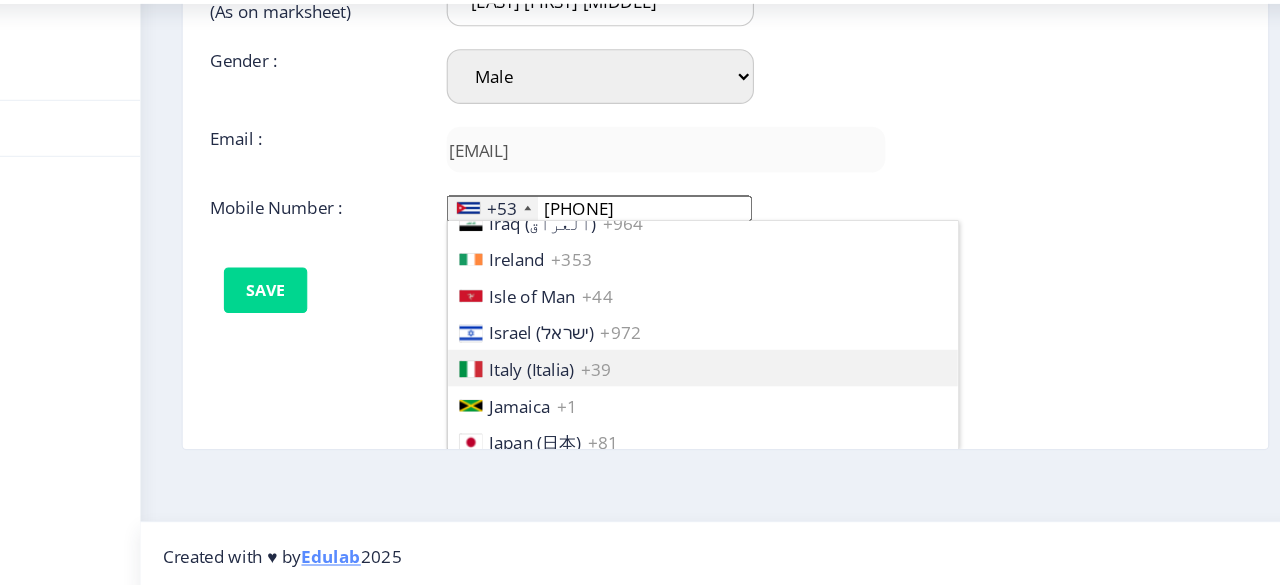 type 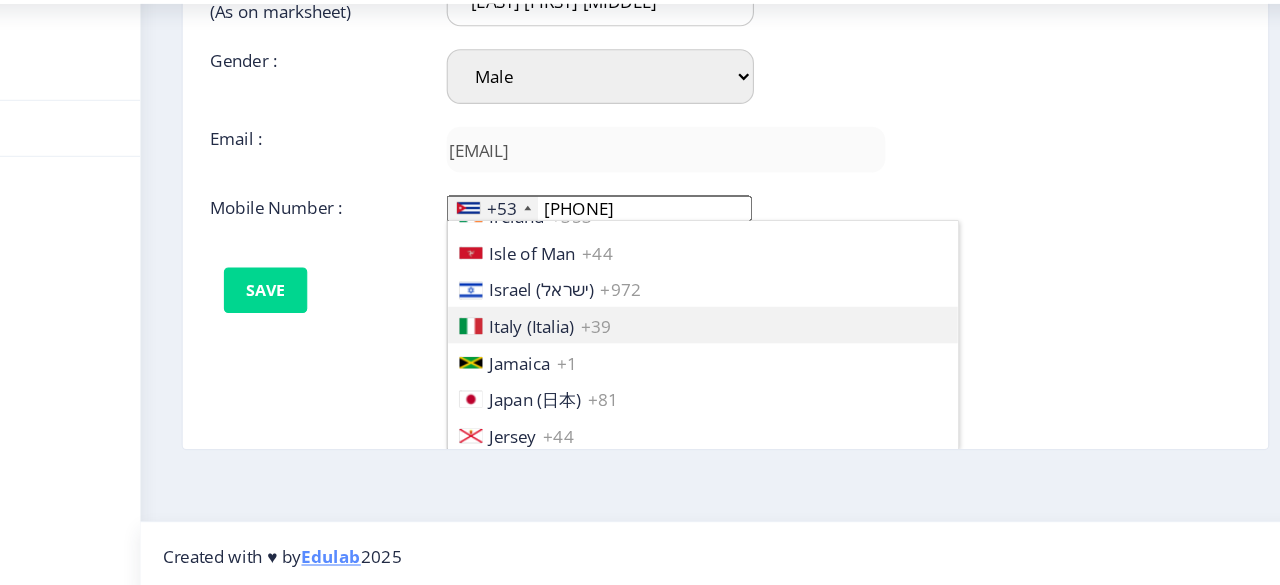 type 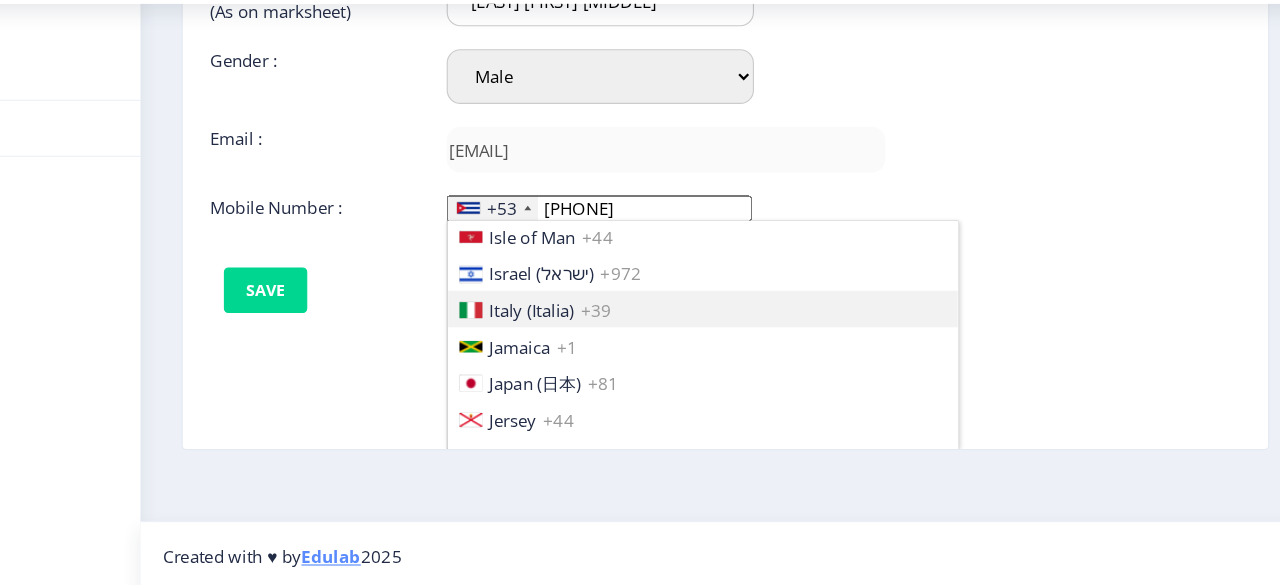 type 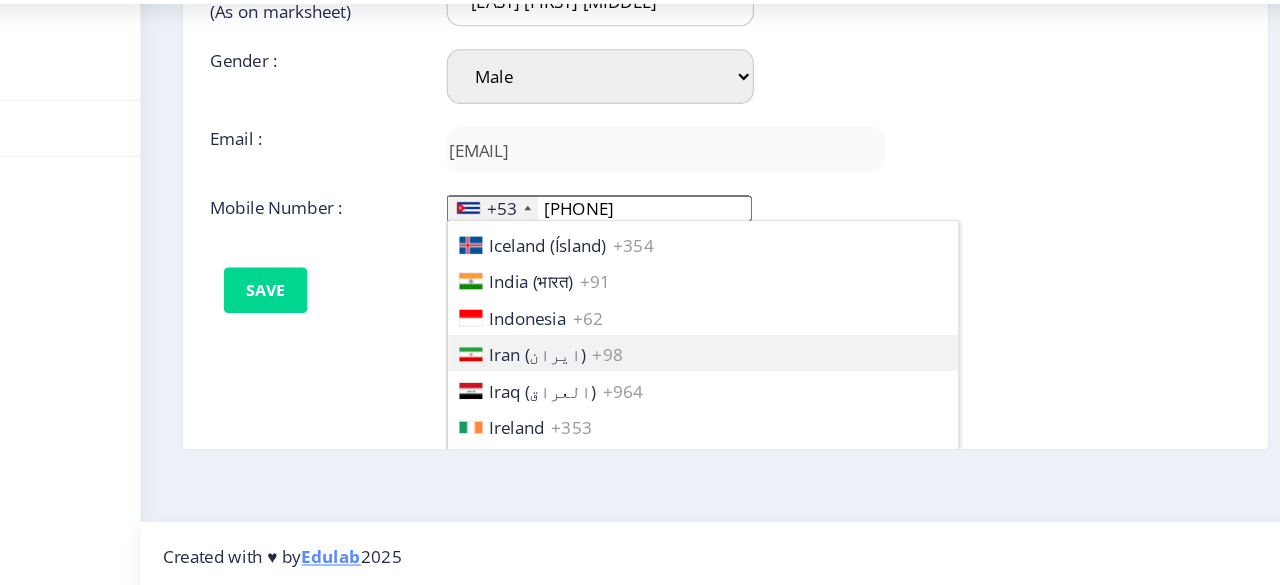 scroll, scrollTop: 3111, scrollLeft: 0, axis: vertical 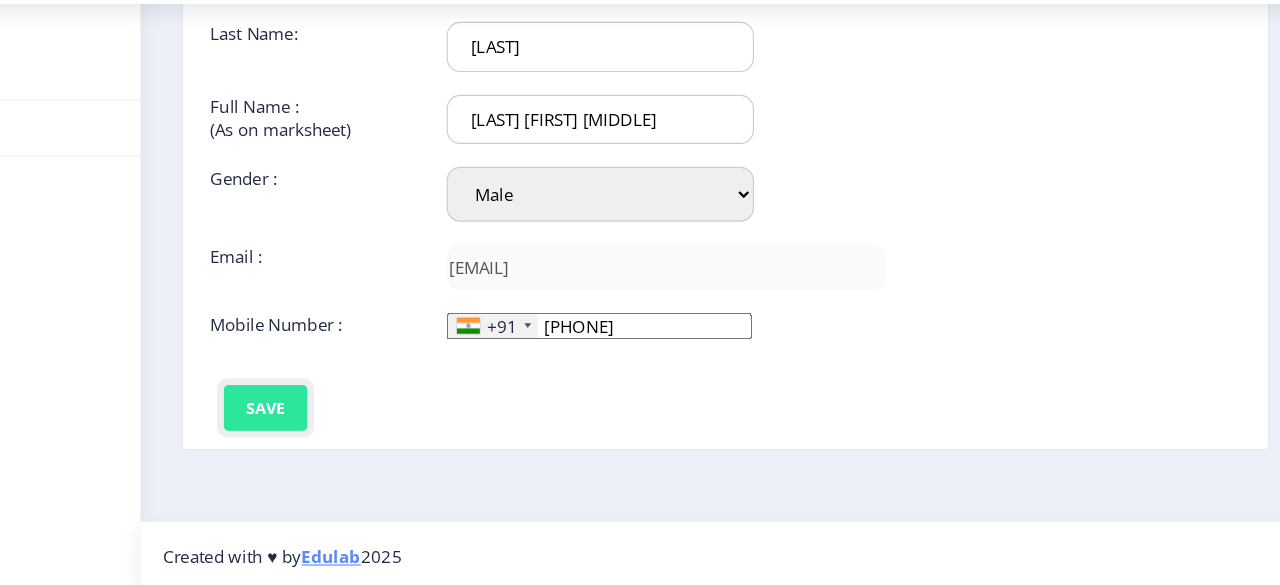 click on "Save" 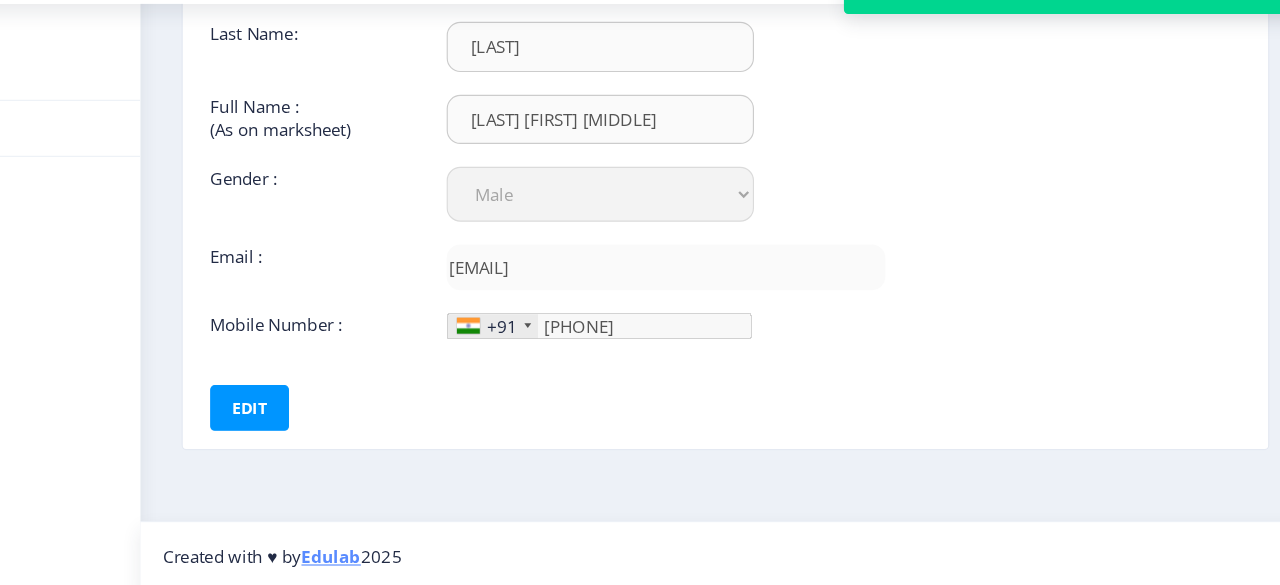 click on "Dashboard Help/FAQ Profile" 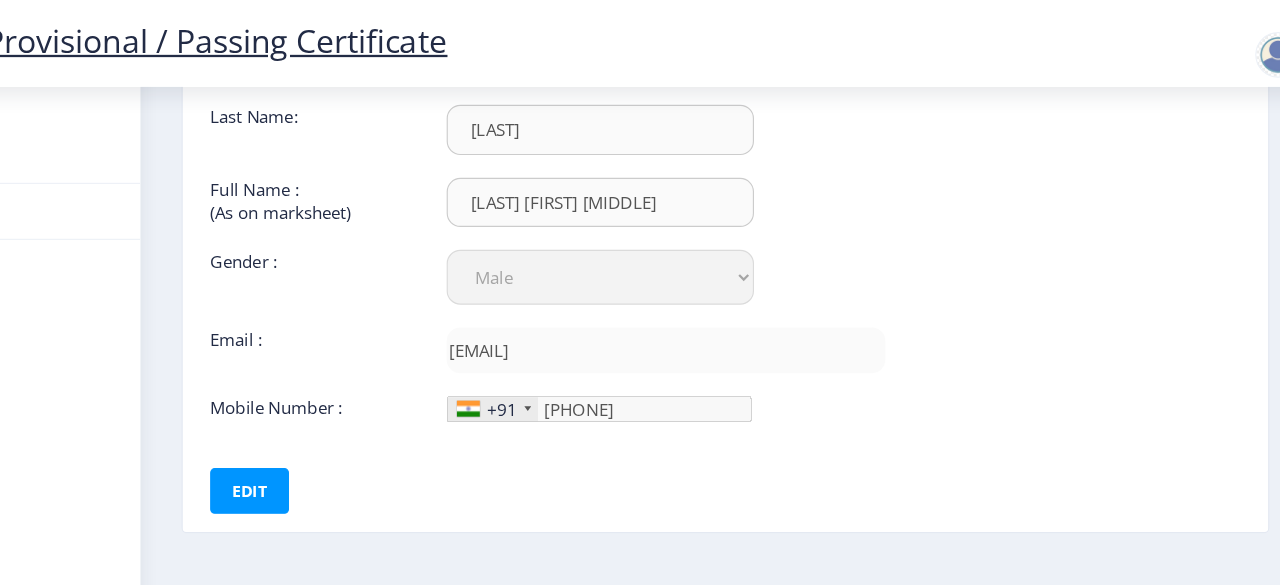 click on "Provisional / Passing Certificate" 